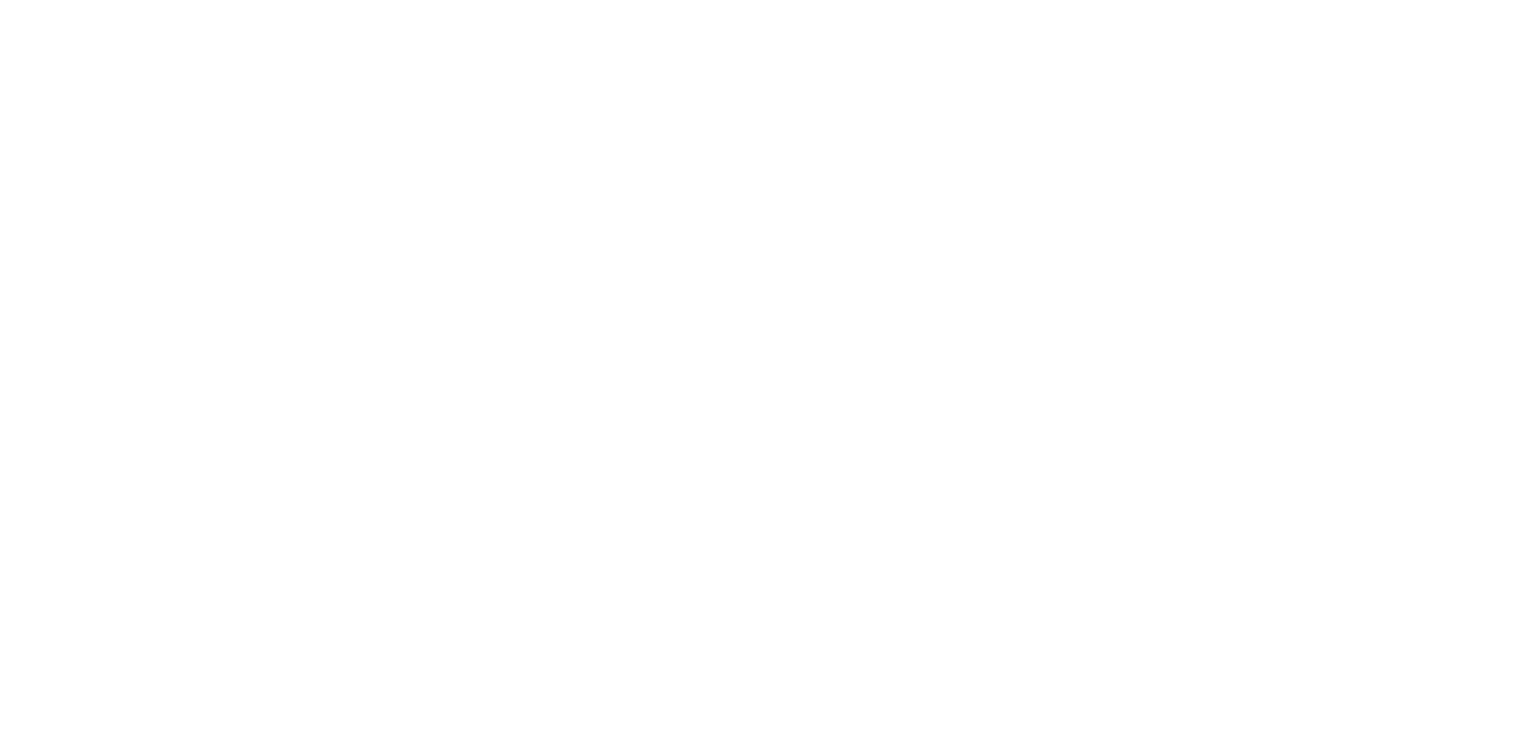 scroll, scrollTop: 0, scrollLeft: 0, axis: both 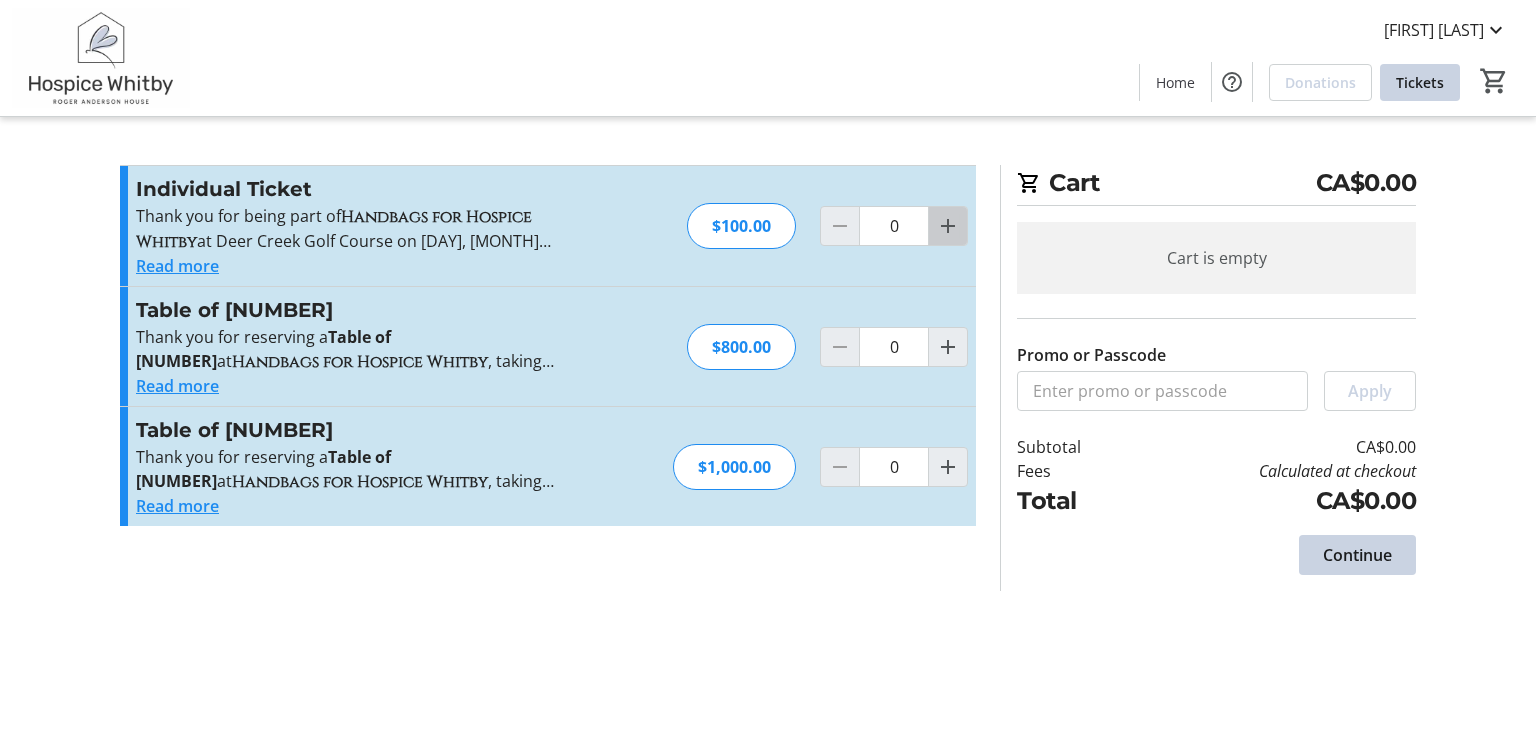 click at bounding box center (948, 226) 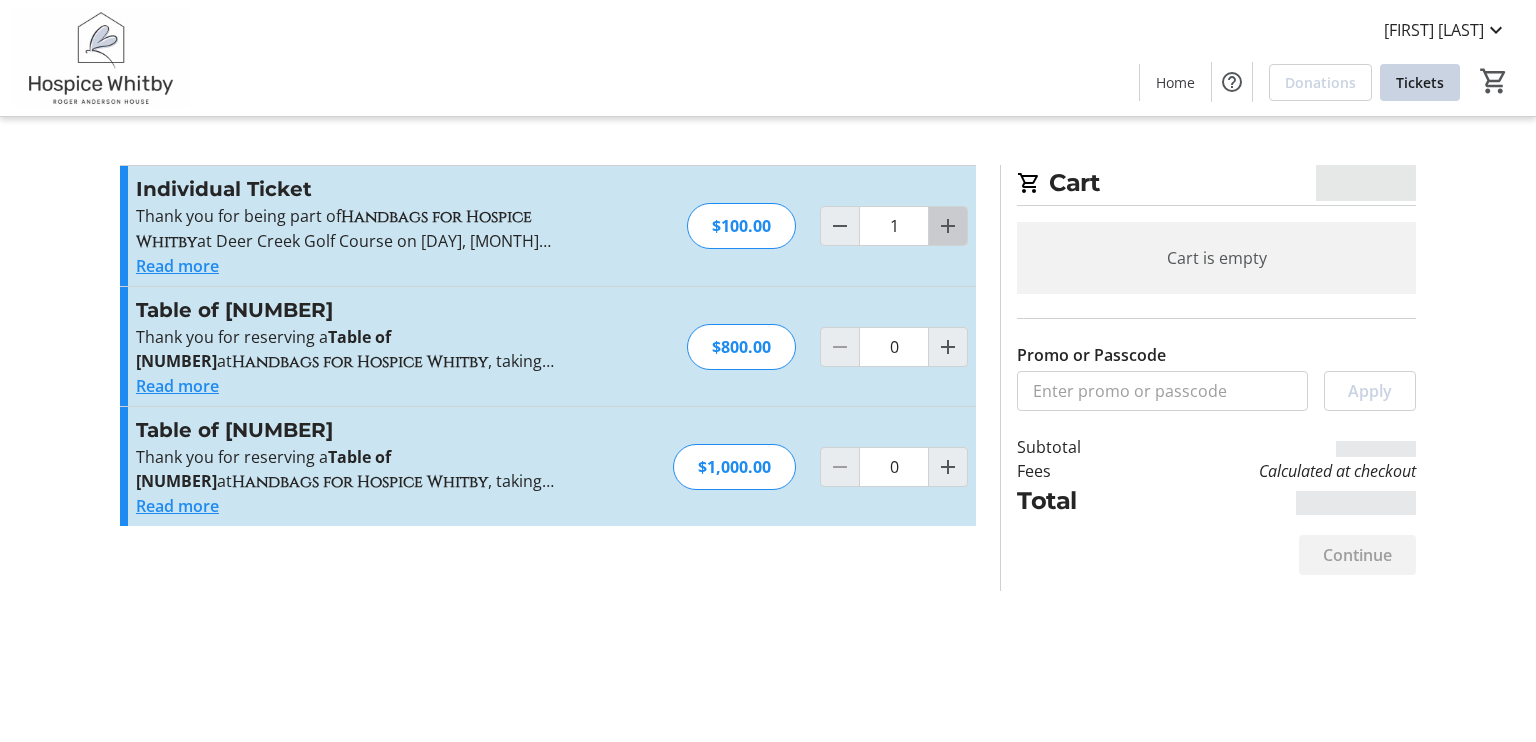 click at bounding box center [948, 226] 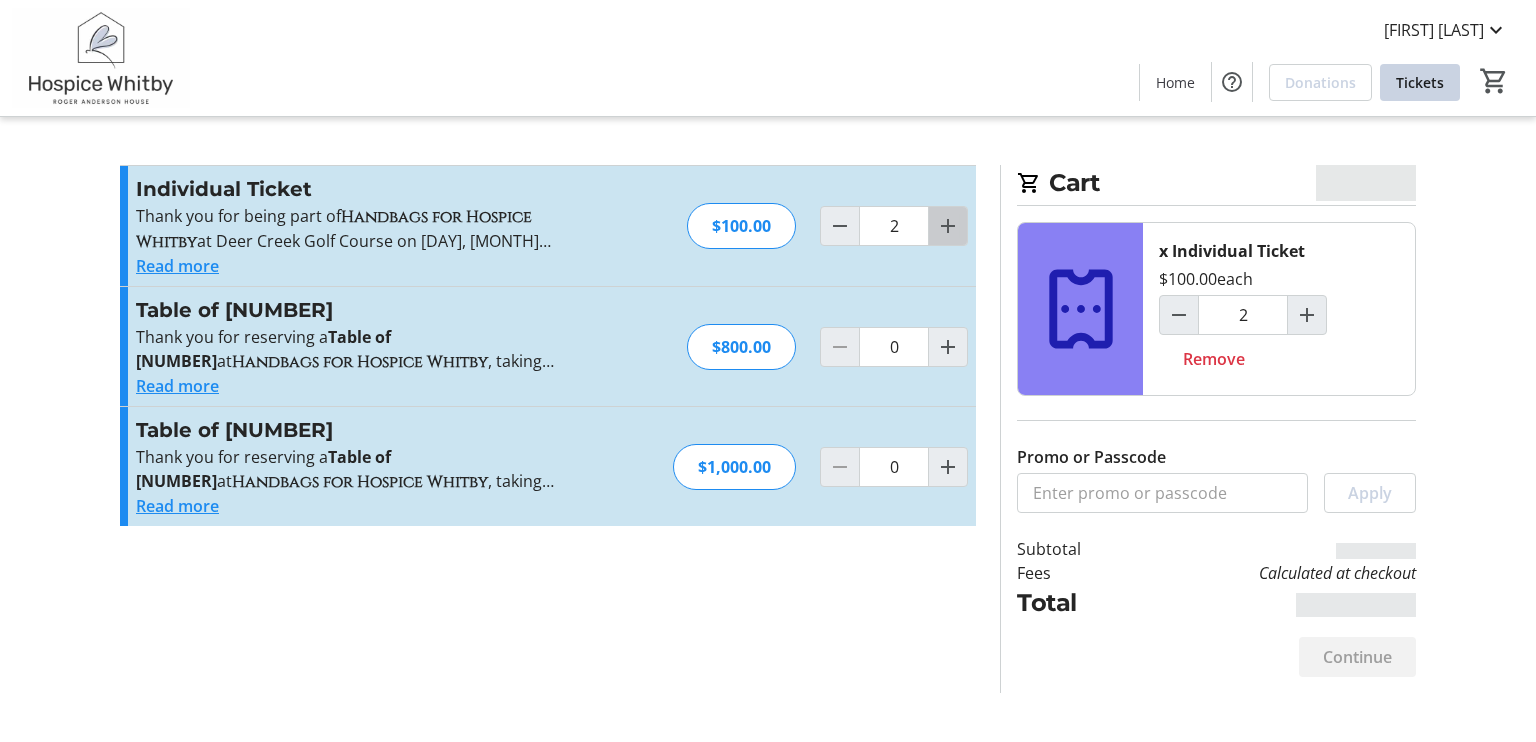 click at bounding box center (948, 226) 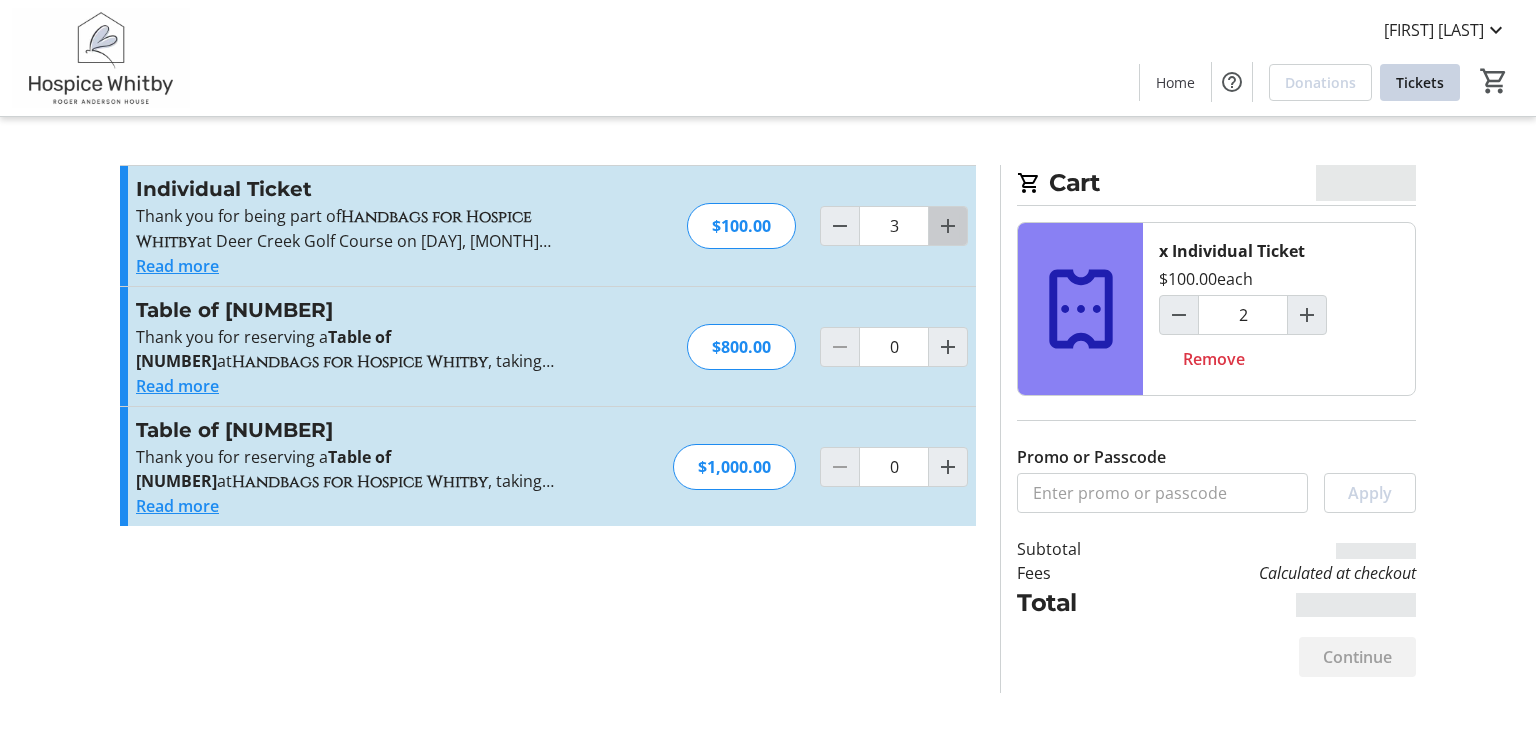 click at bounding box center (948, 226) 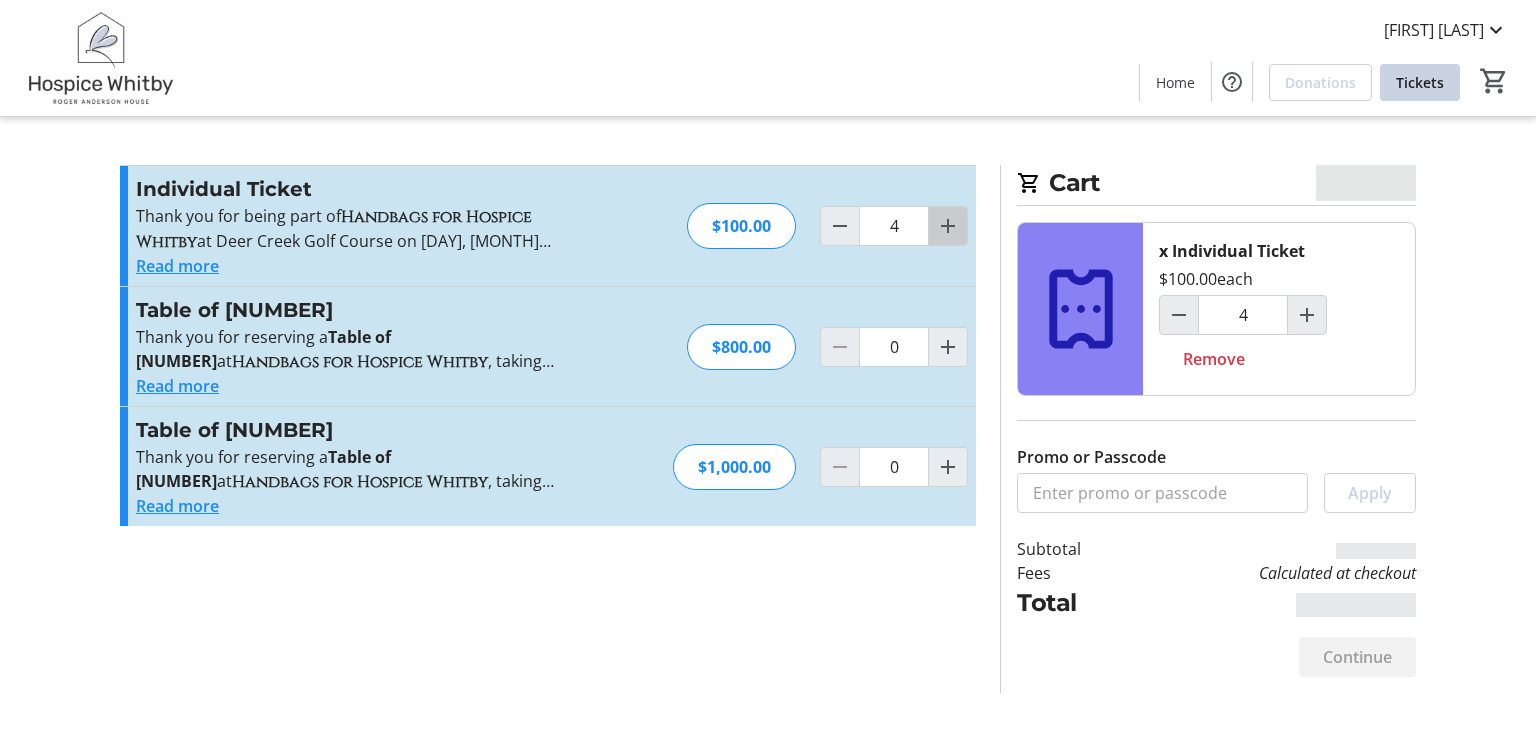 click at bounding box center (948, 226) 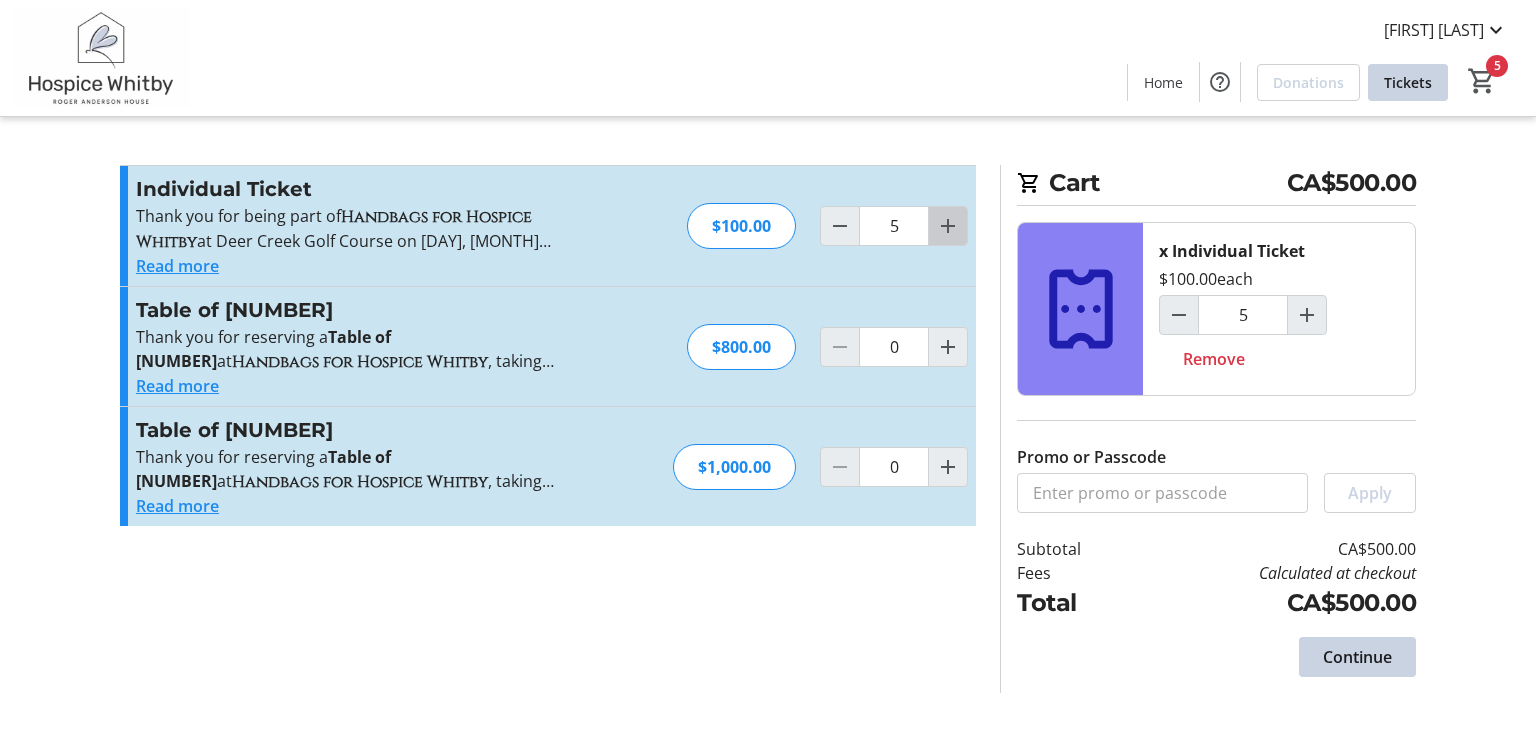 click at bounding box center (948, 226) 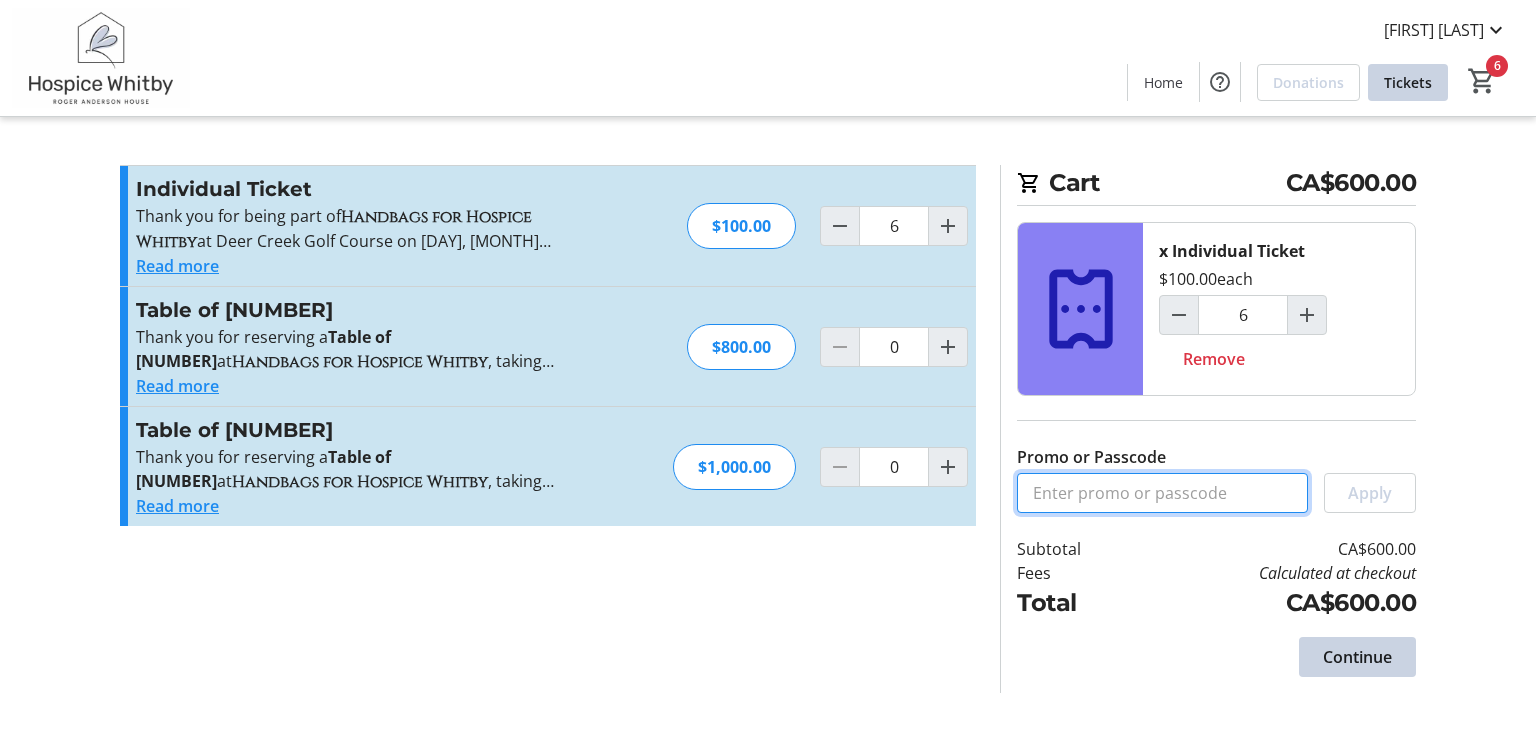 paste on "Sponsor[LAST]" 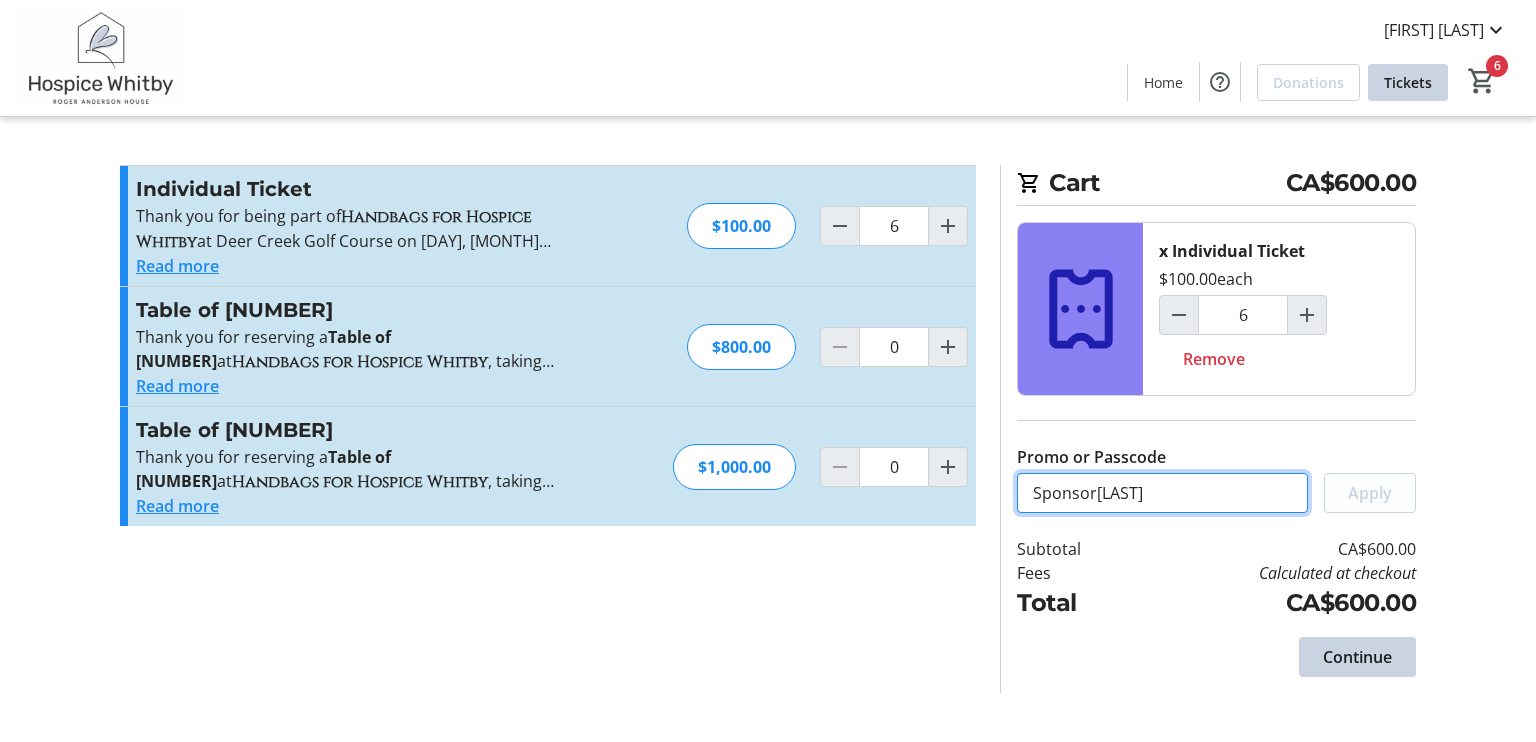 type on "Sponsor[LAST]" 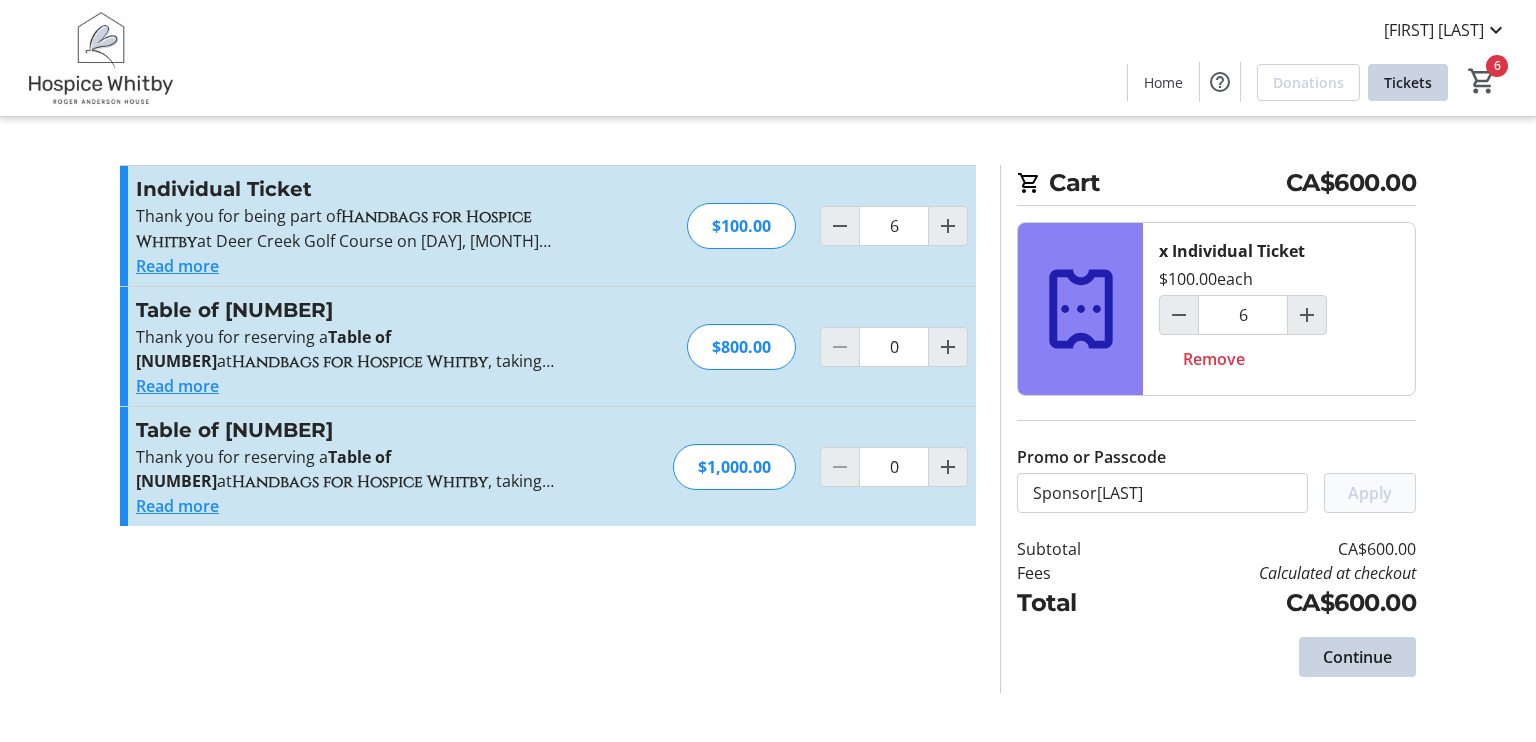 click on "Apply" at bounding box center (1370, 493) 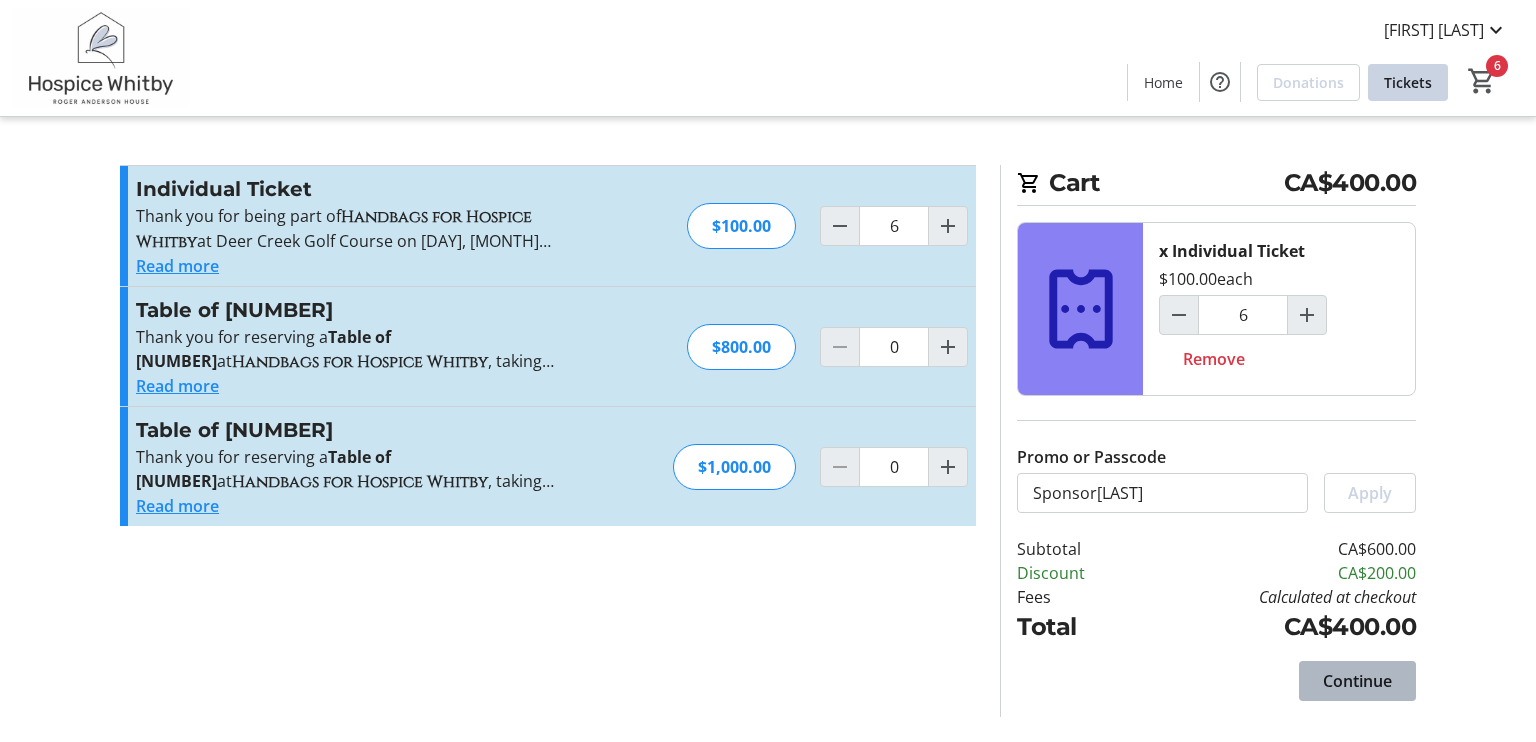 click on "Continue" at bounding box center (1357, 681) 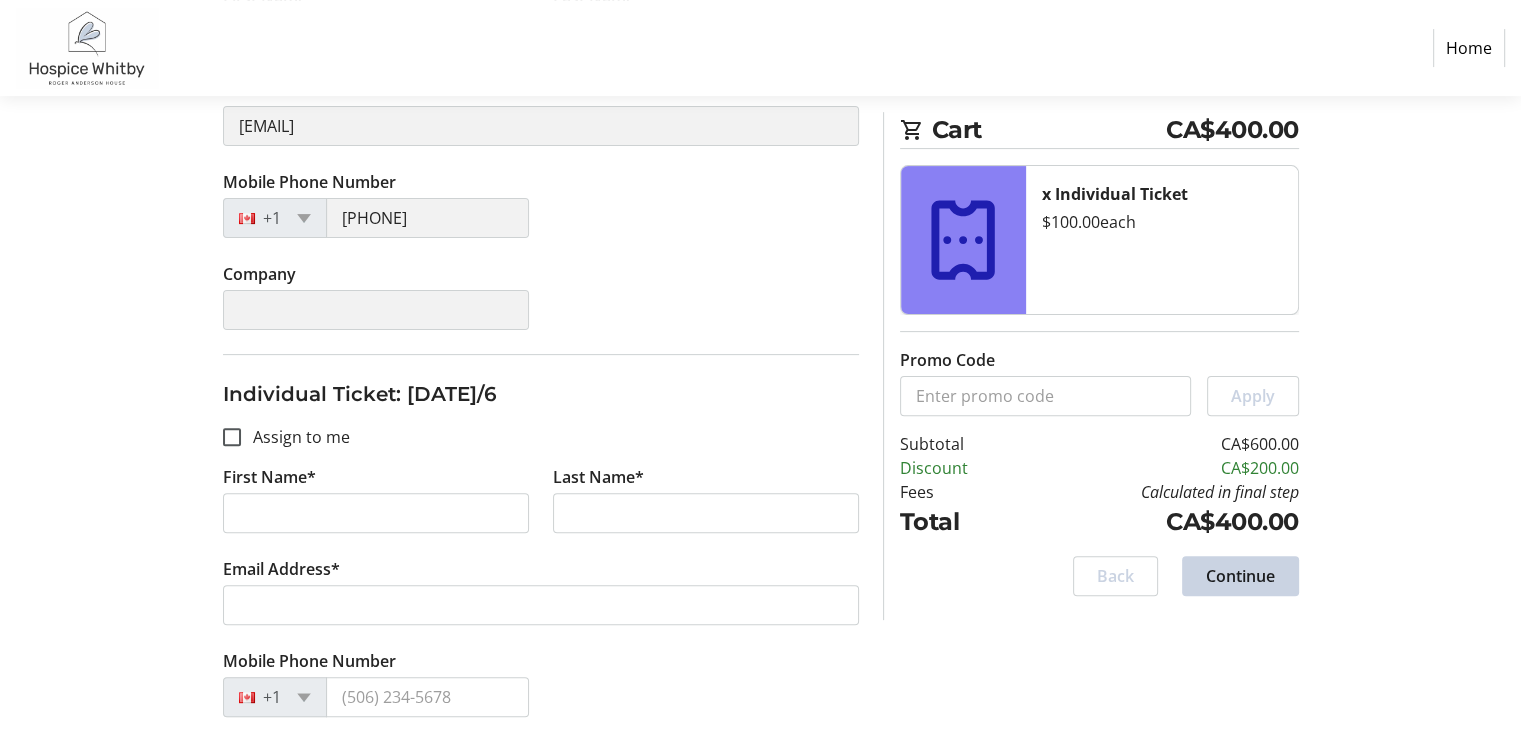 scroll, scrollTop: 612, scrollLeft: 0, axis: vertical 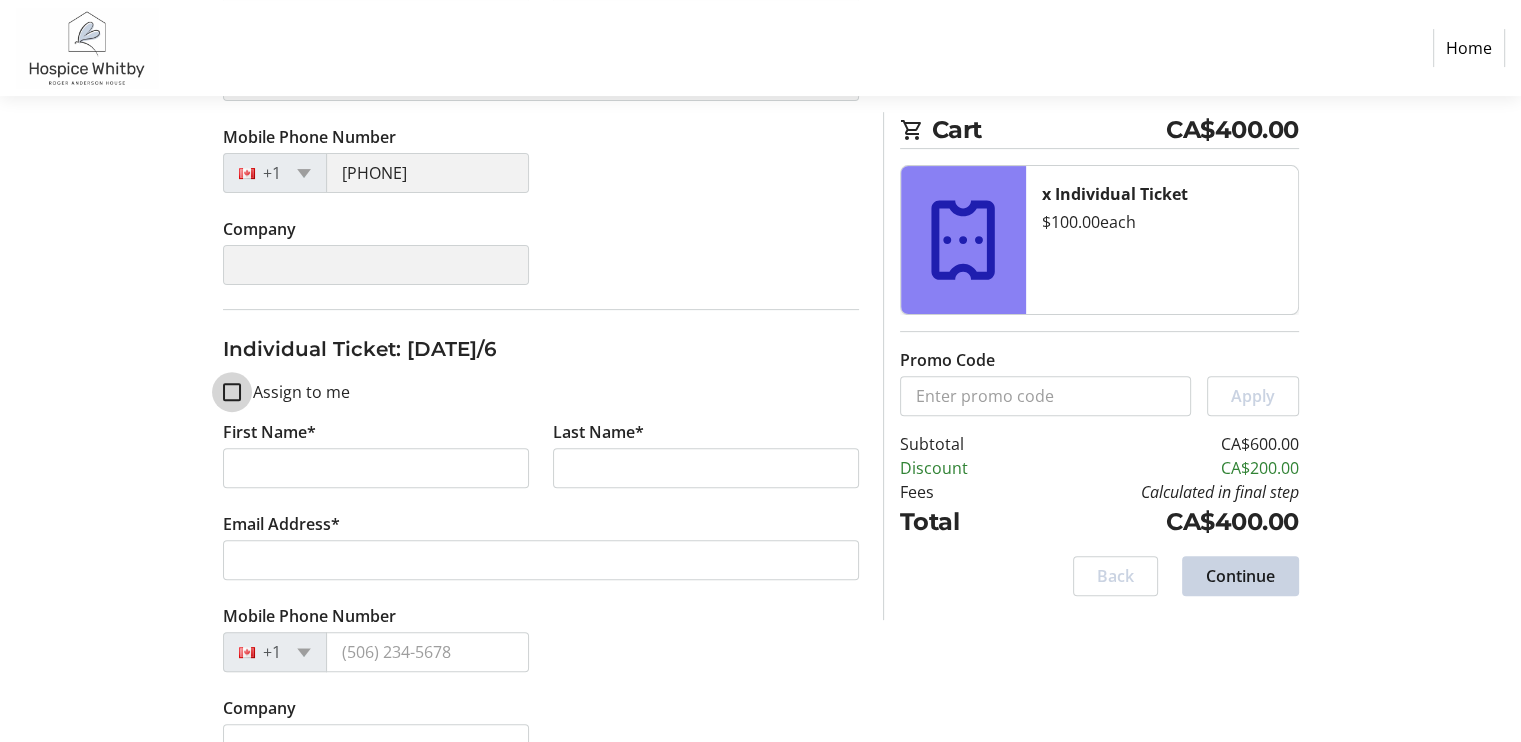 click on "Assign to me" at bounding box center (232, 392) 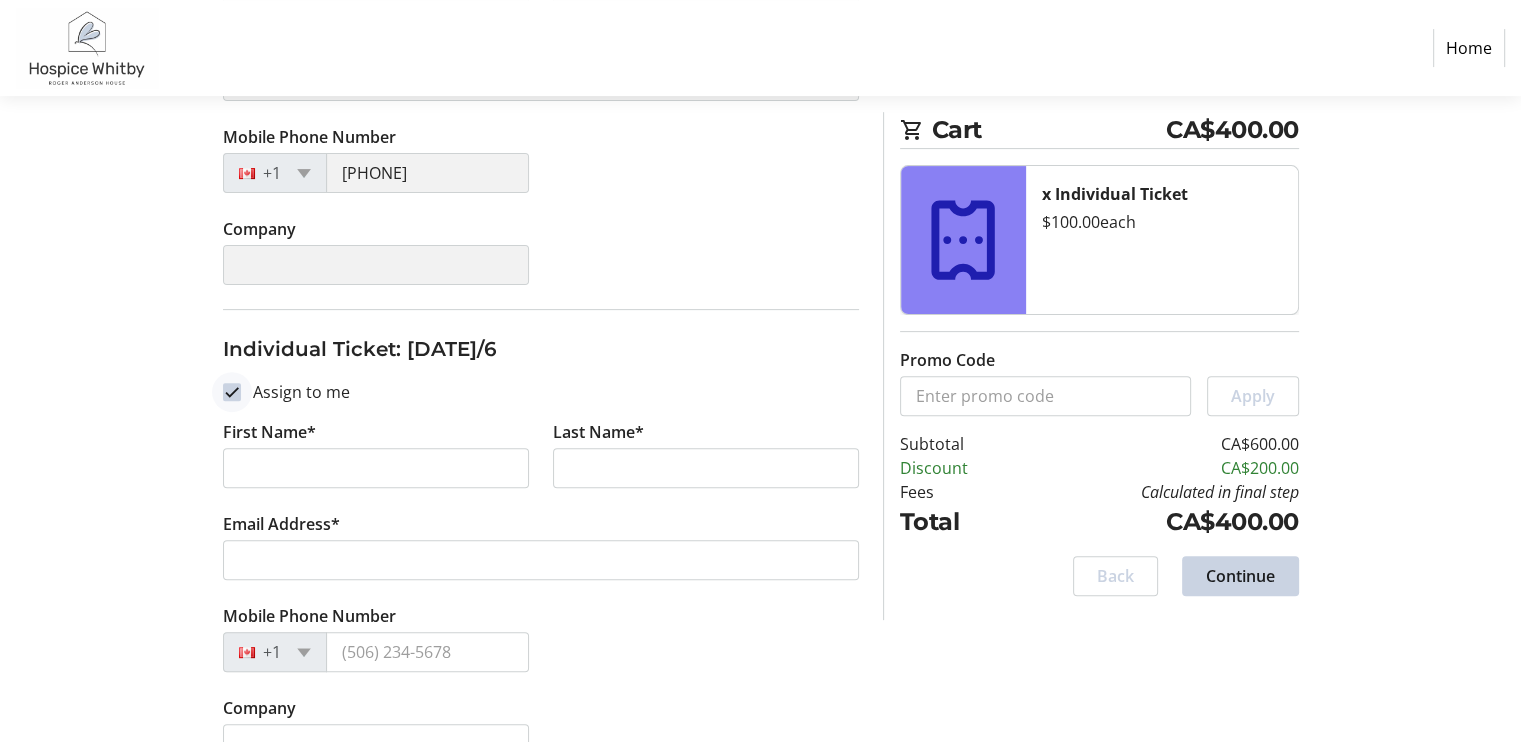 checkbox on "true" 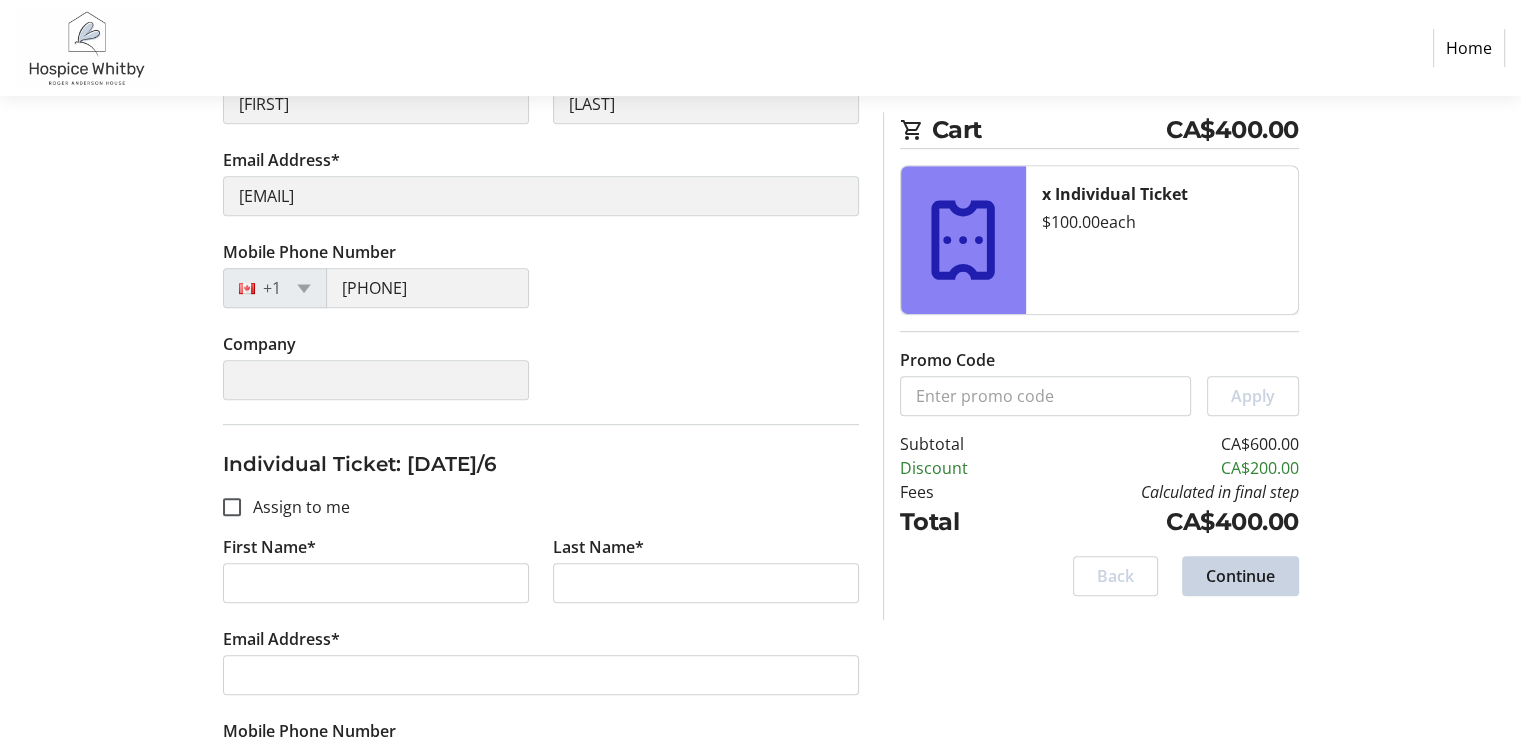 scroll, scrollTop: 980, scrollLeft: 0, axis: vertical 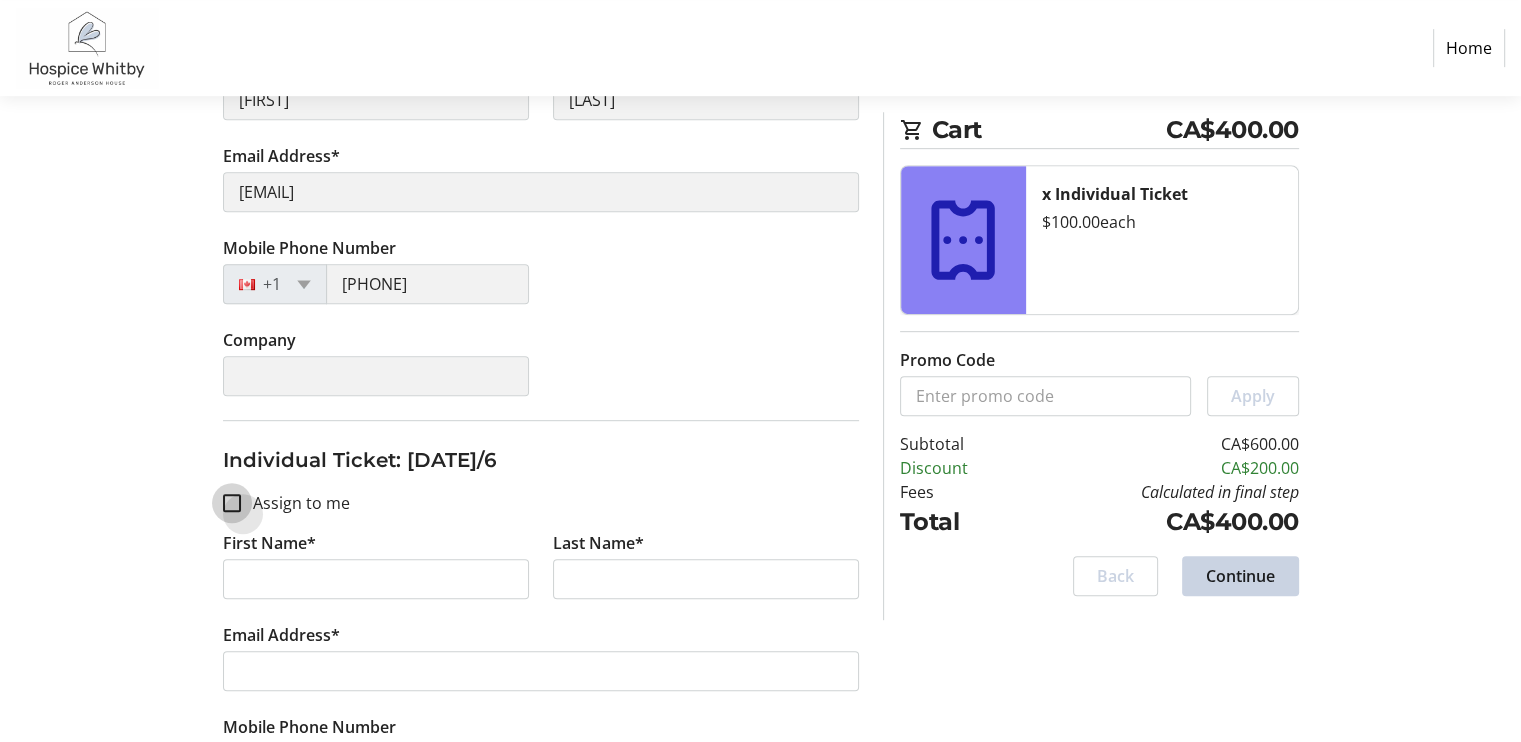 click on "Assign to me" at bounding box center (232, 503) 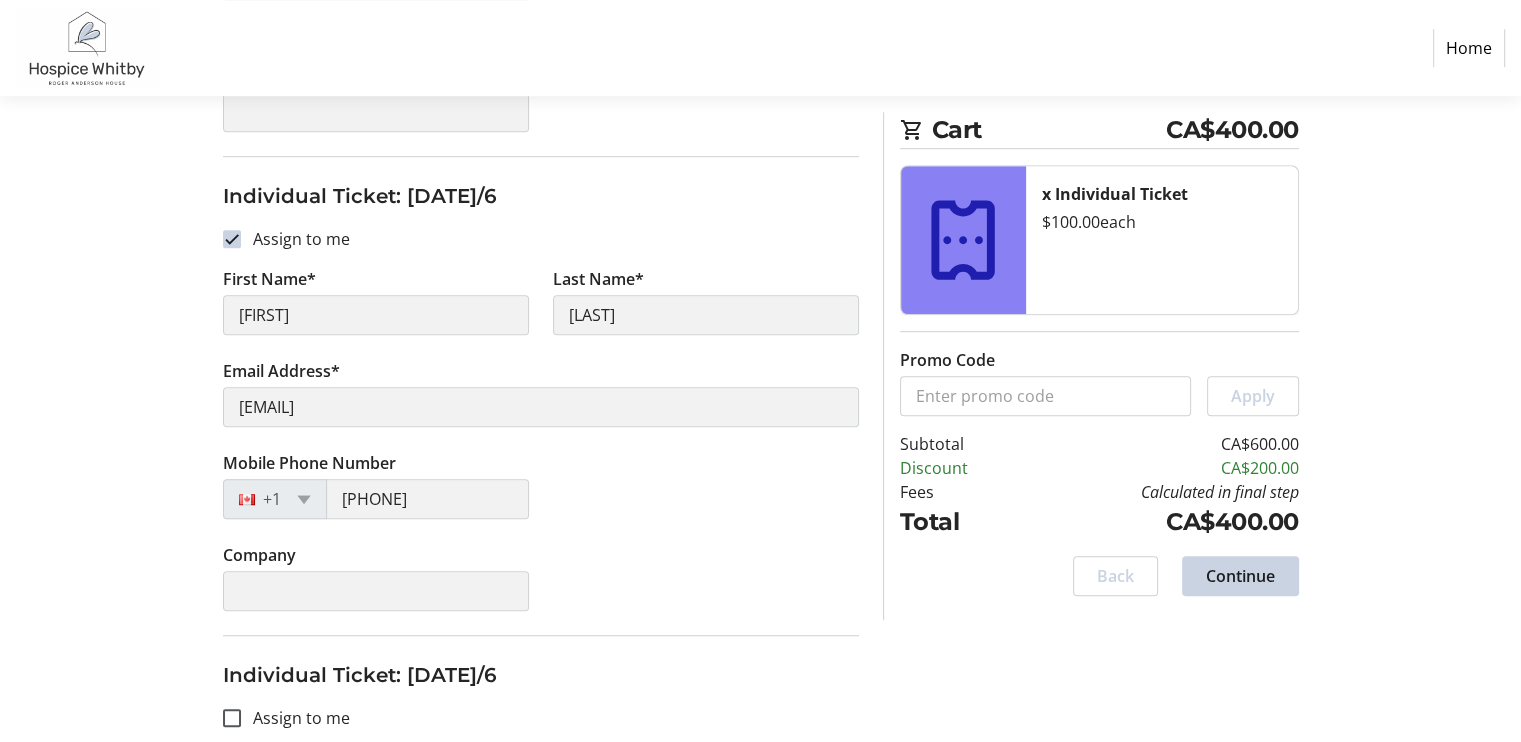 scroll, scrollTop: 1207, scrollLeft: 0, axis: vertical 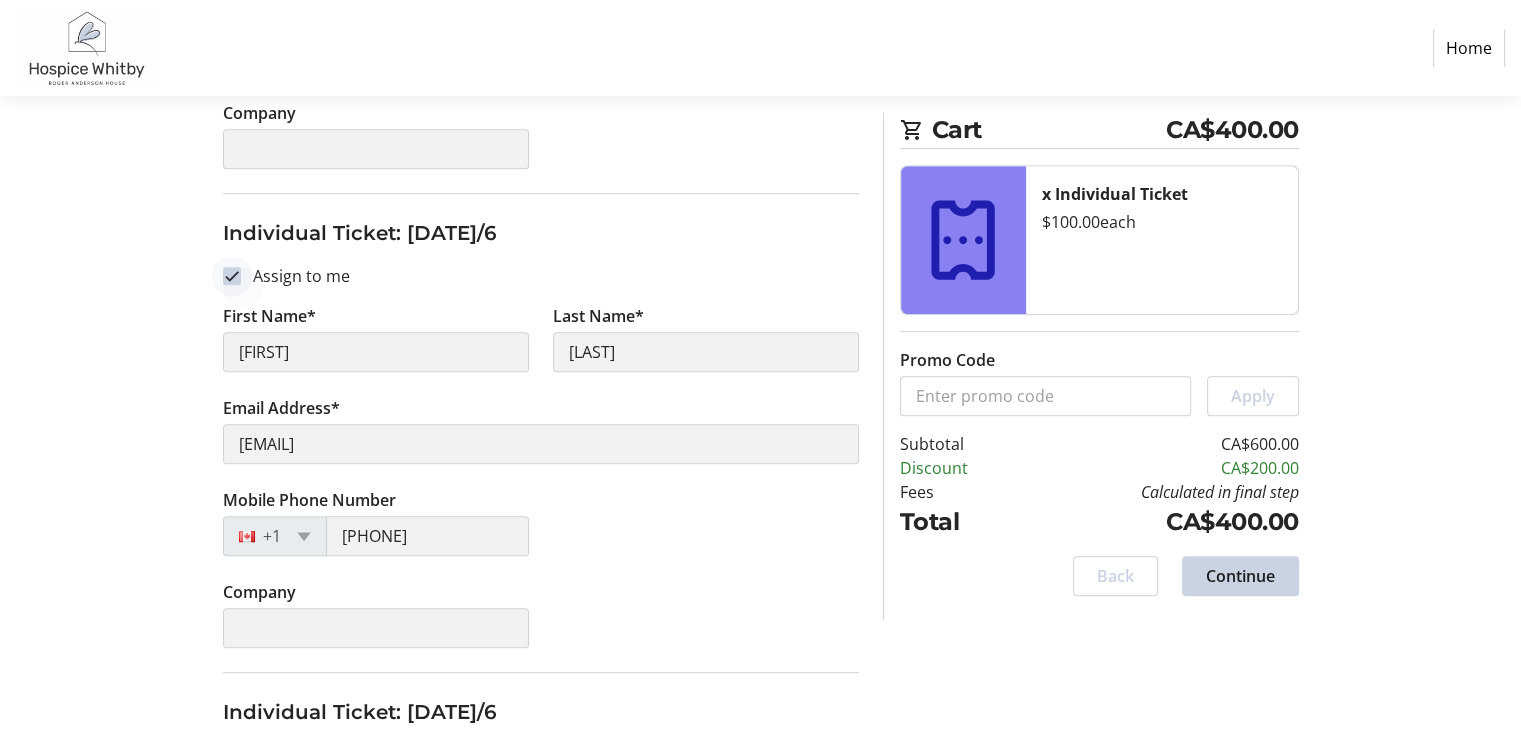 click on "Assign to me" at bounding box center [232, 276] 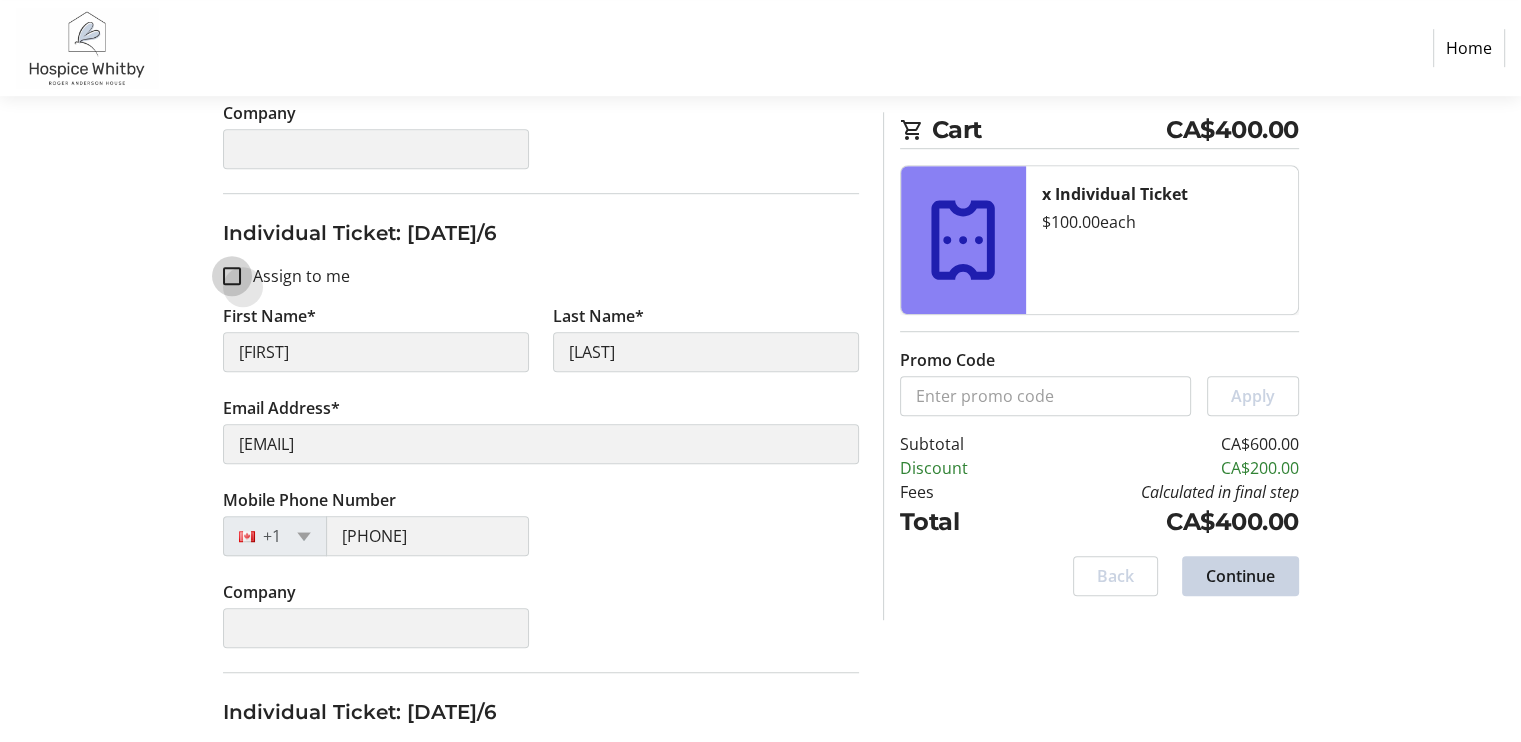 checkbox on "false" 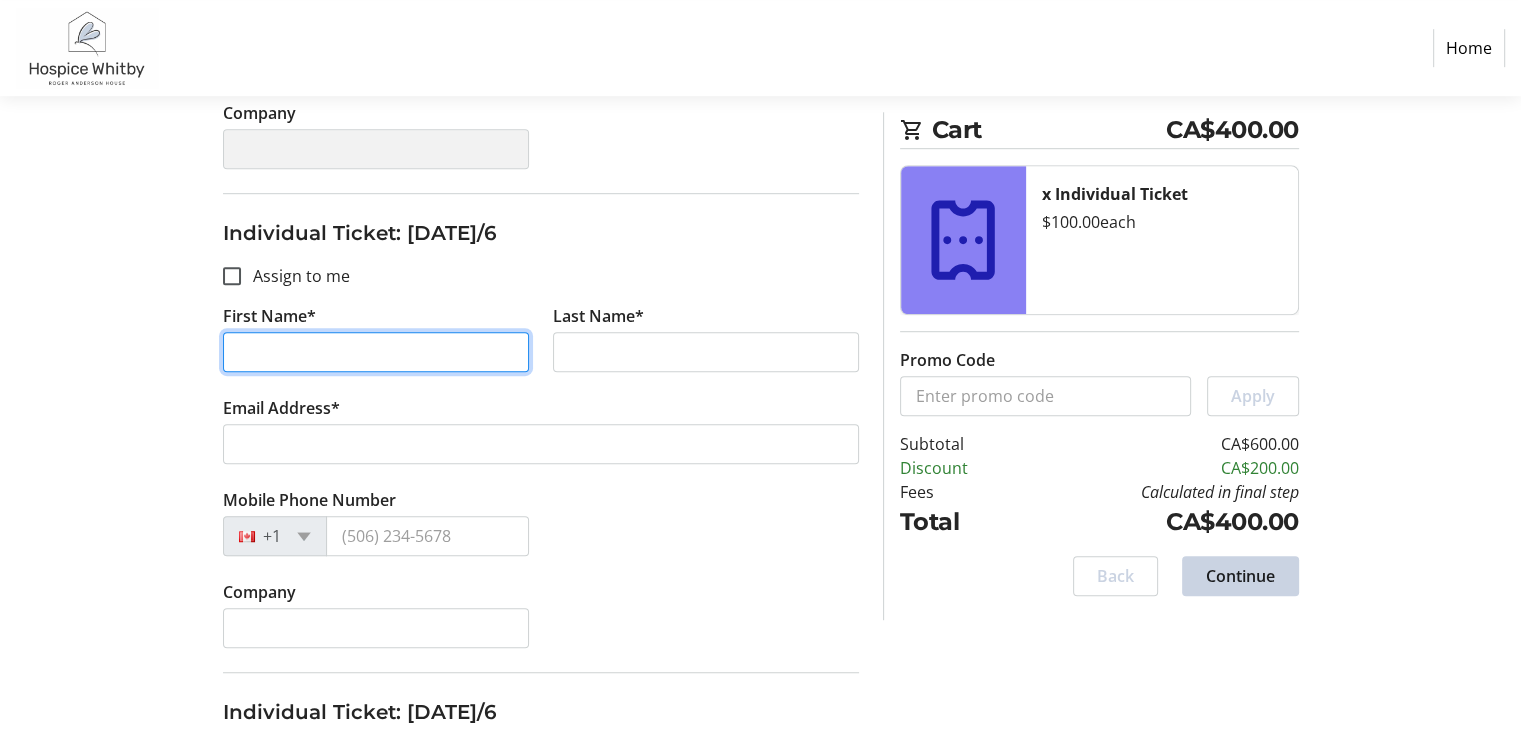 click on "First Name*" at bounding box center (376, 352) 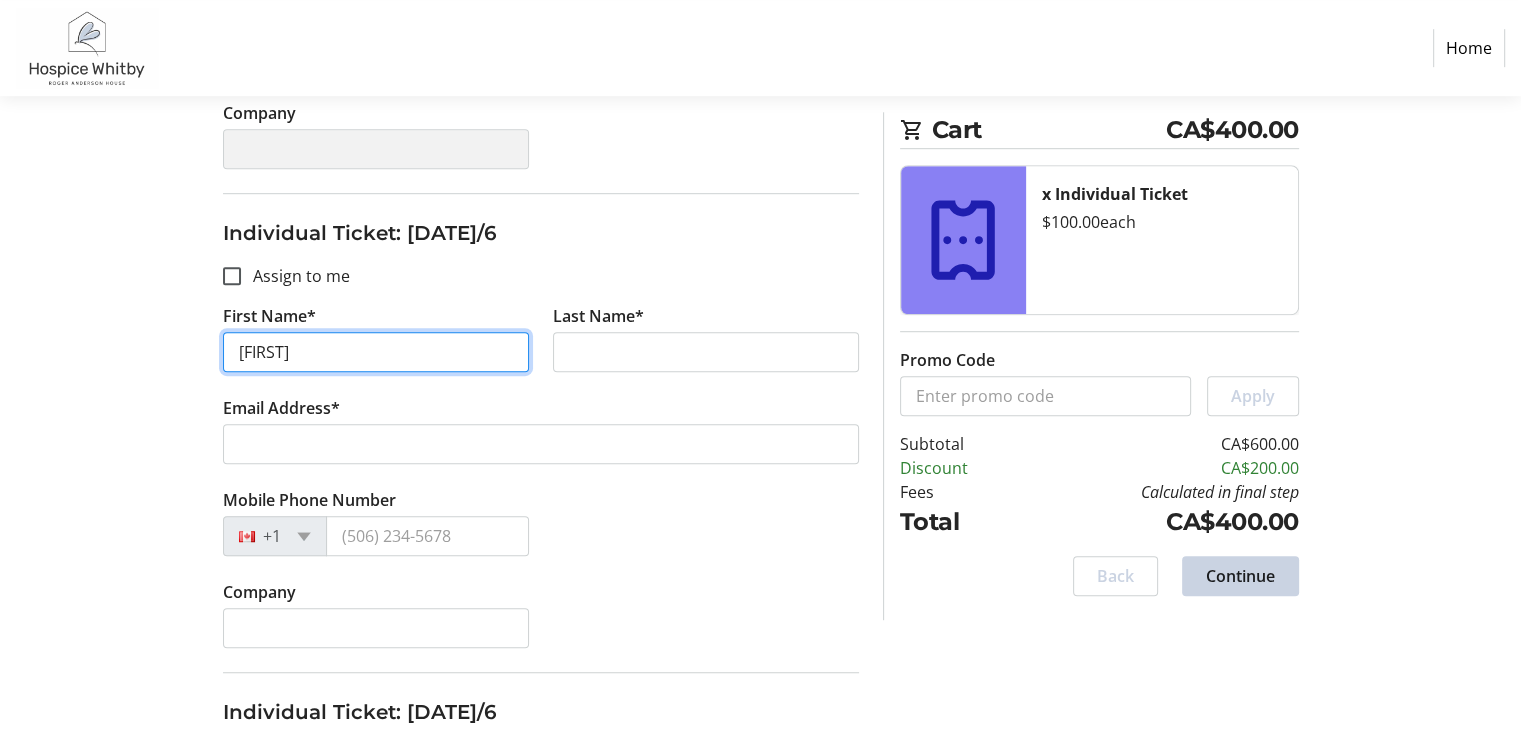 type on "[FIRST]" 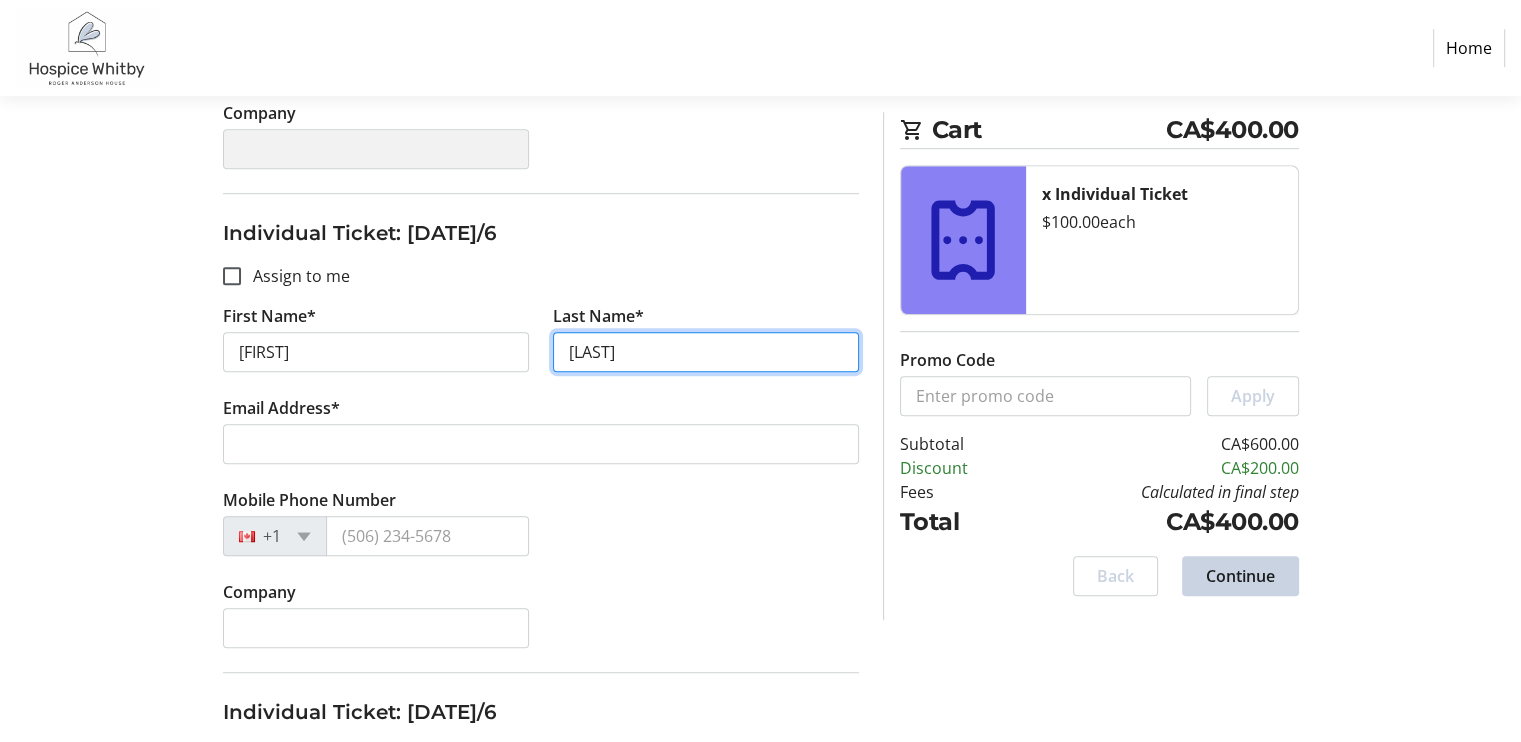 type on "[LAST]" 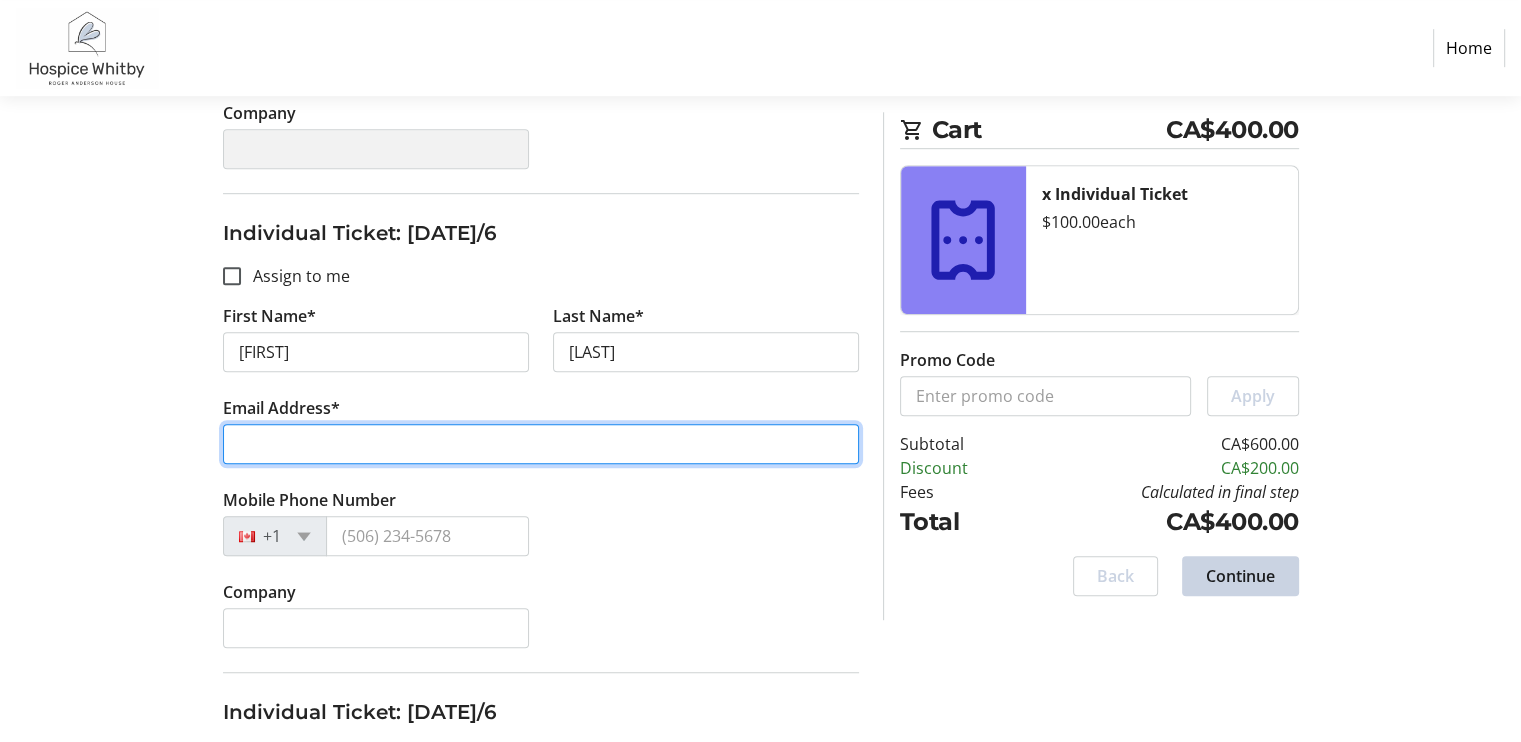 click on "Email Address*" at bounding box center [541, 444] 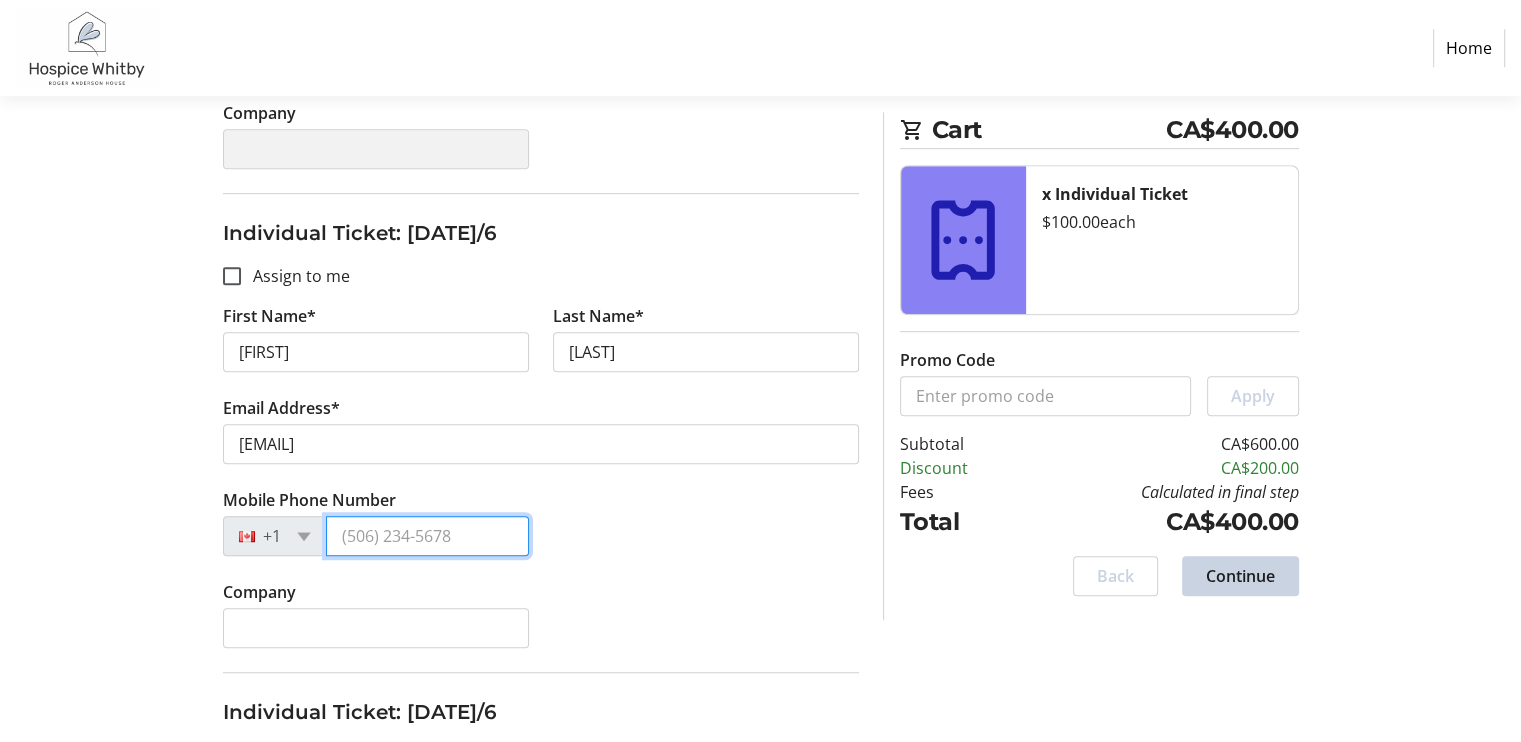 type on "[PHONE]" 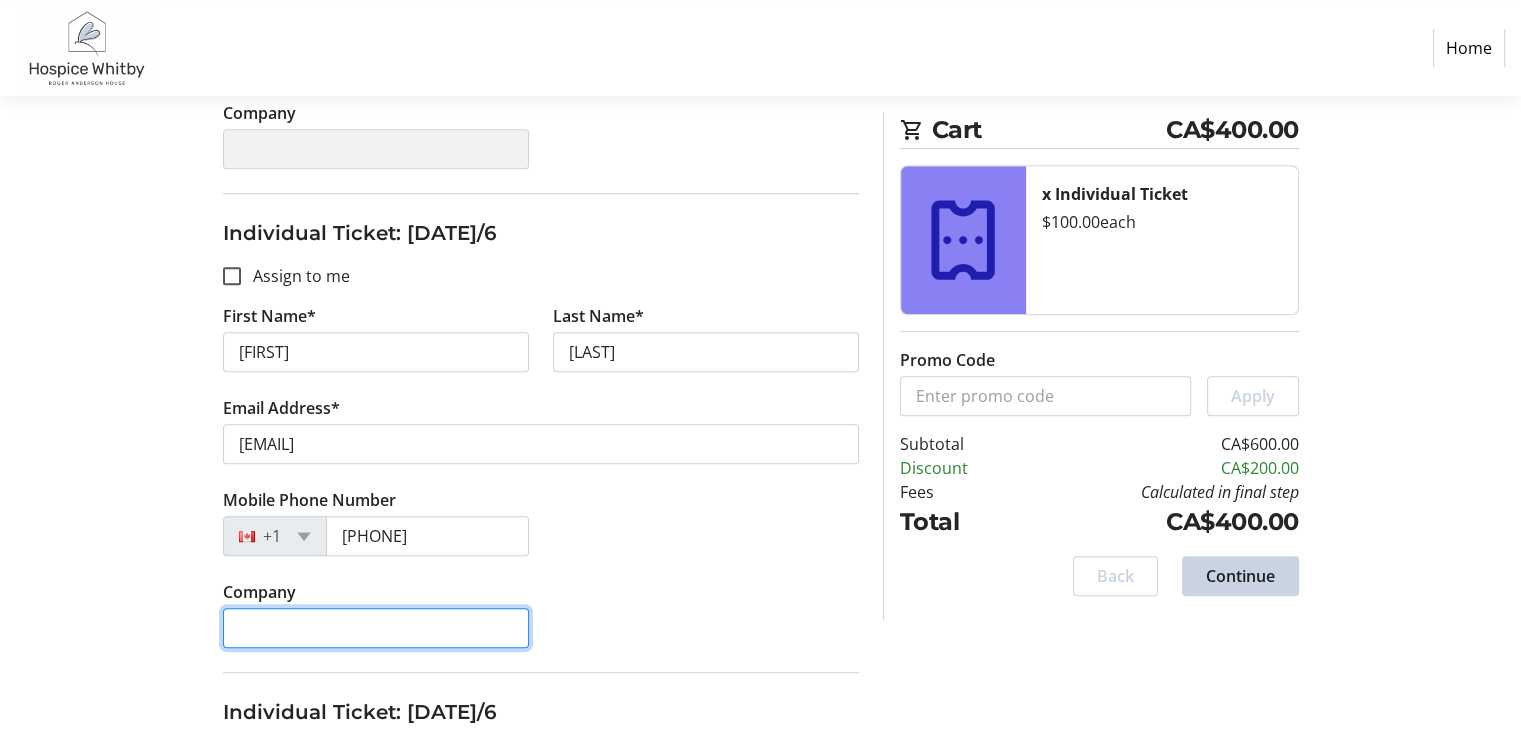 type on "[LAST] Quality Cleaning" 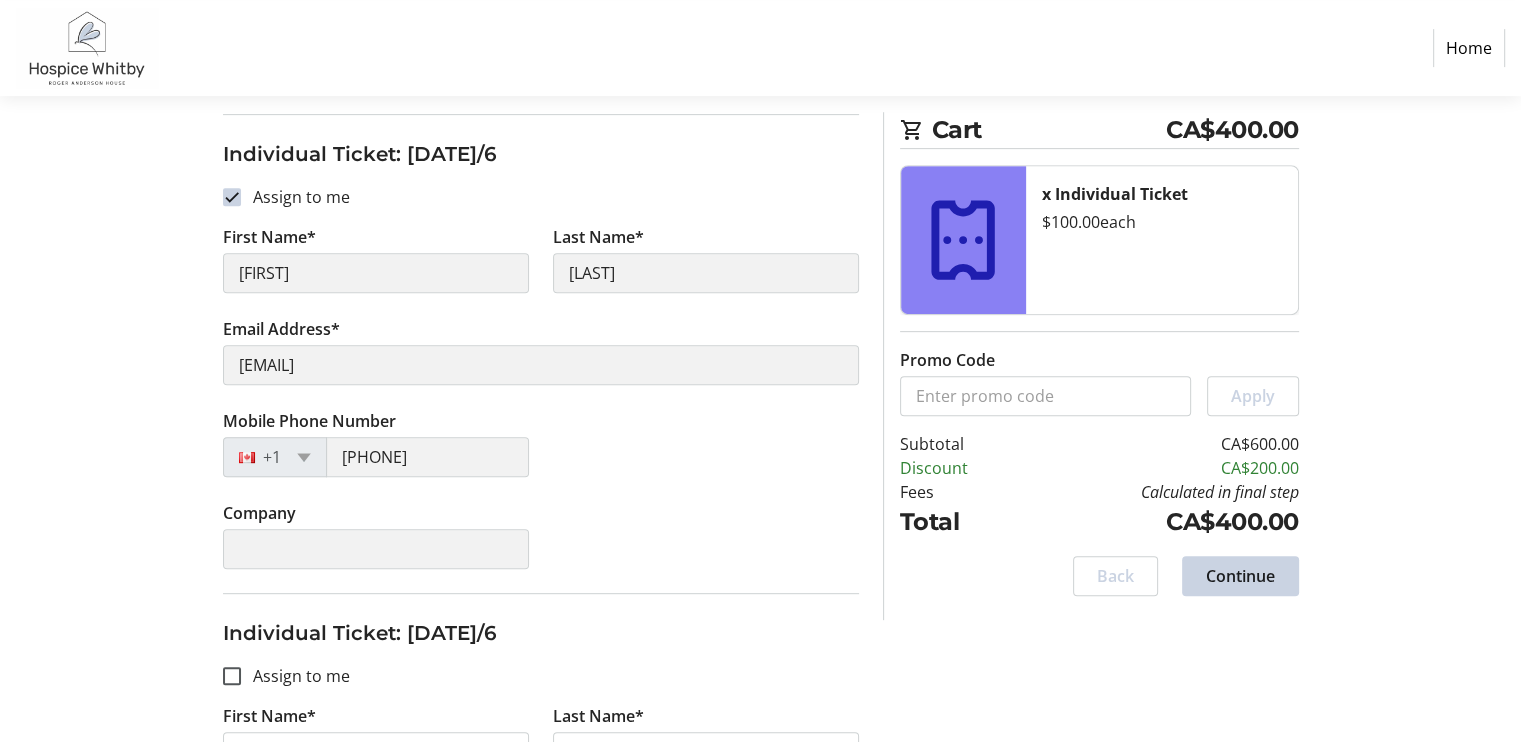 scroll, scrollTop: 753, scrollLeft: 0, axis: vertical 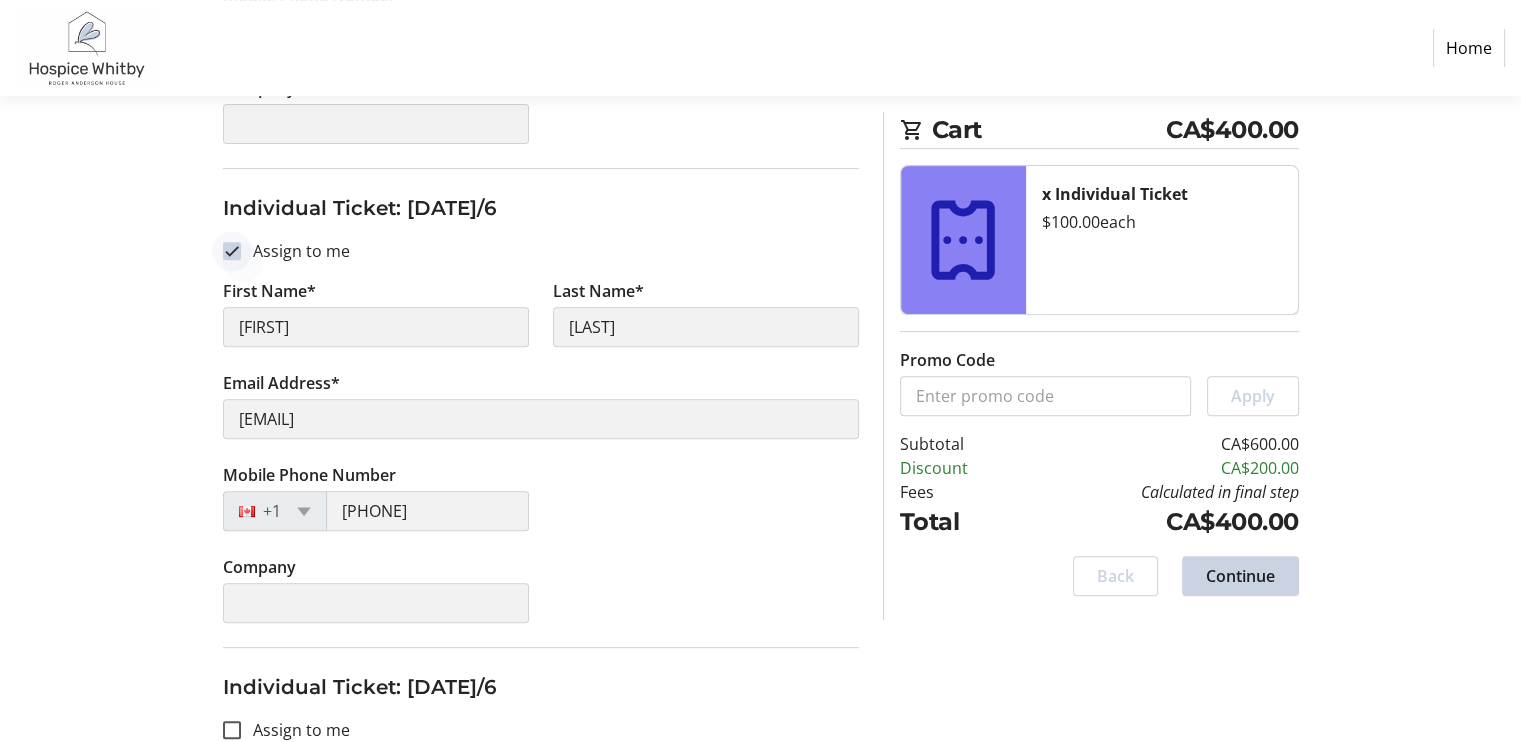 click on "Assign to me" at bounding box center [232, 251] 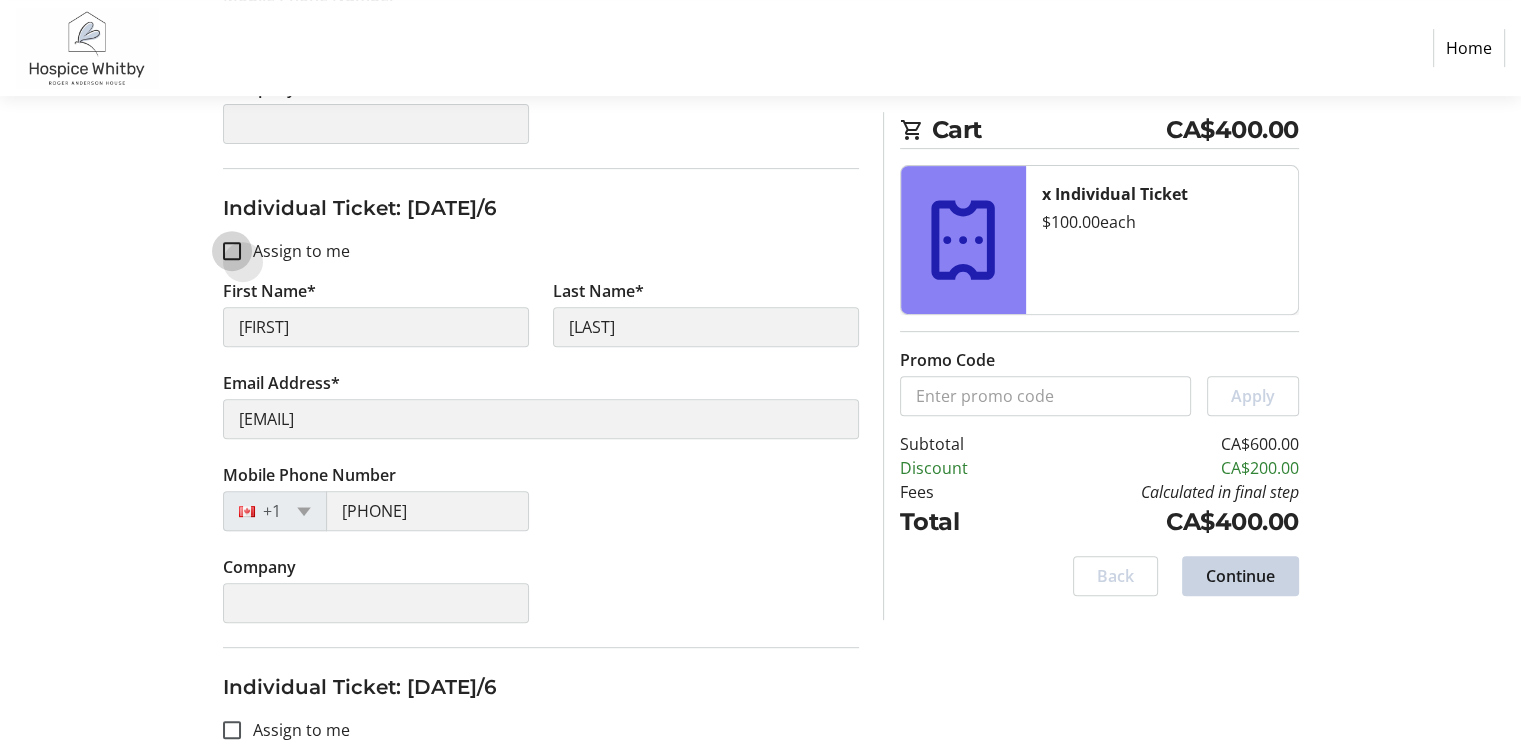 checkbox on "false" 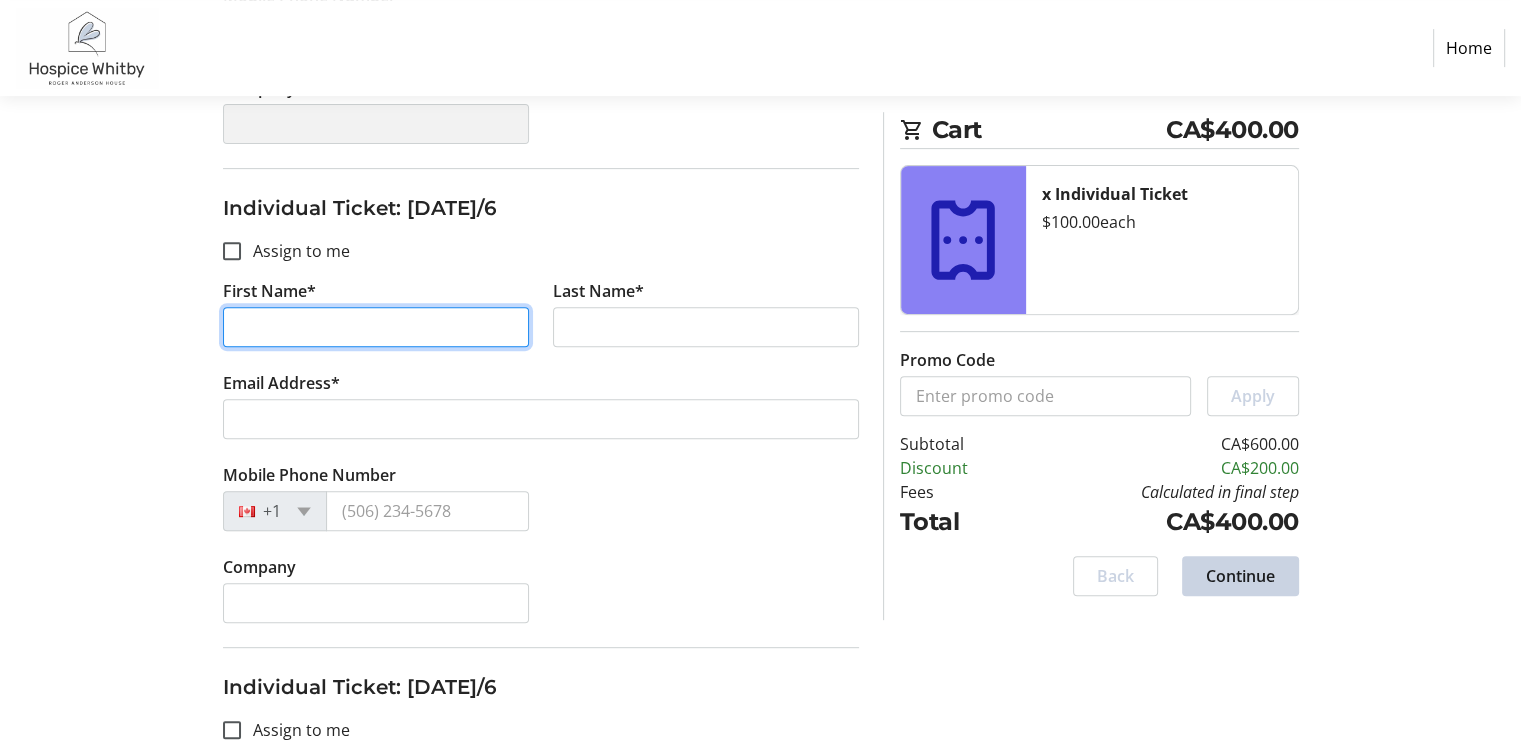 click on "First Name*" at bounding box center [376, 327] 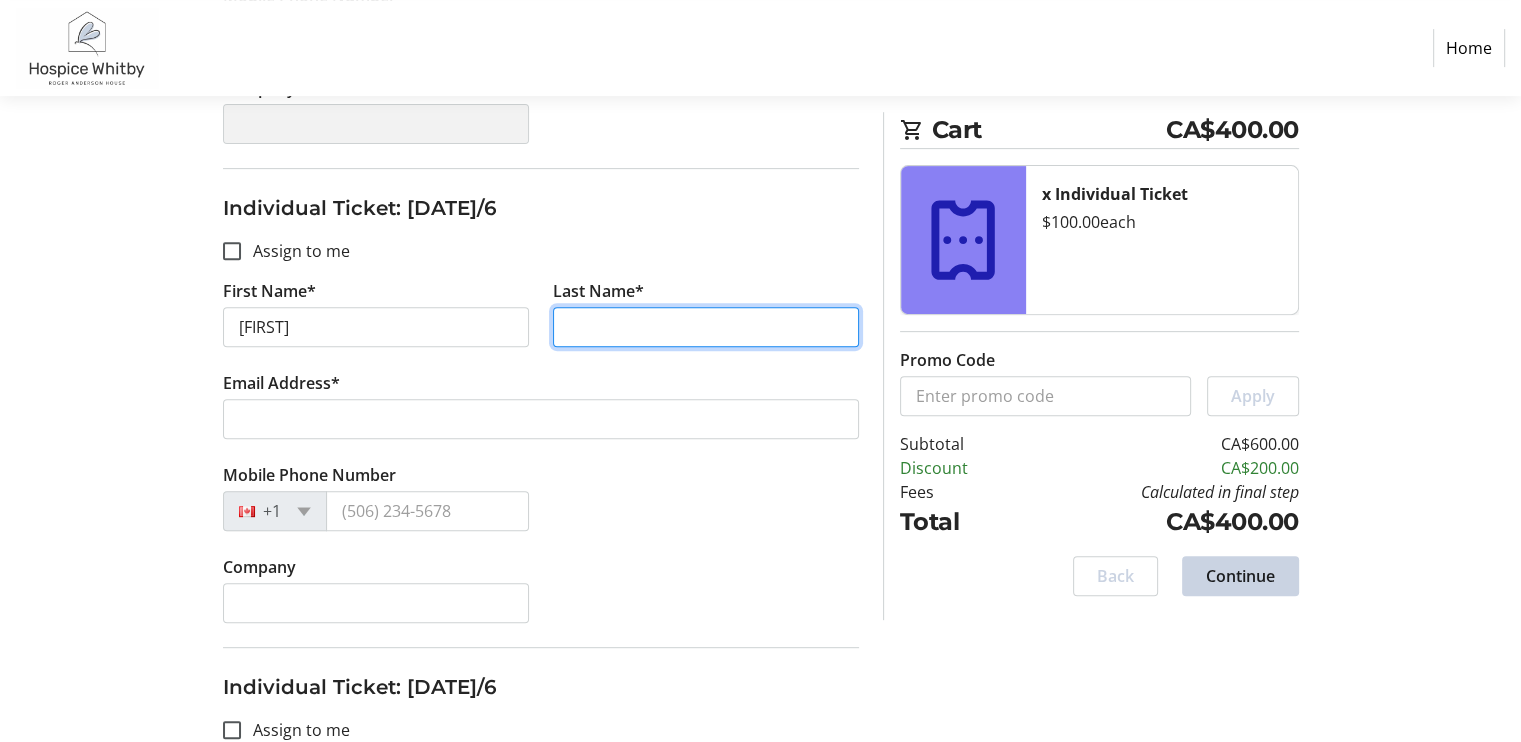 type on "[LAST]" 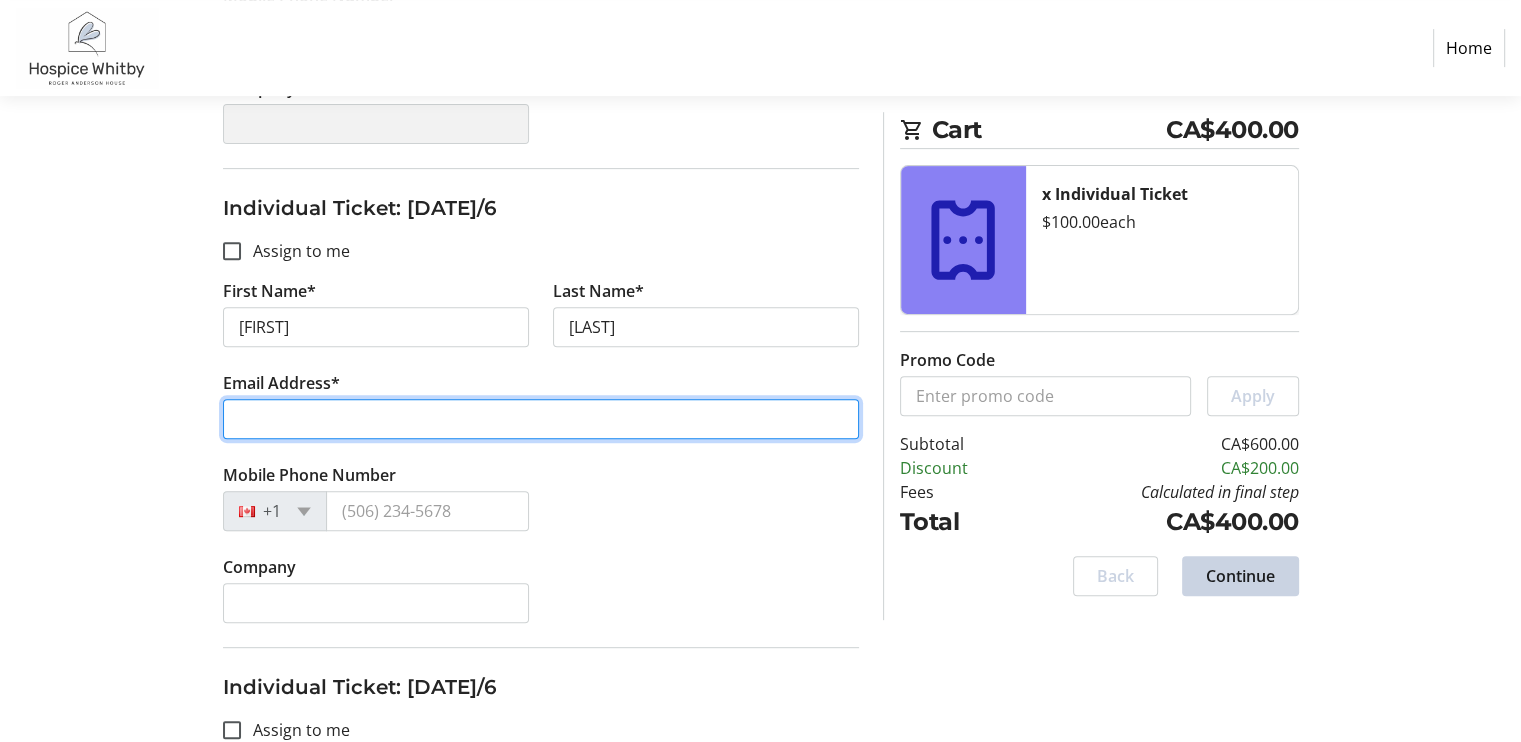 type on "[EMAIL]" 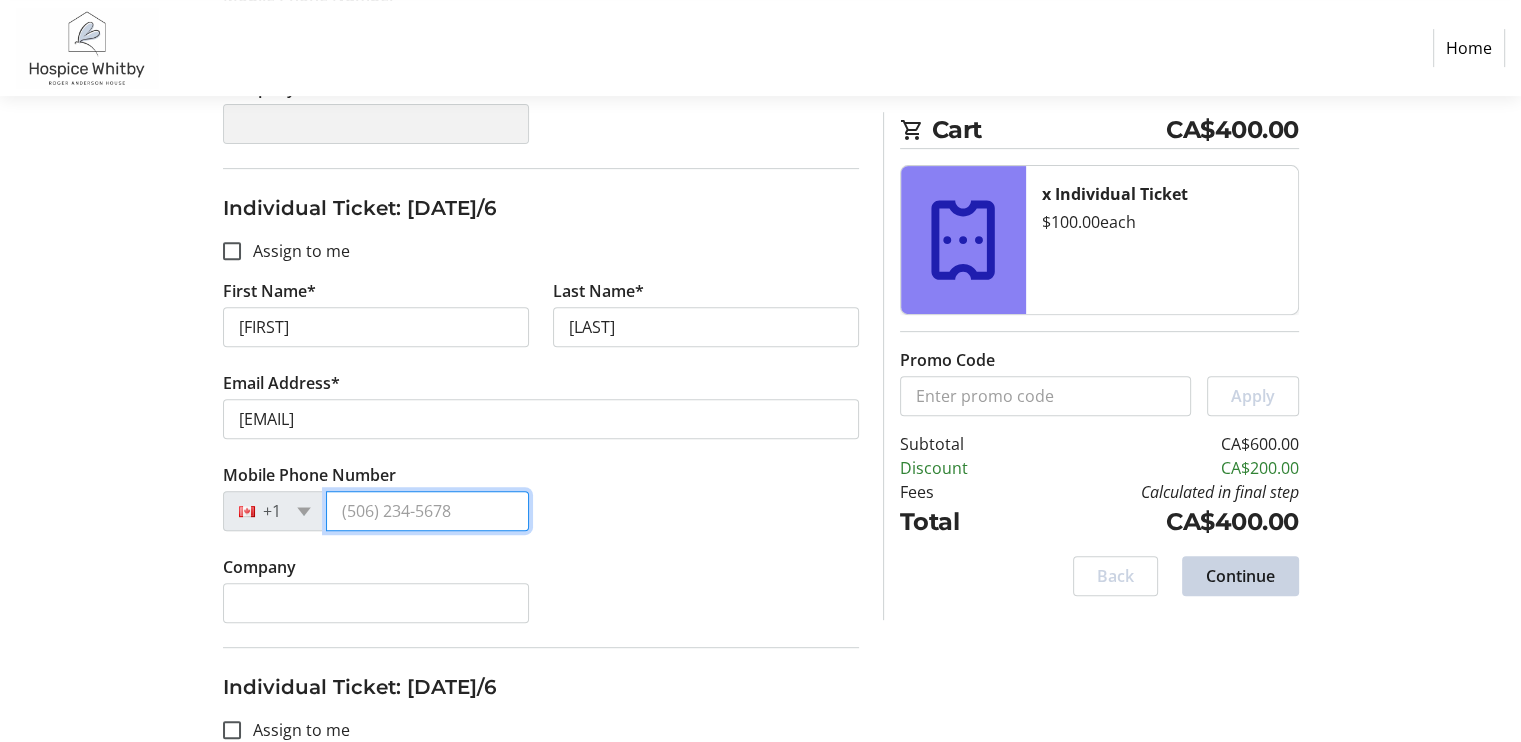 type on "[PHONE]" 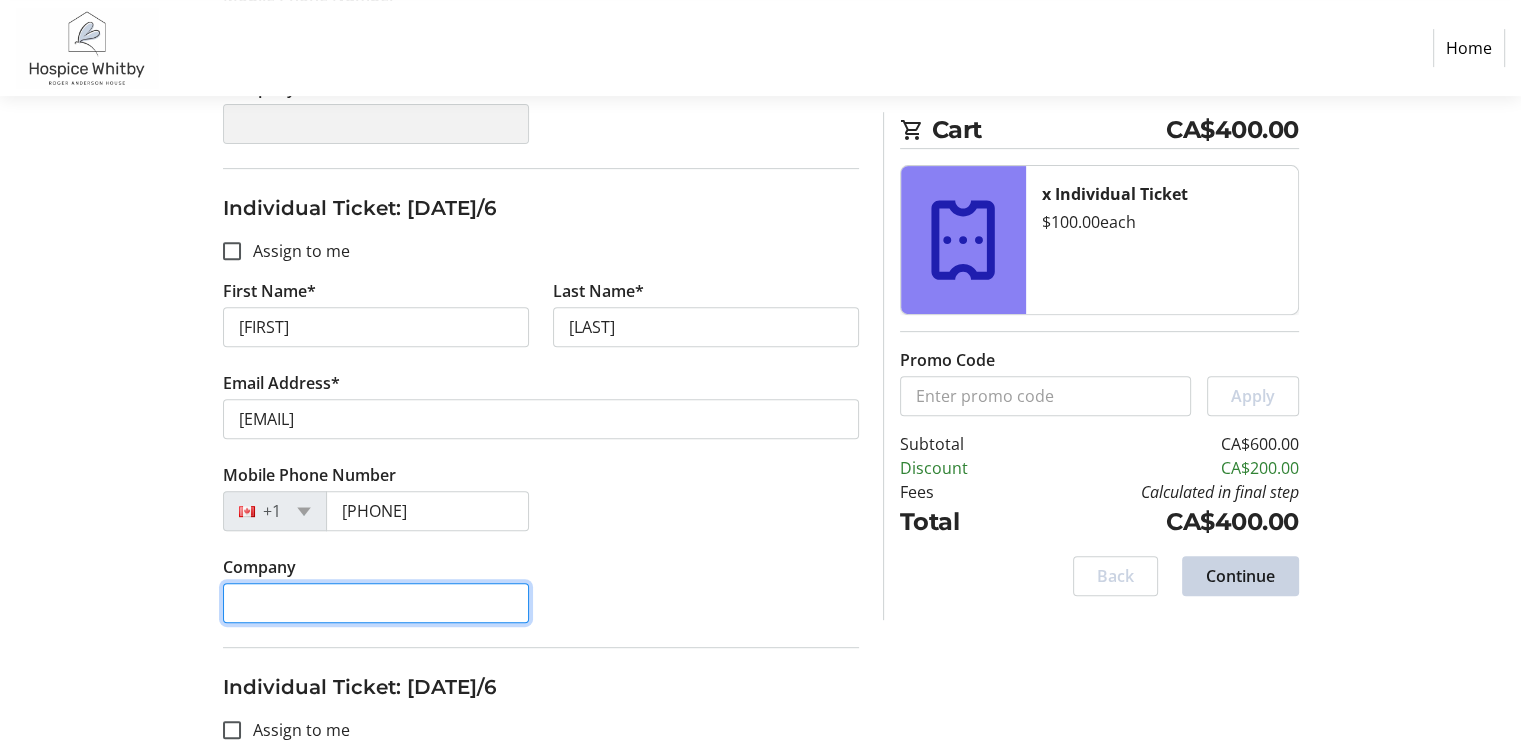type on "[LAST] Quality Cleaning" 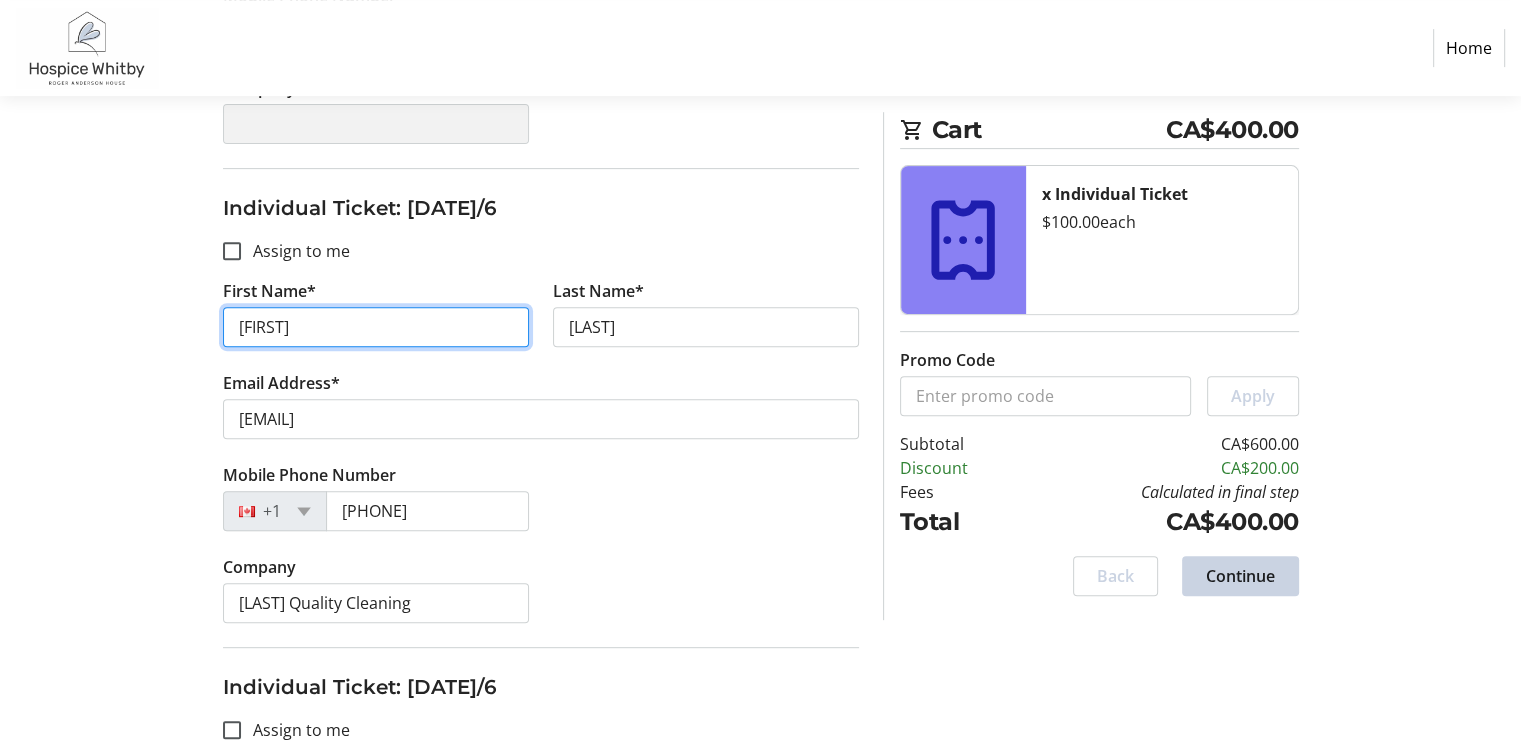 click on "[FIRST]" at bounding box center [376, 327] 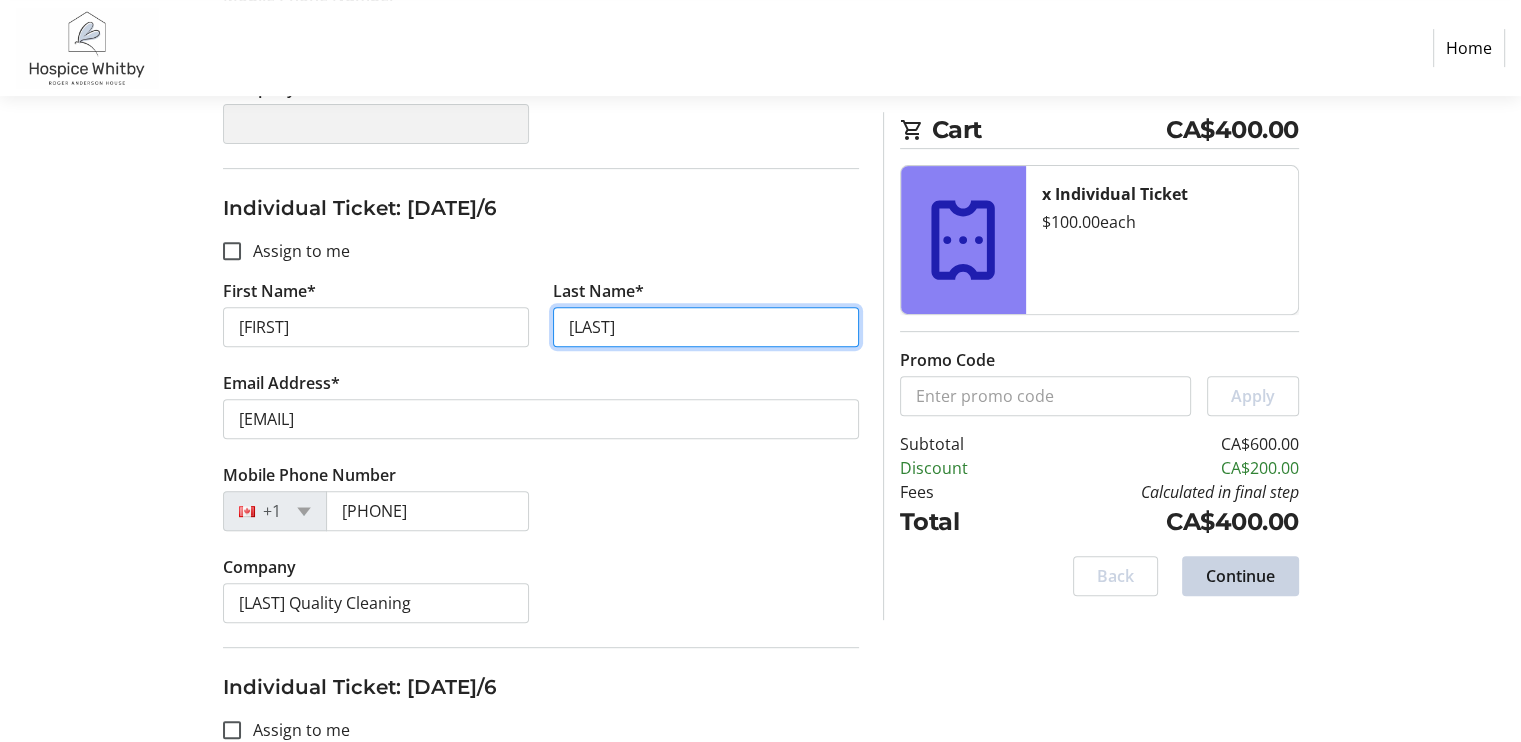click on "[LAST]" at bounding box center (706, 327) 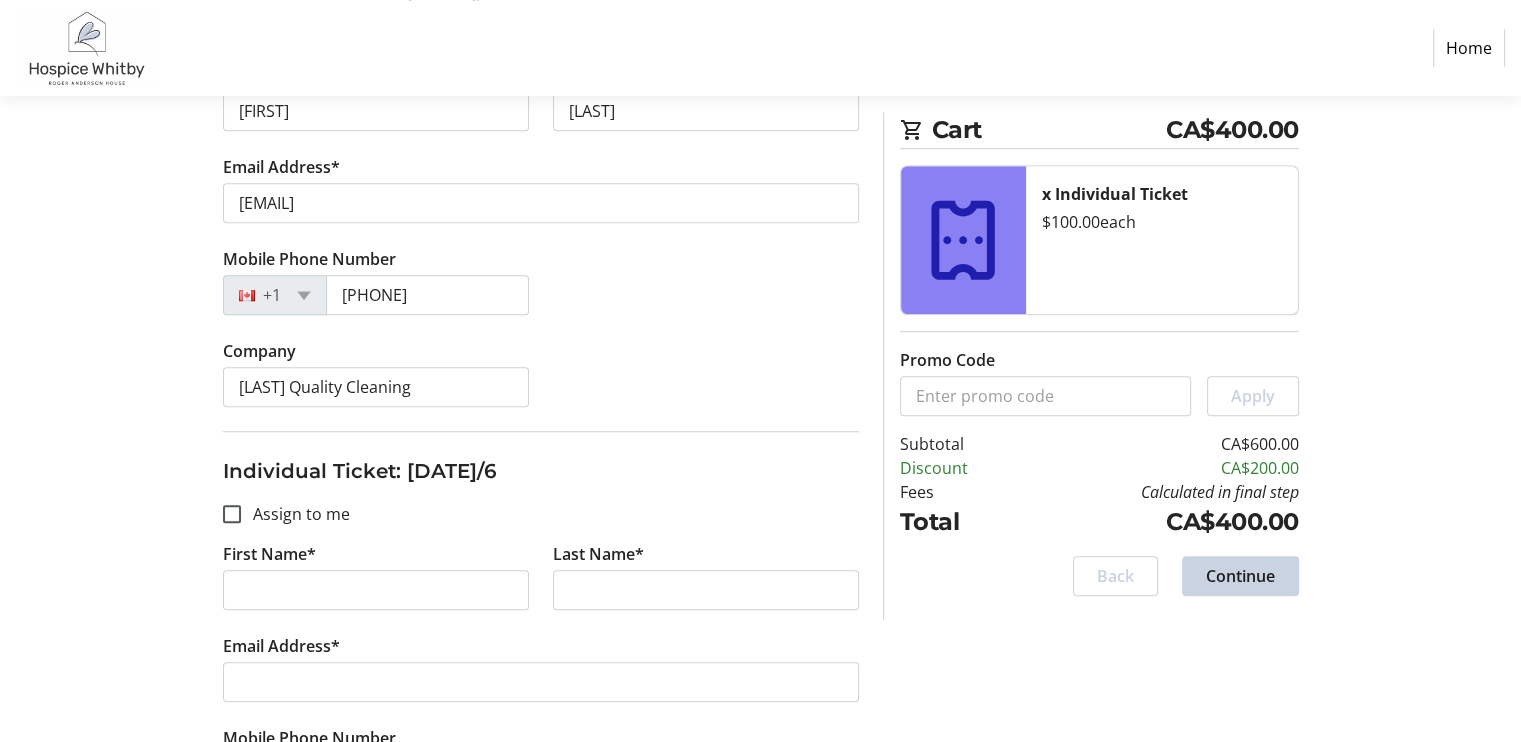 scroll, scrollTop: 1444, scrollLeft: 0, axis: vertical 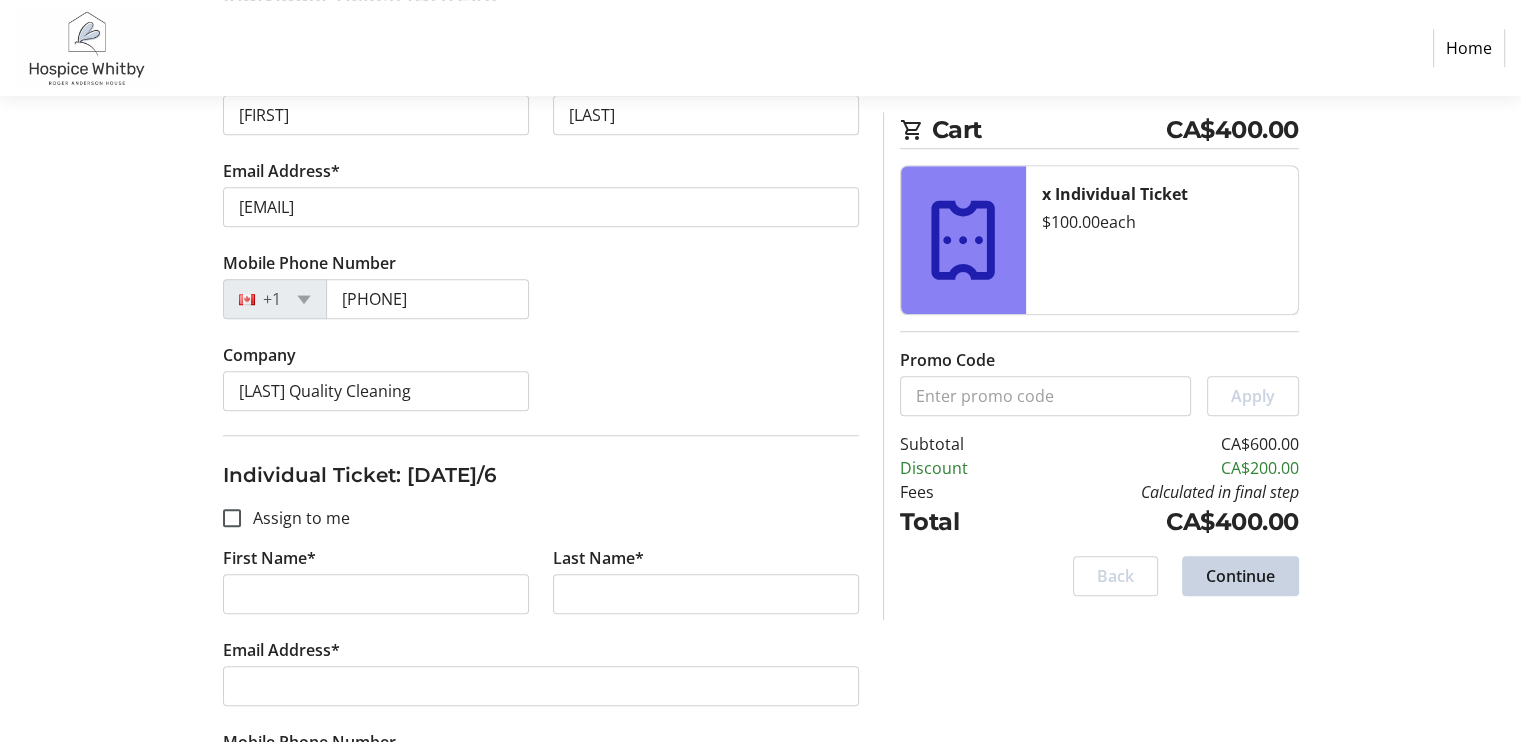 type on "[LAST]" 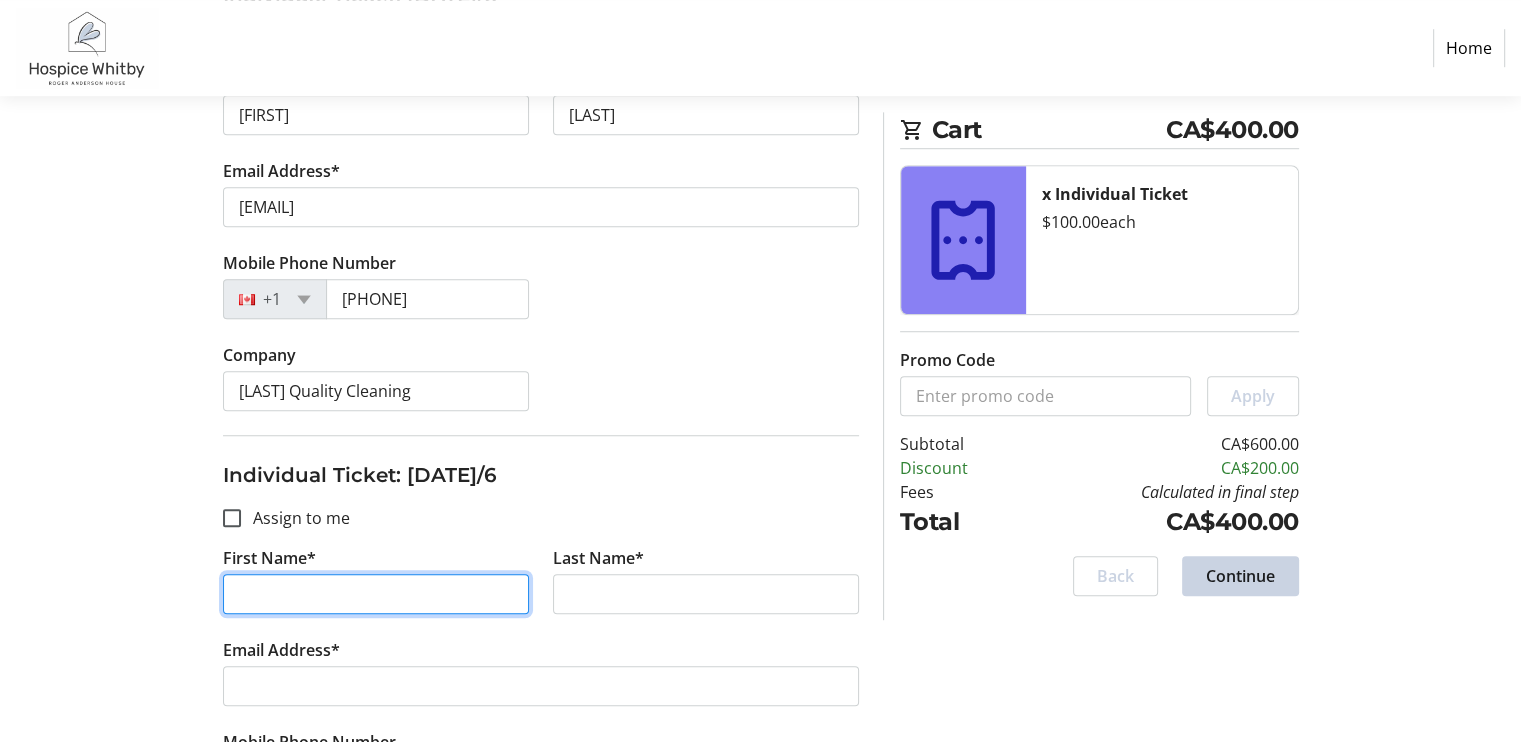 click on "First Name*" at bounding box center [376, 594] 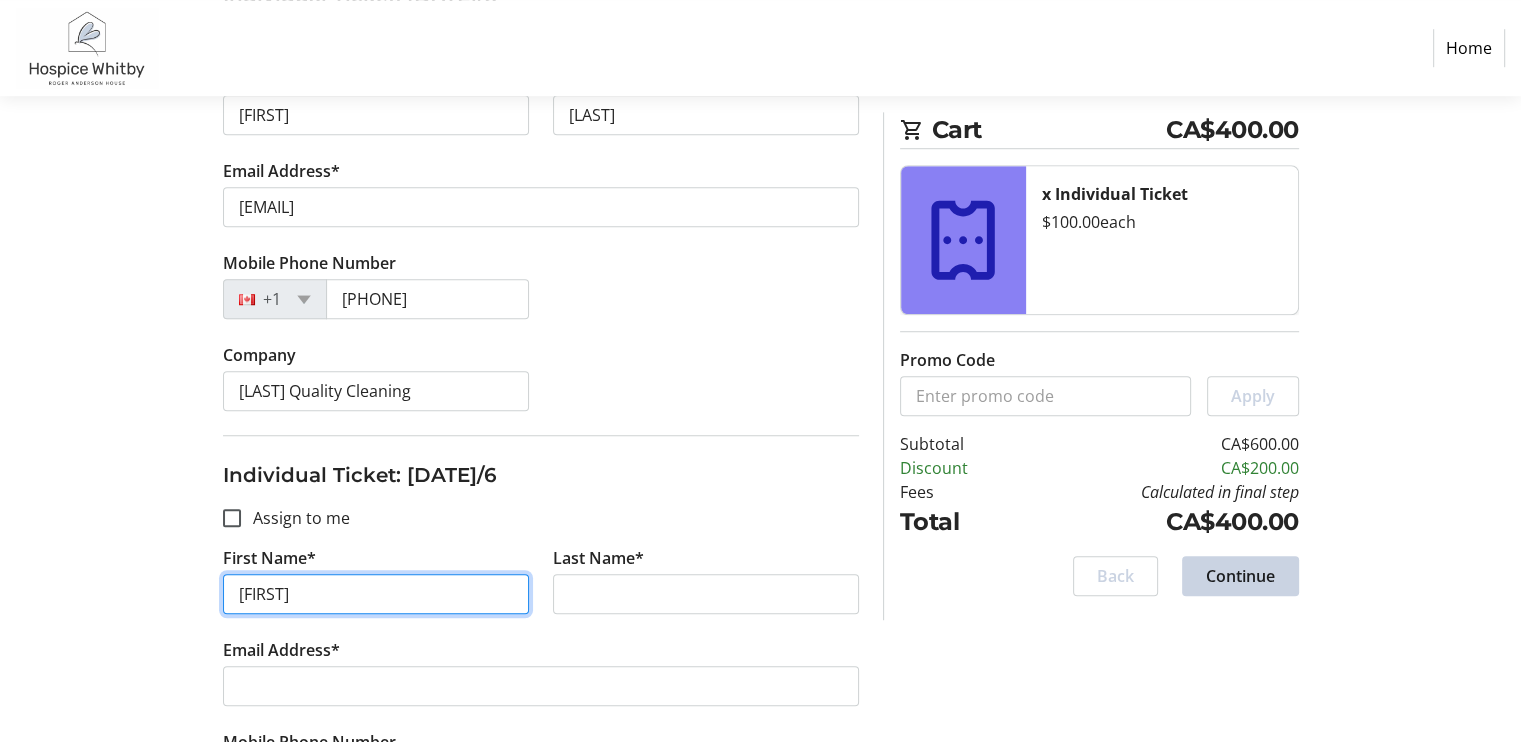 type on "[FIRST]" 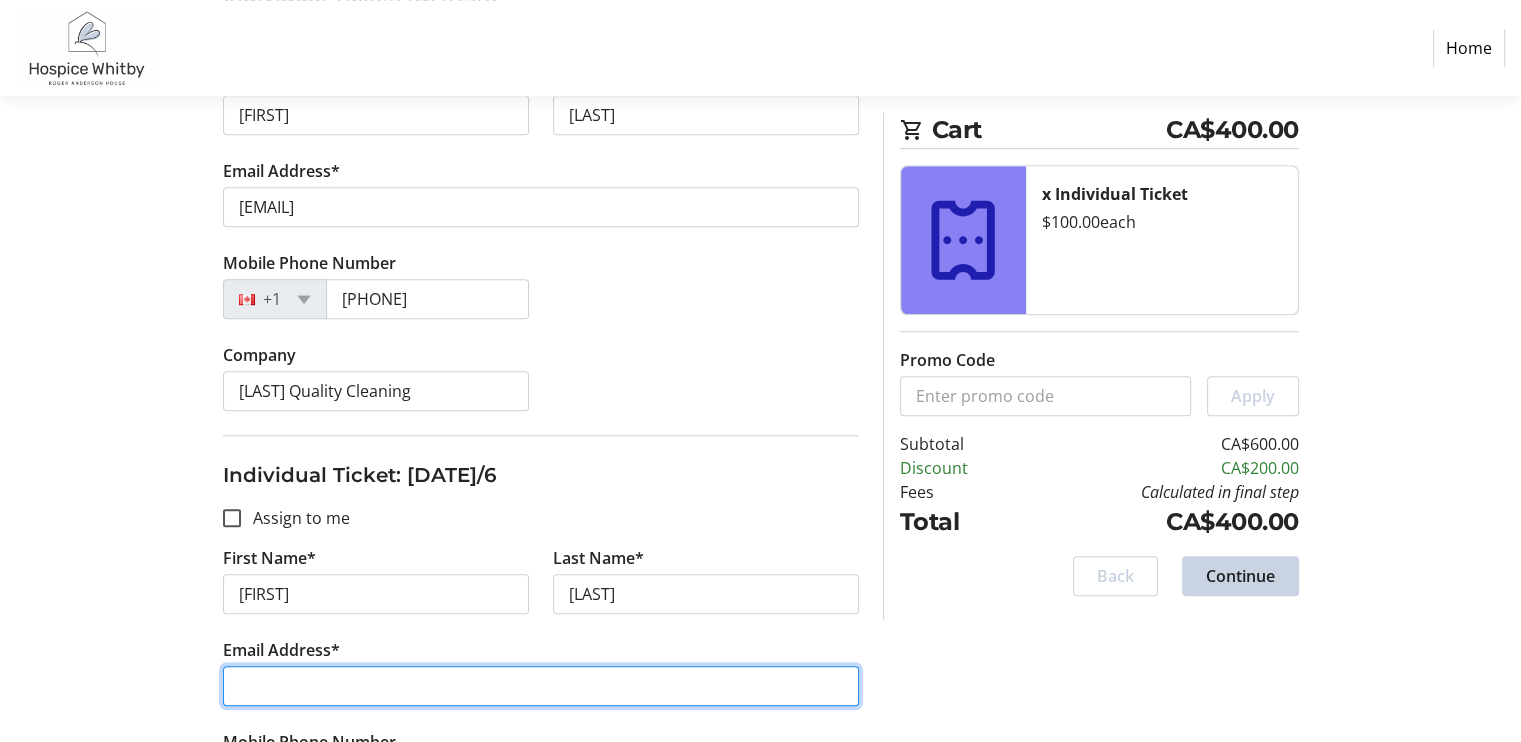 click on "Email Address*" at bounding box center (541, 686) 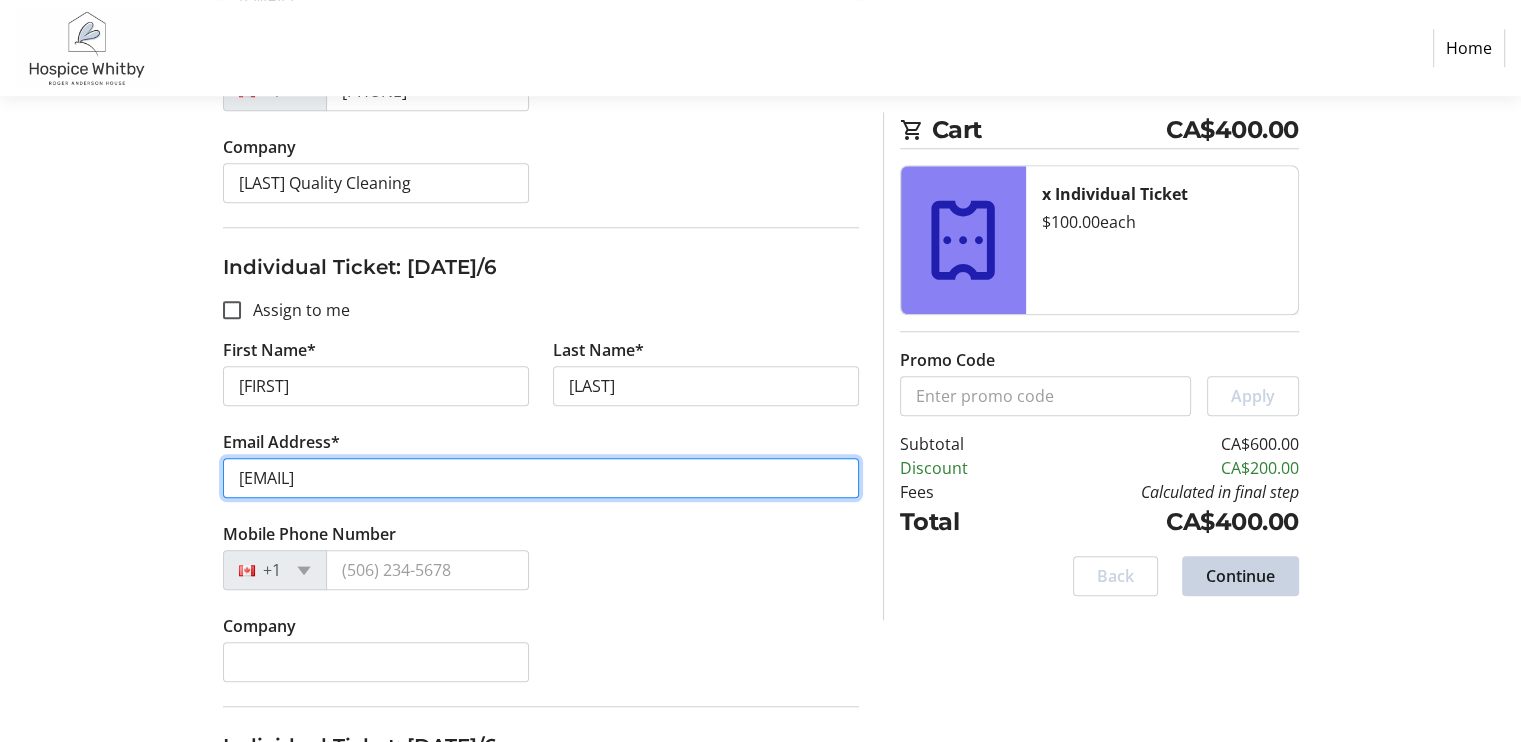 scroll, scrollTop: 1648, scrollLeft: 0, axis: vertical 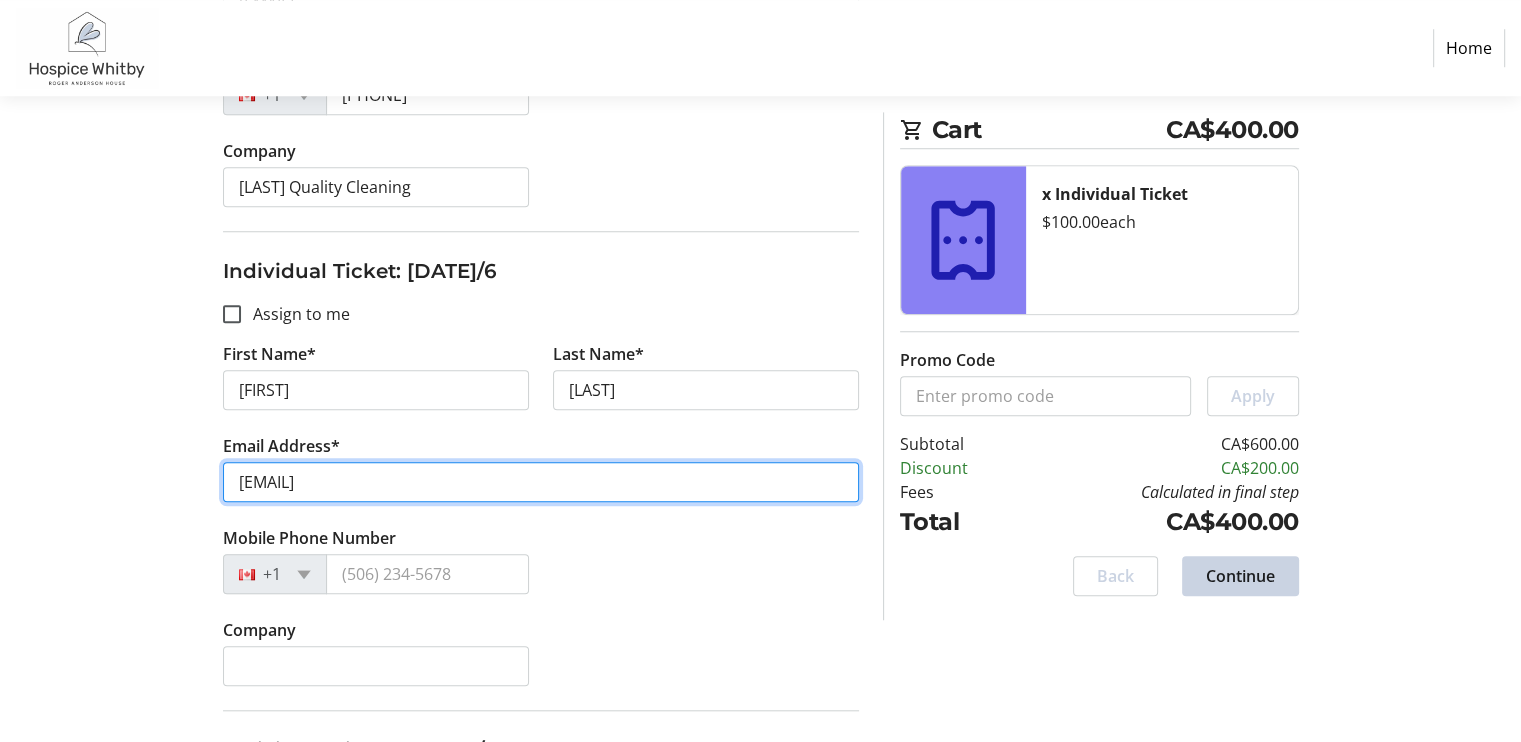 type on "[EMAIL]" 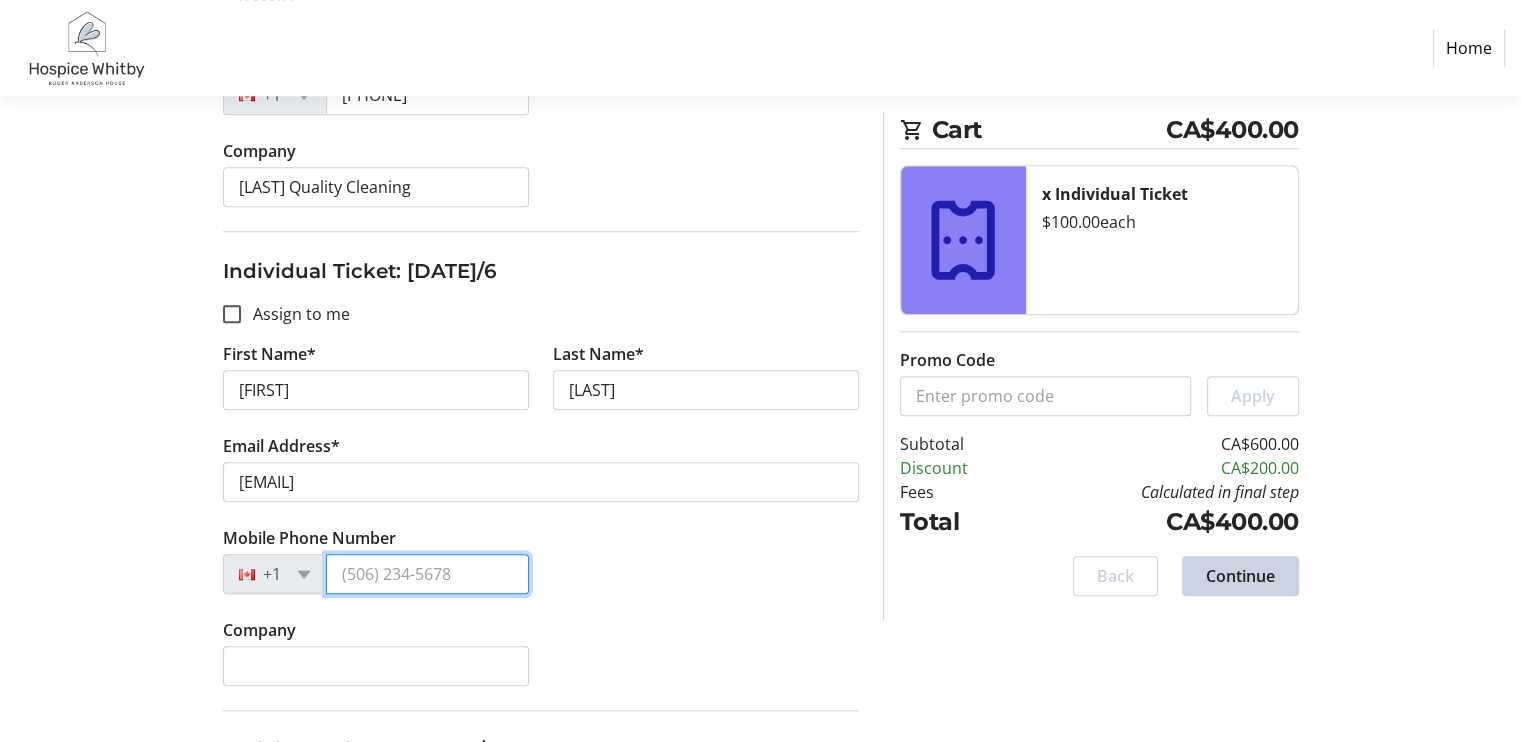 click on "Mobile Phone Number" at bounding box center [427, 574] 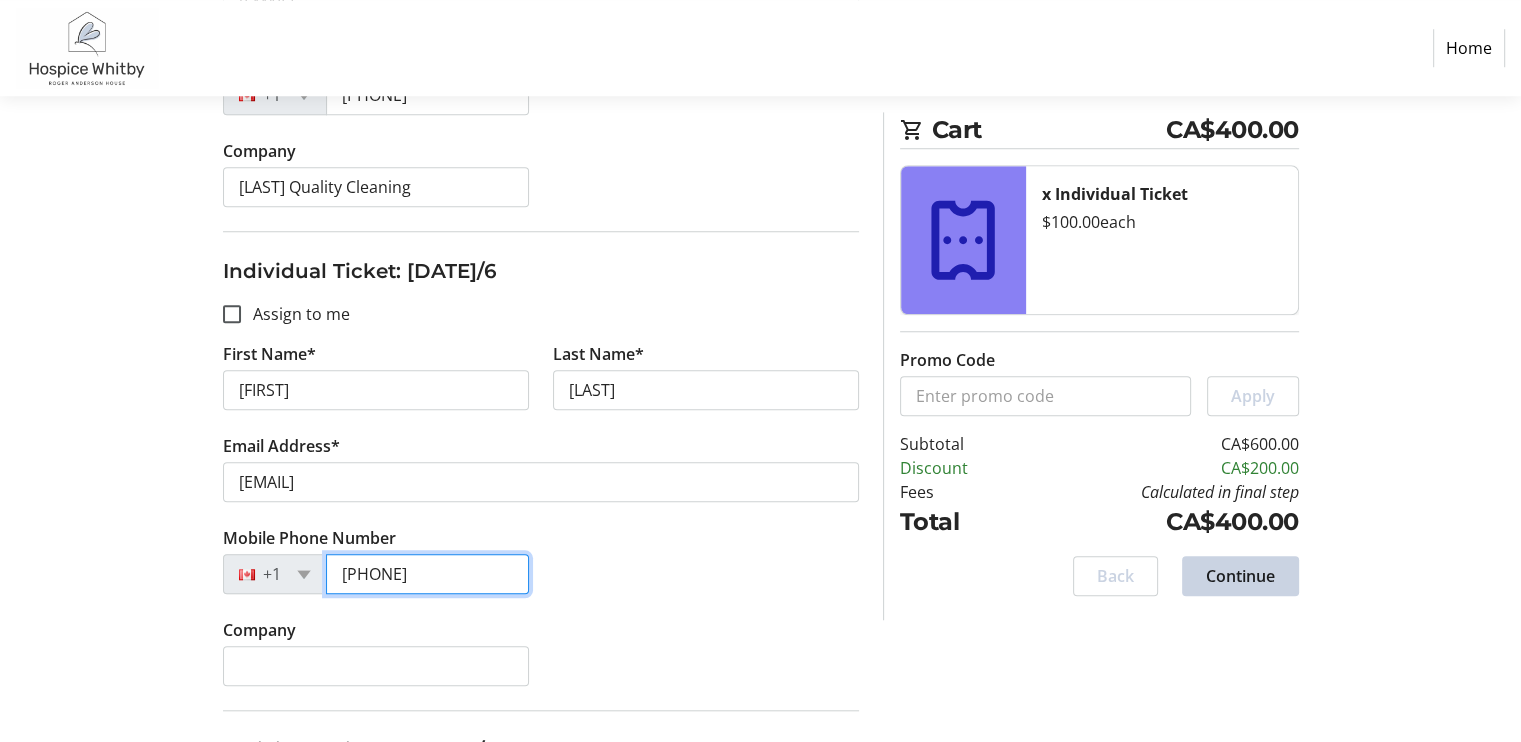 click on "[PHONE]" at bounding box center (427, 574) 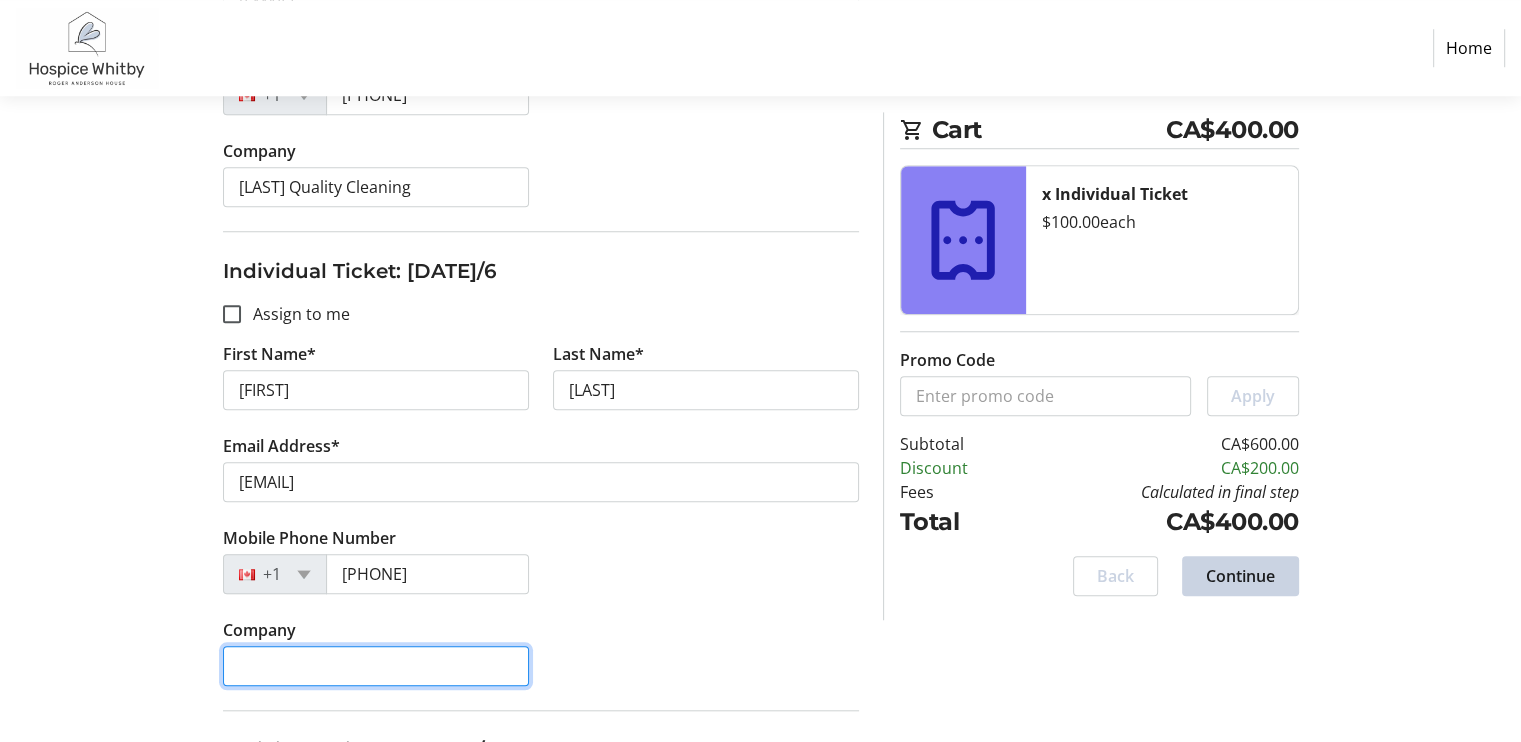 click on "Company" at bounding box center [376, 666] 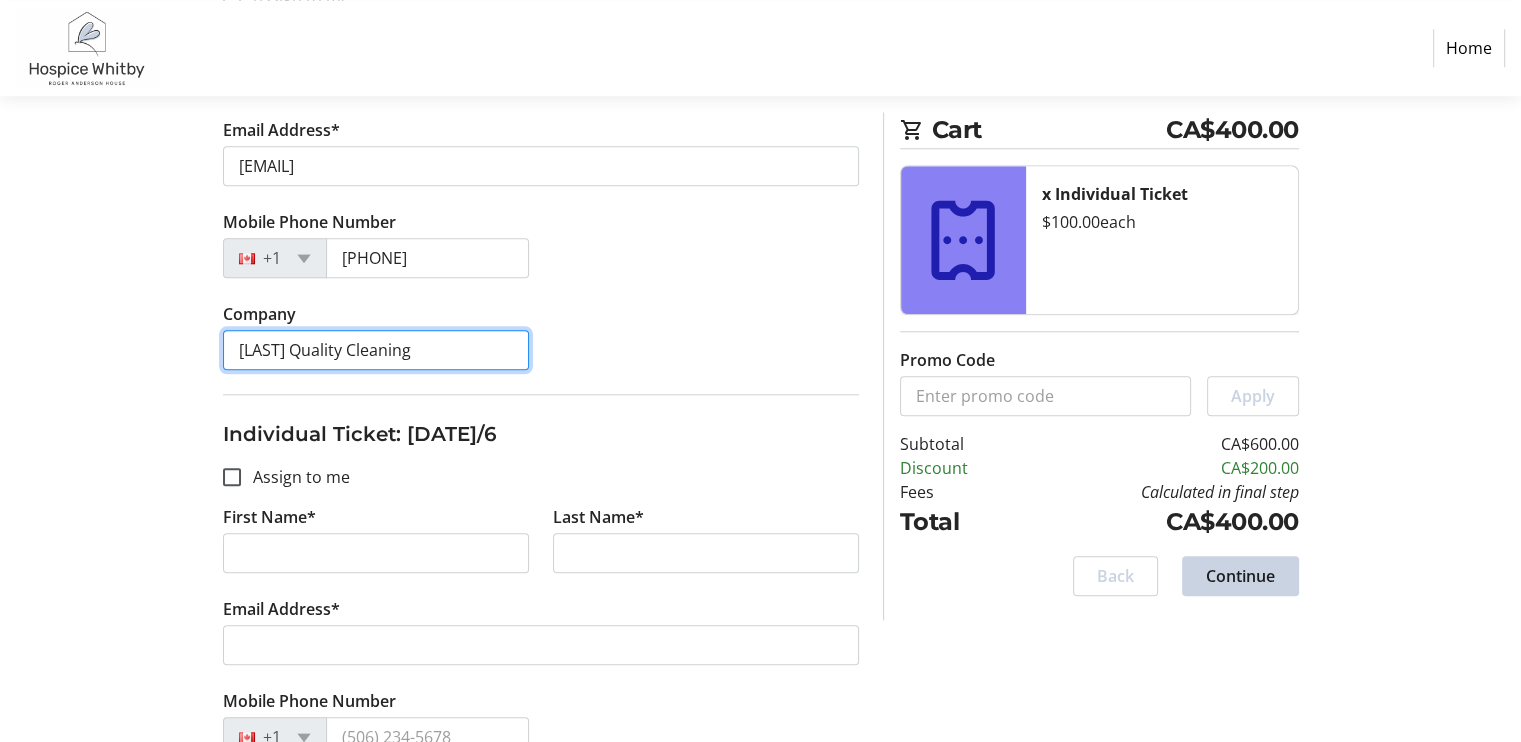 scroll, scrollTop: 1972, scrollLeft: 0, axis: vertical 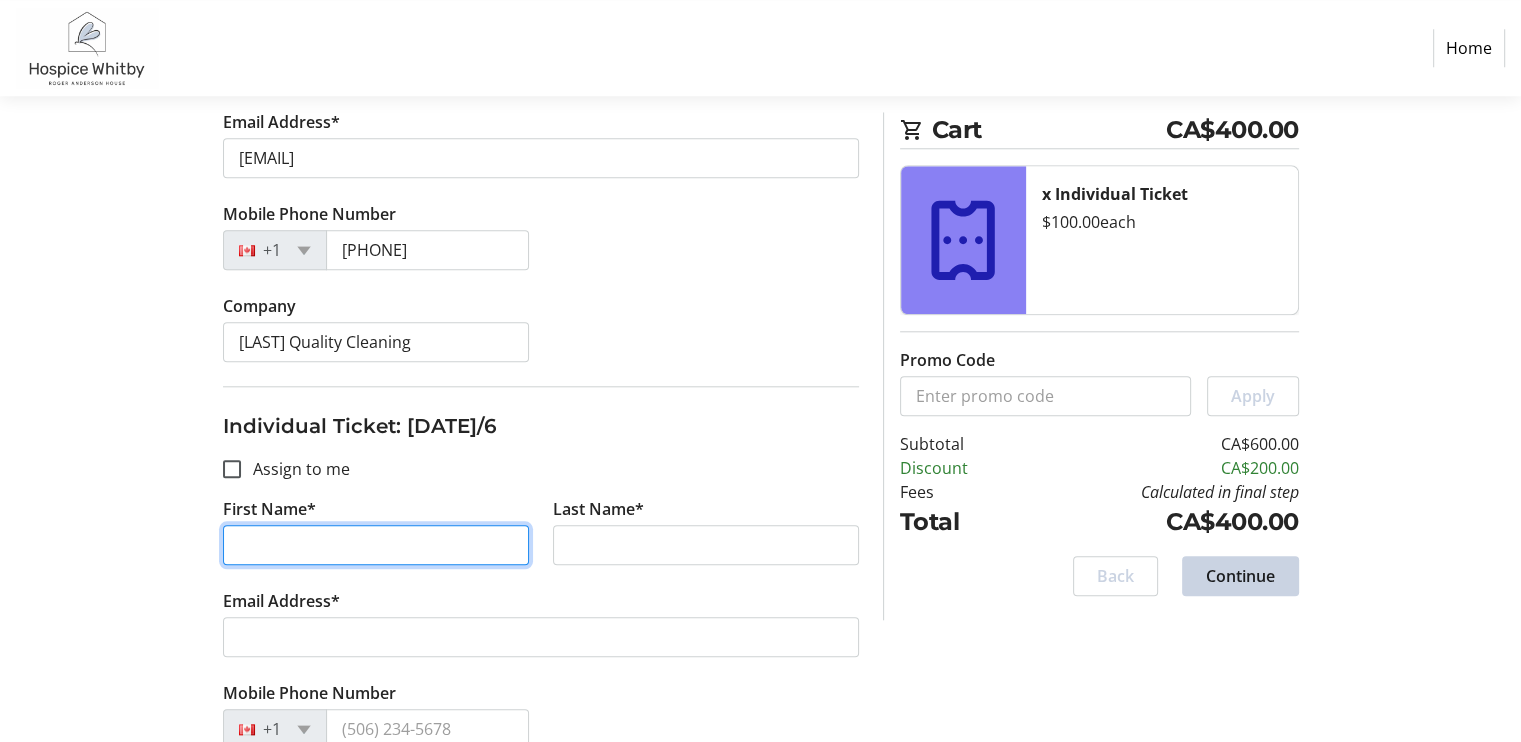 click on "First Name*" at bounding box center (376, 545) 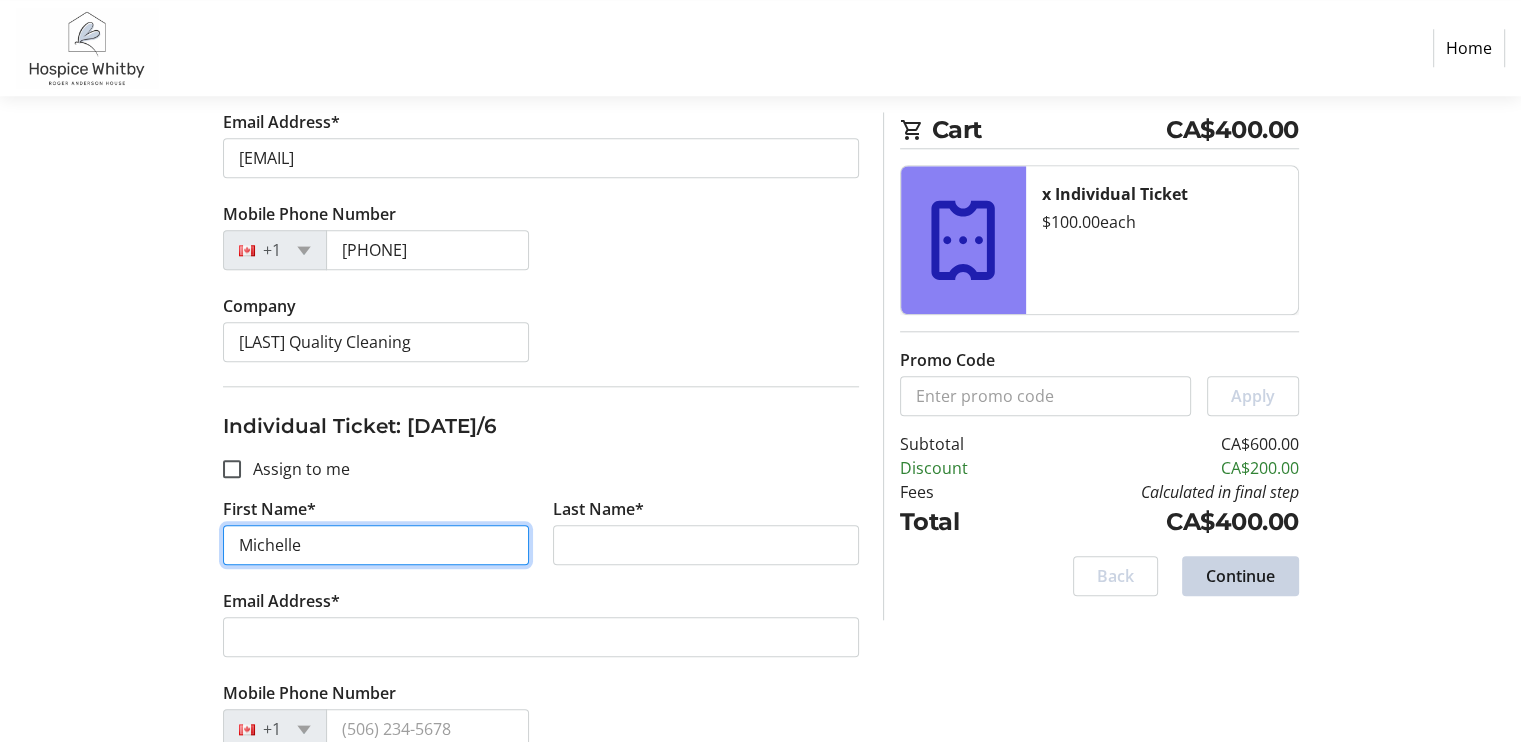 type on "Michelle" 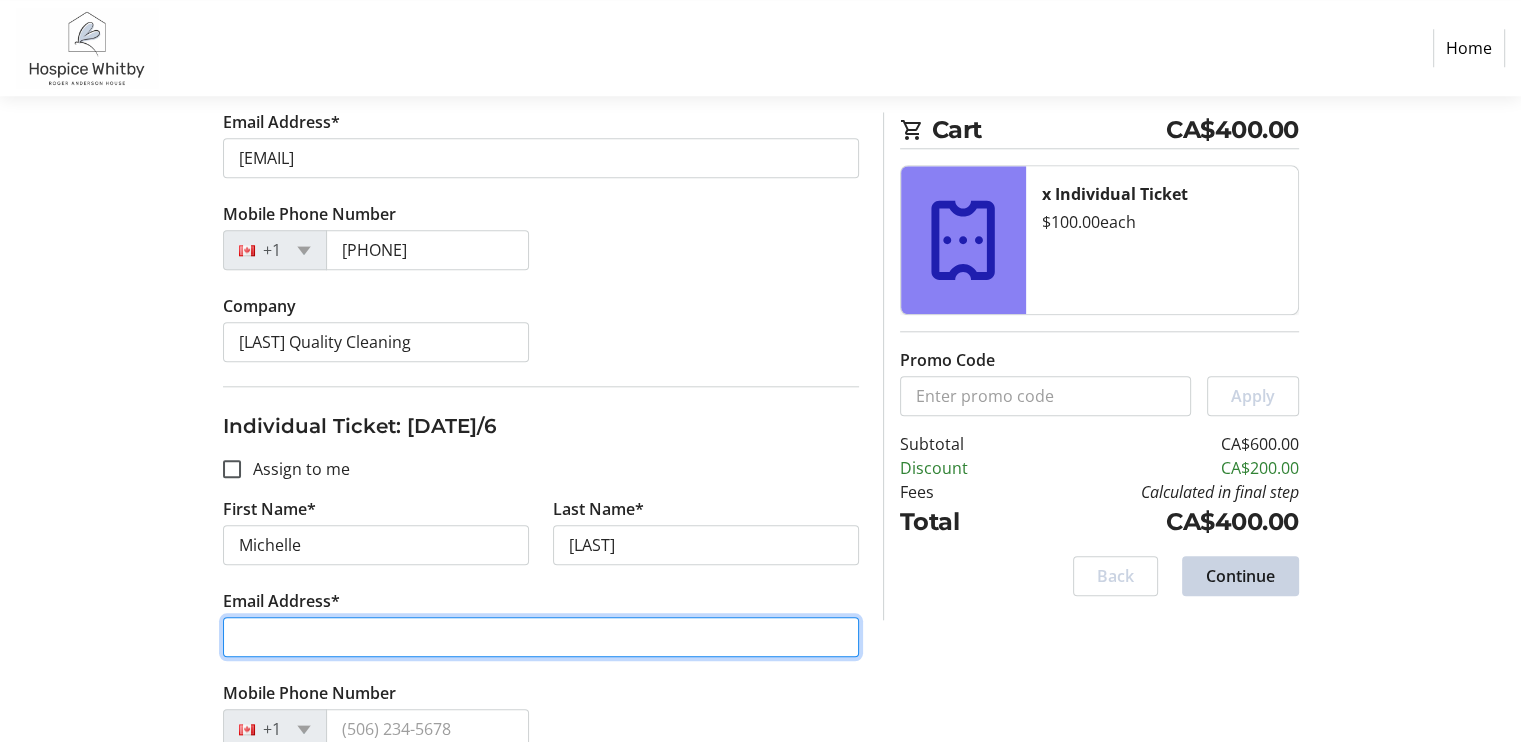 click on "Email Address*" at bounding box center (541, 637) 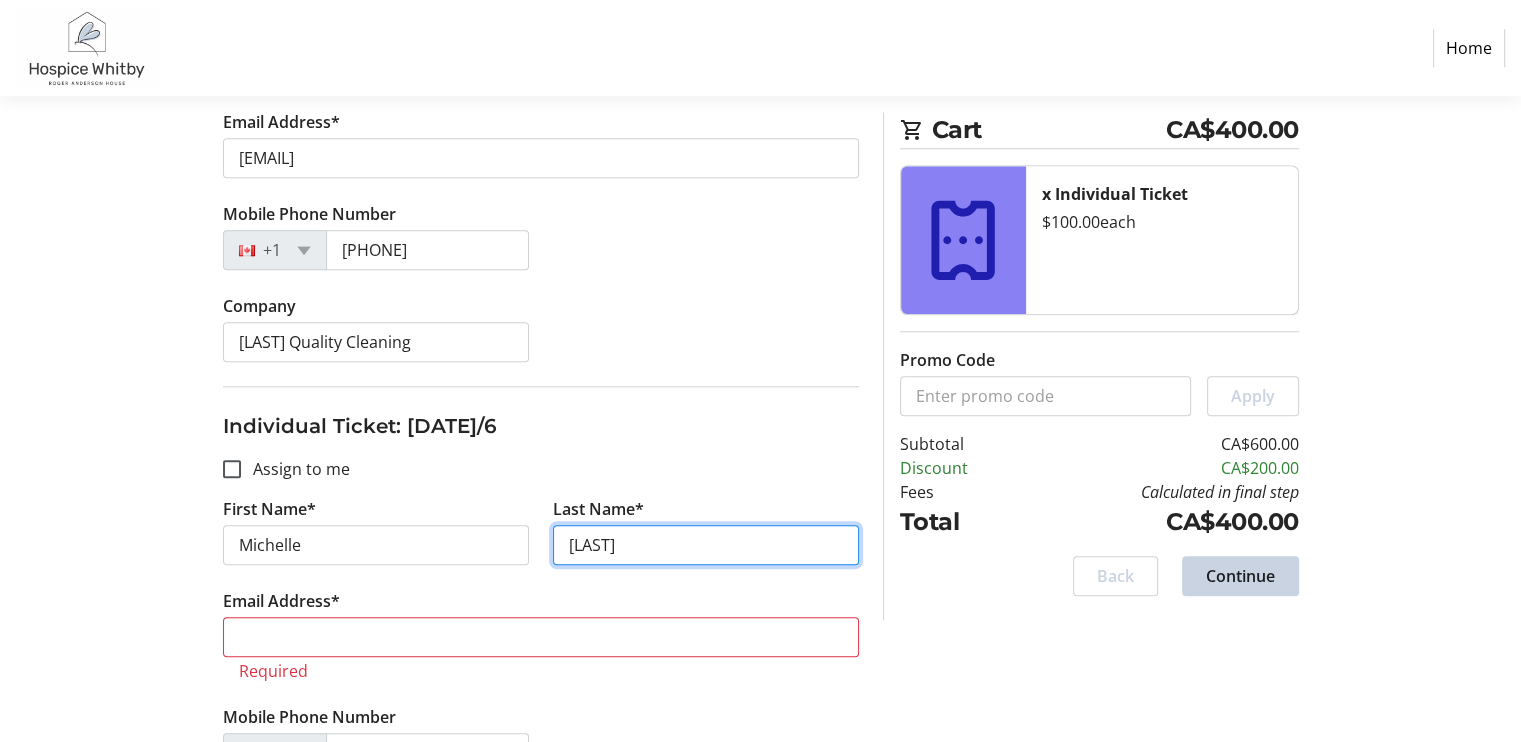 click on "[LAST]" at bounding box center (706, 545) 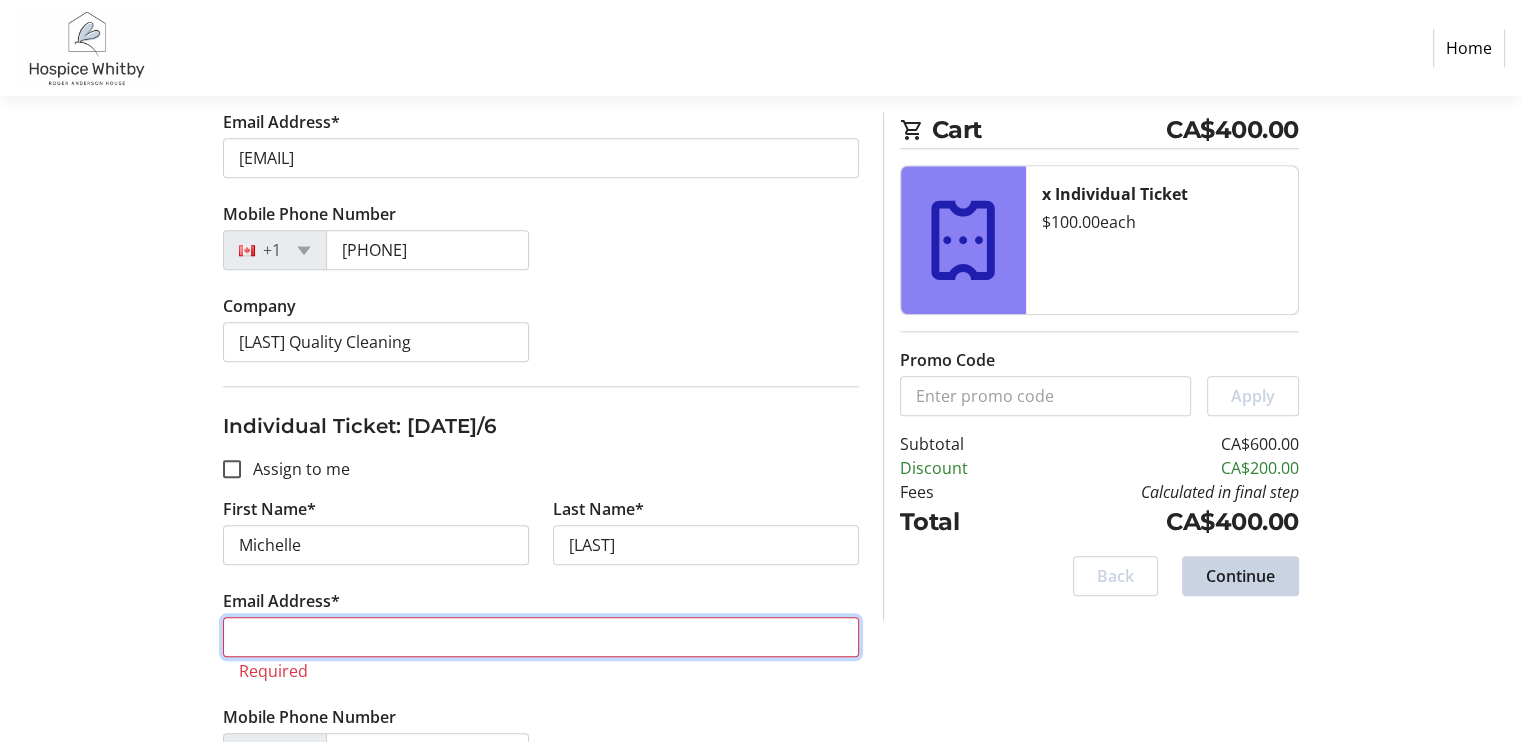 click on "Email Address*" at bounding box center [541, 637] 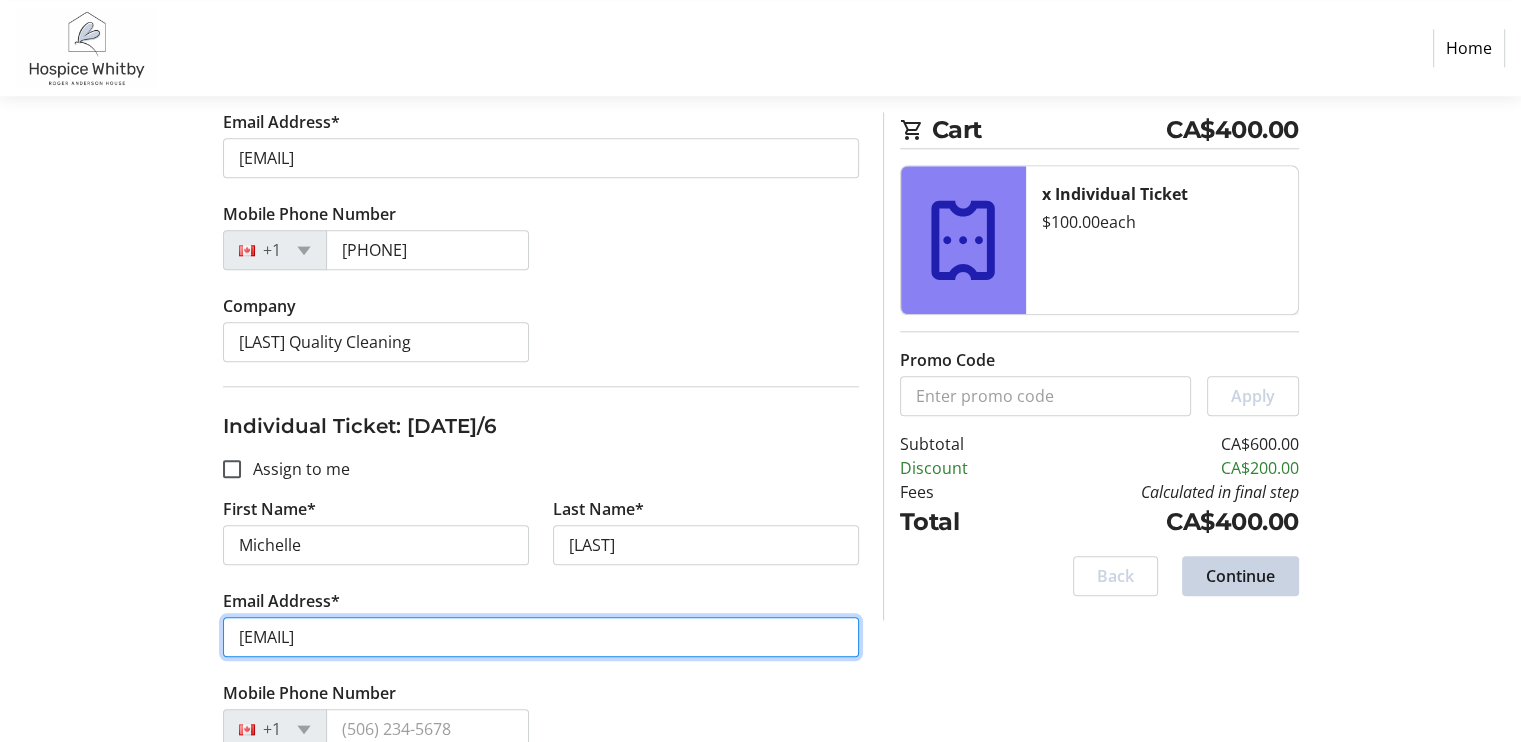 type on "[EMAIL]" 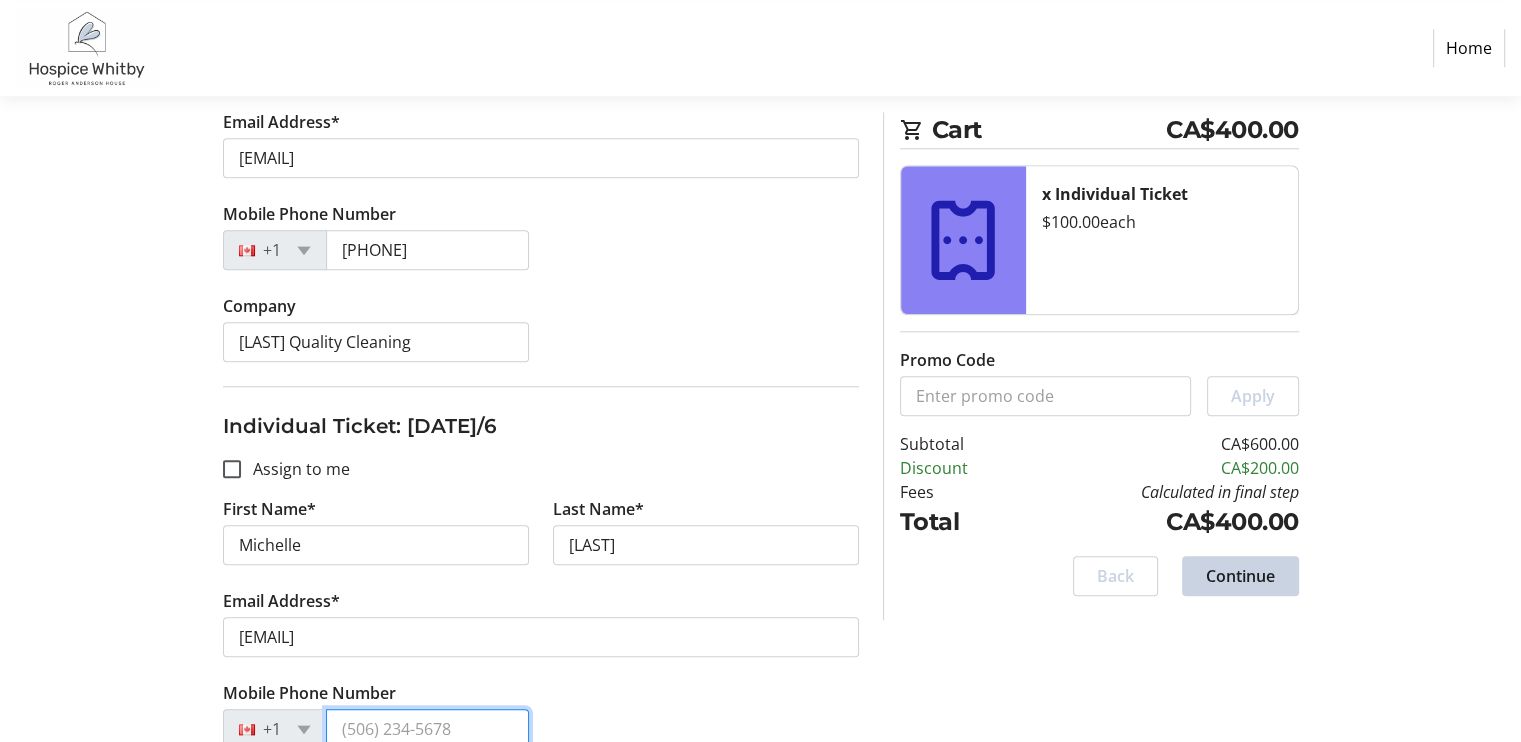 click on "Mobile Phone Number" at bounding box center (427, 729) 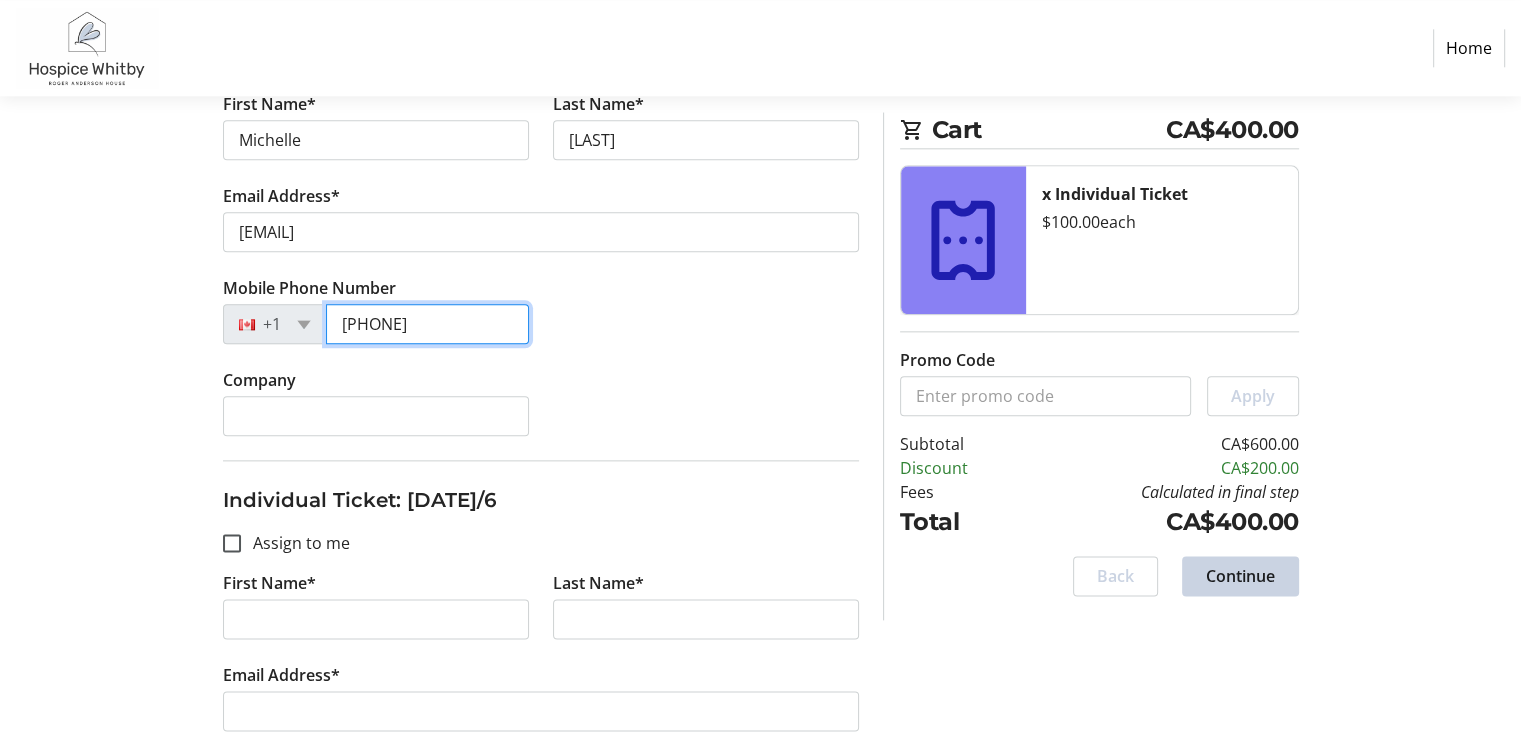 scroll, scrollTop: 2366, scrollLeft: 0, axis: vertical 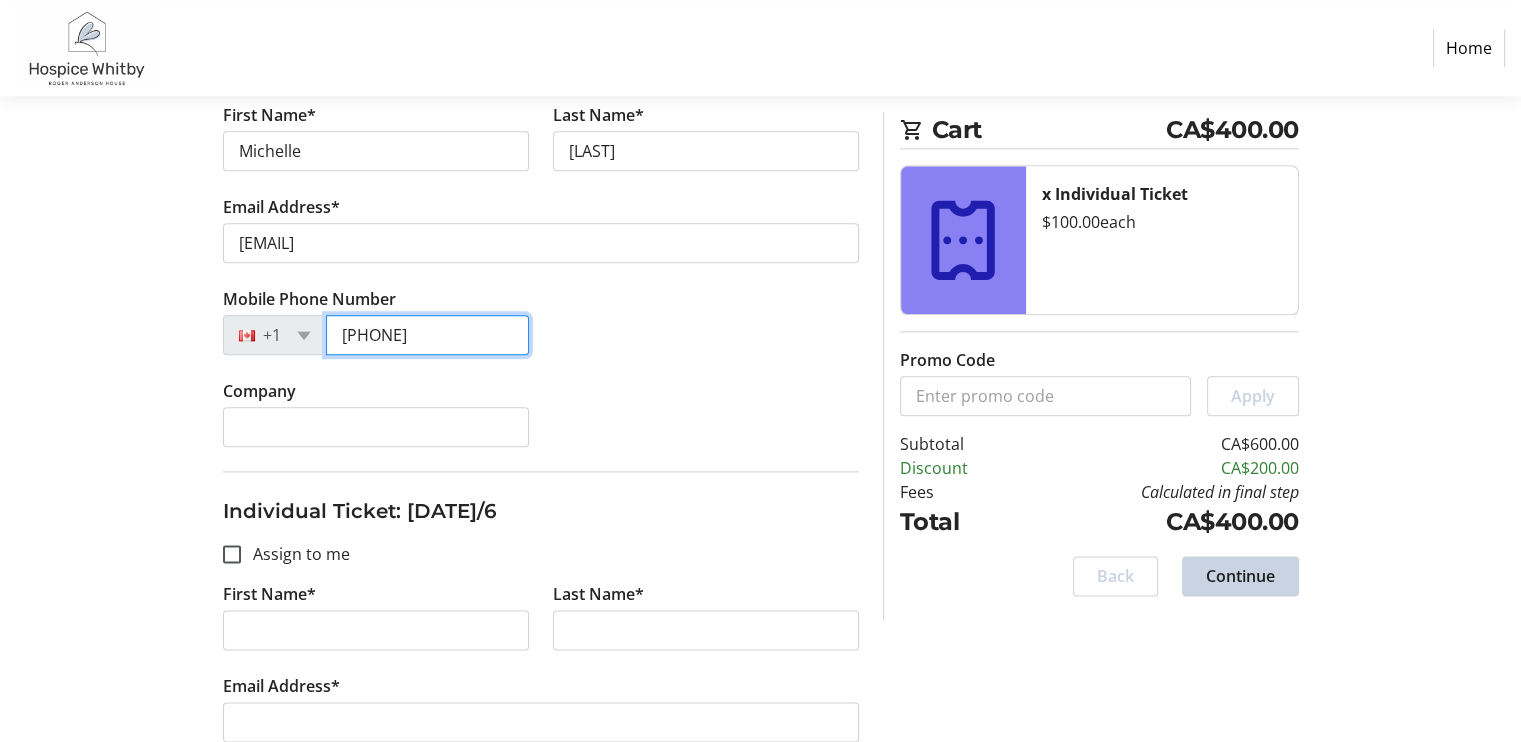 type on "[PHONE]" 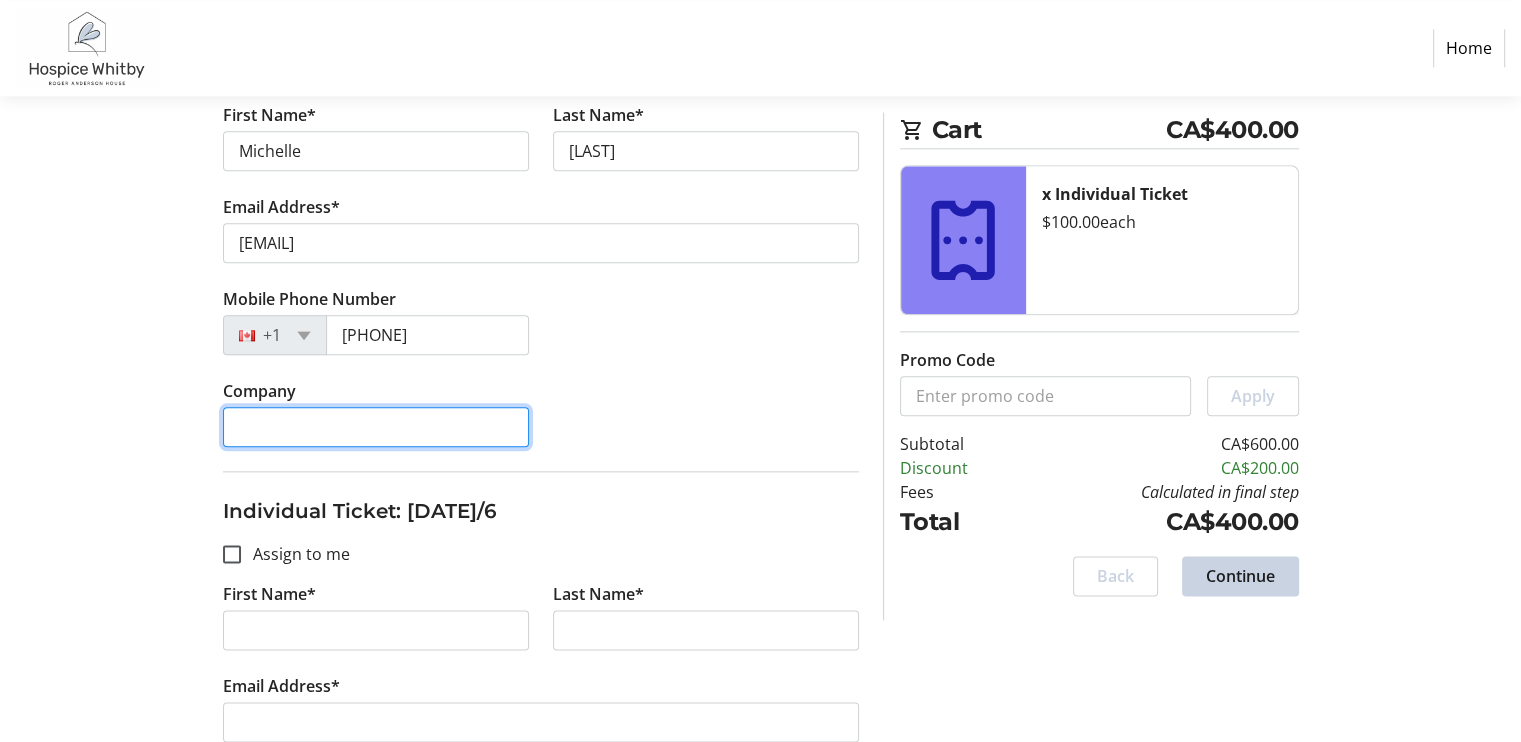 click on "Company" at bounding box center (376, 427) 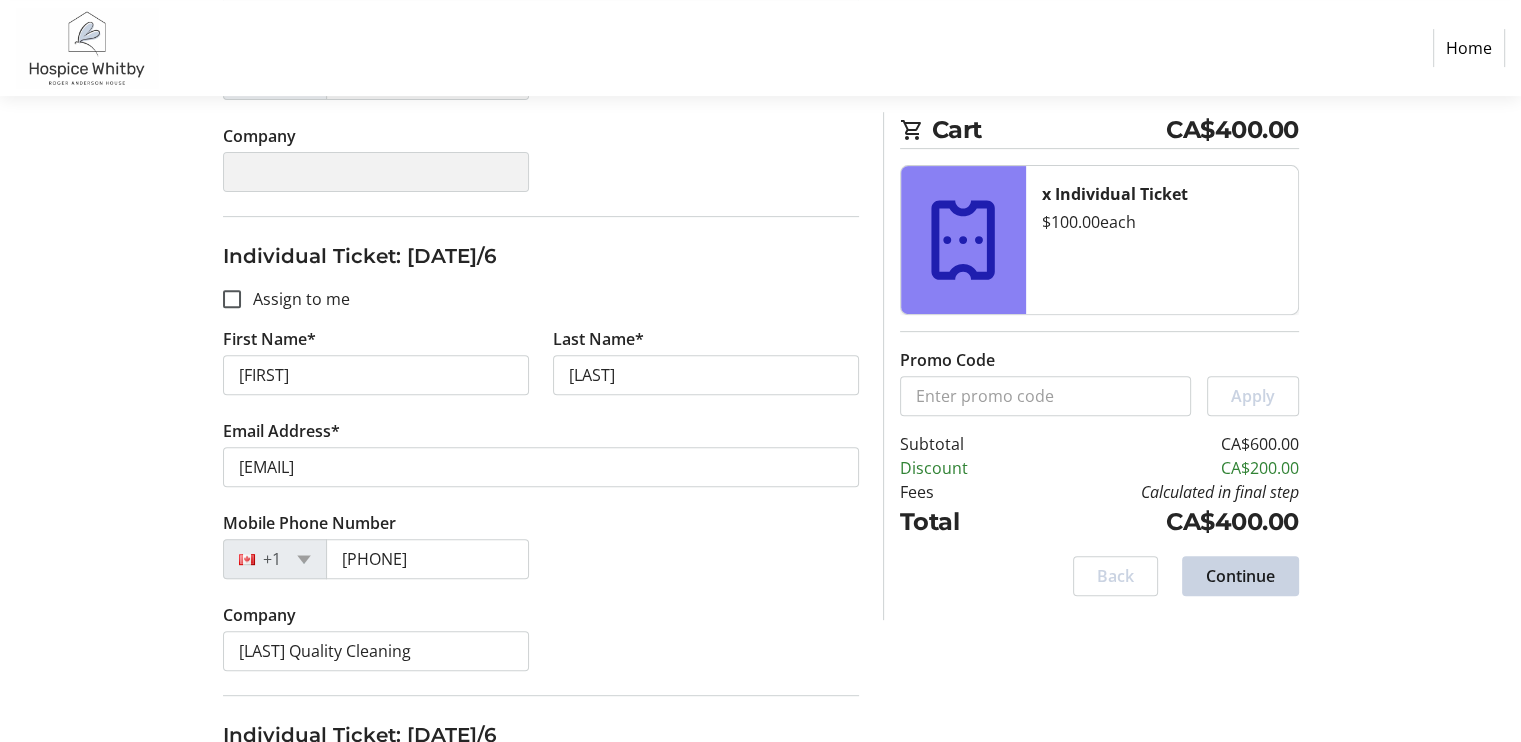 scroll, scrollTop: 709, scrollLeft: 0, axis: vertical 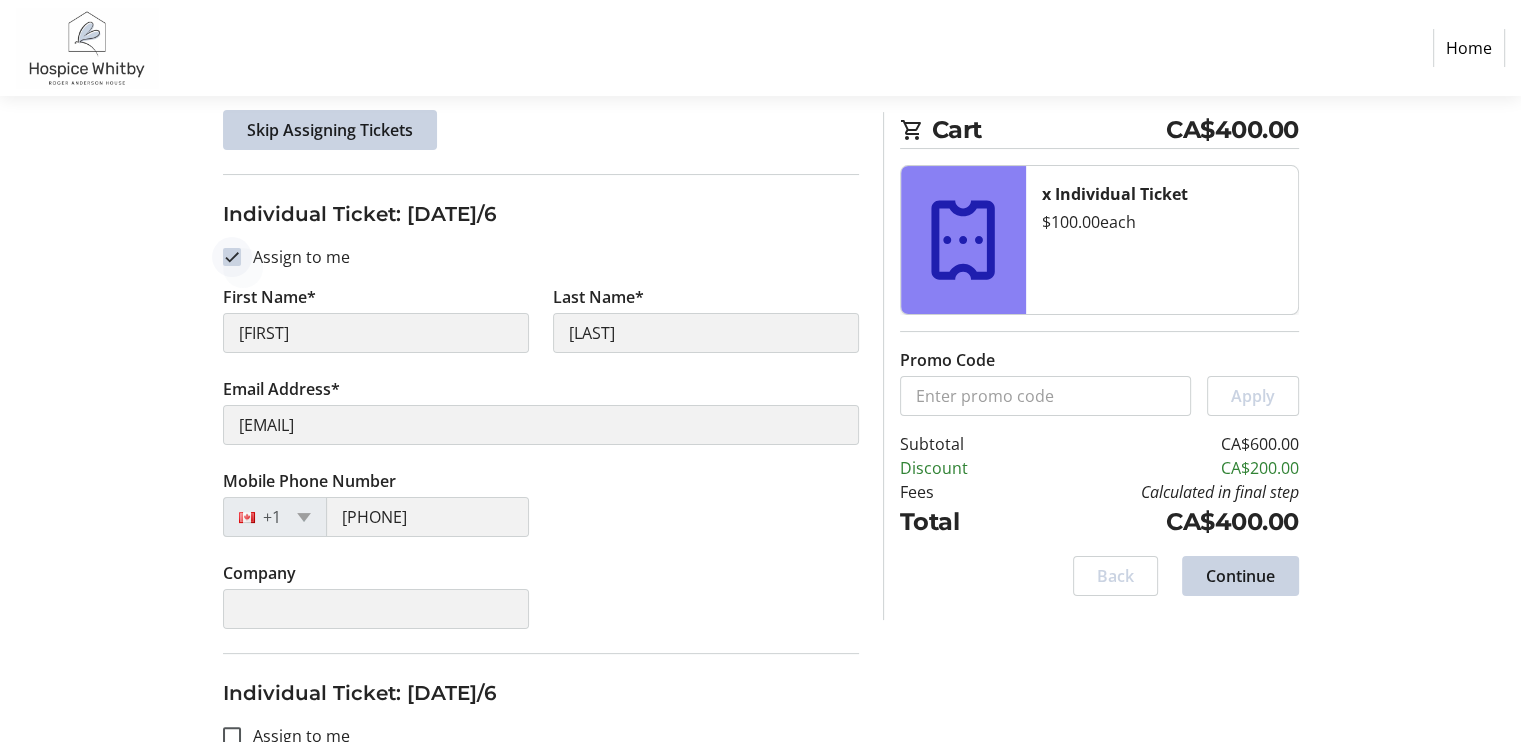 click on "Assign to me" at bounding box center [232, 257] 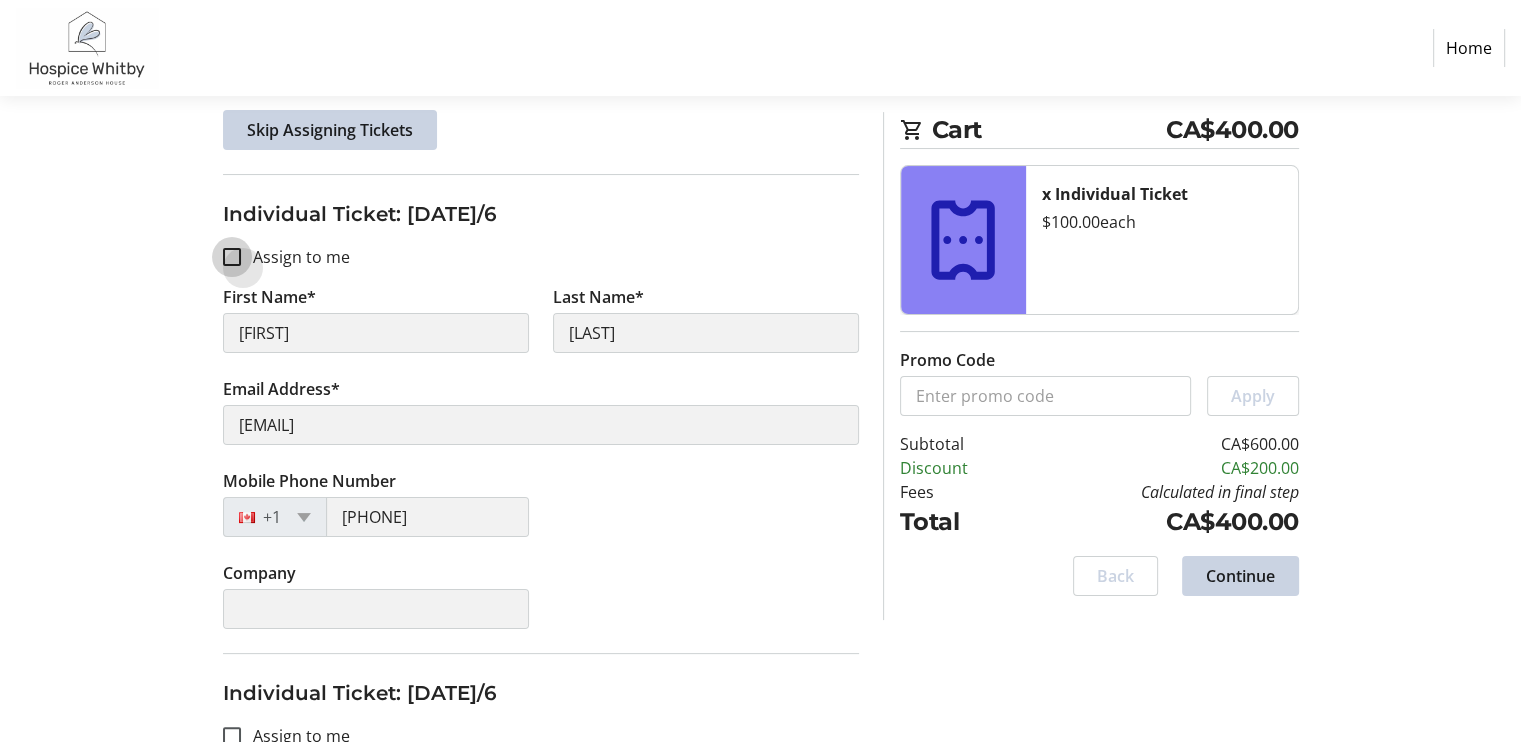 checkbox on "false" 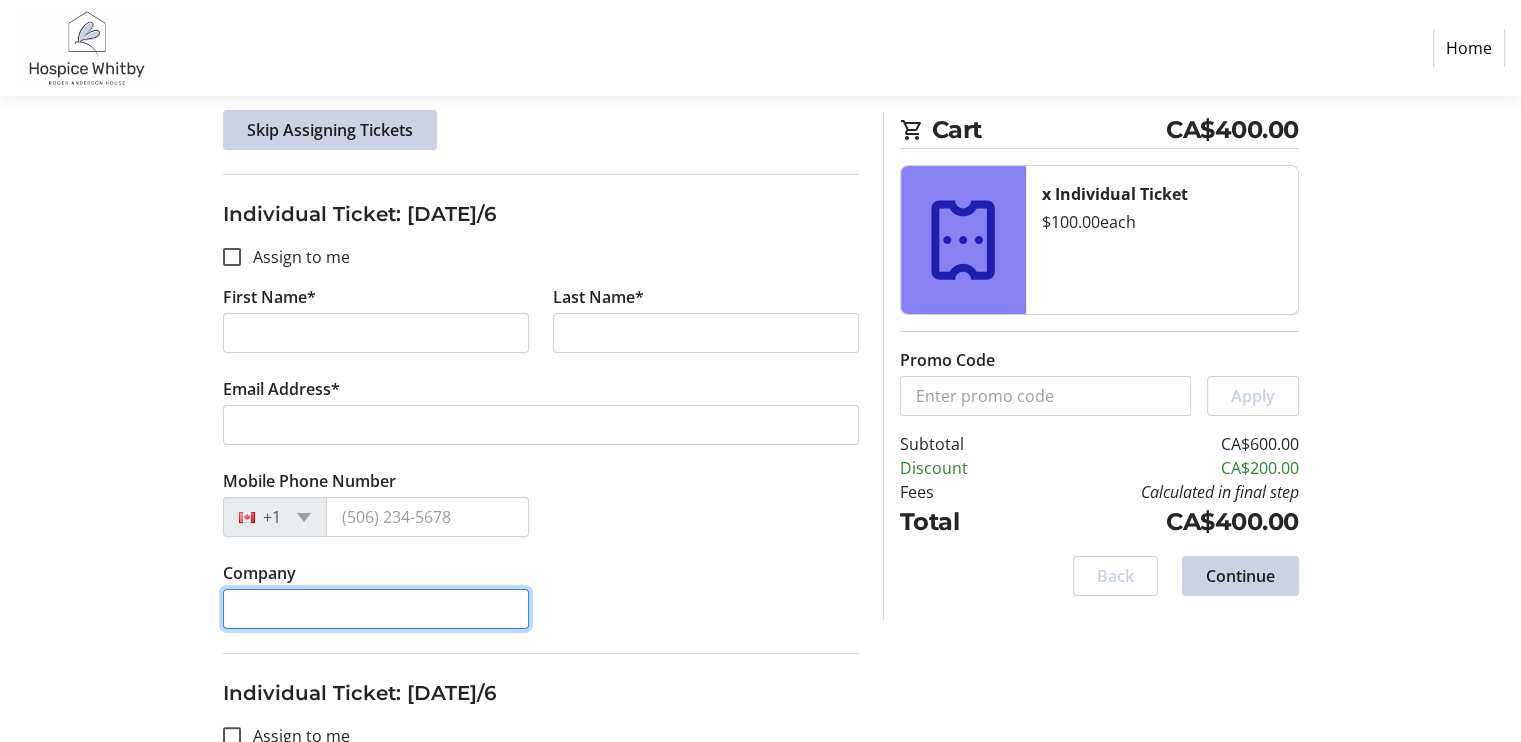 click on "Company" at bounding box center (376, 609) 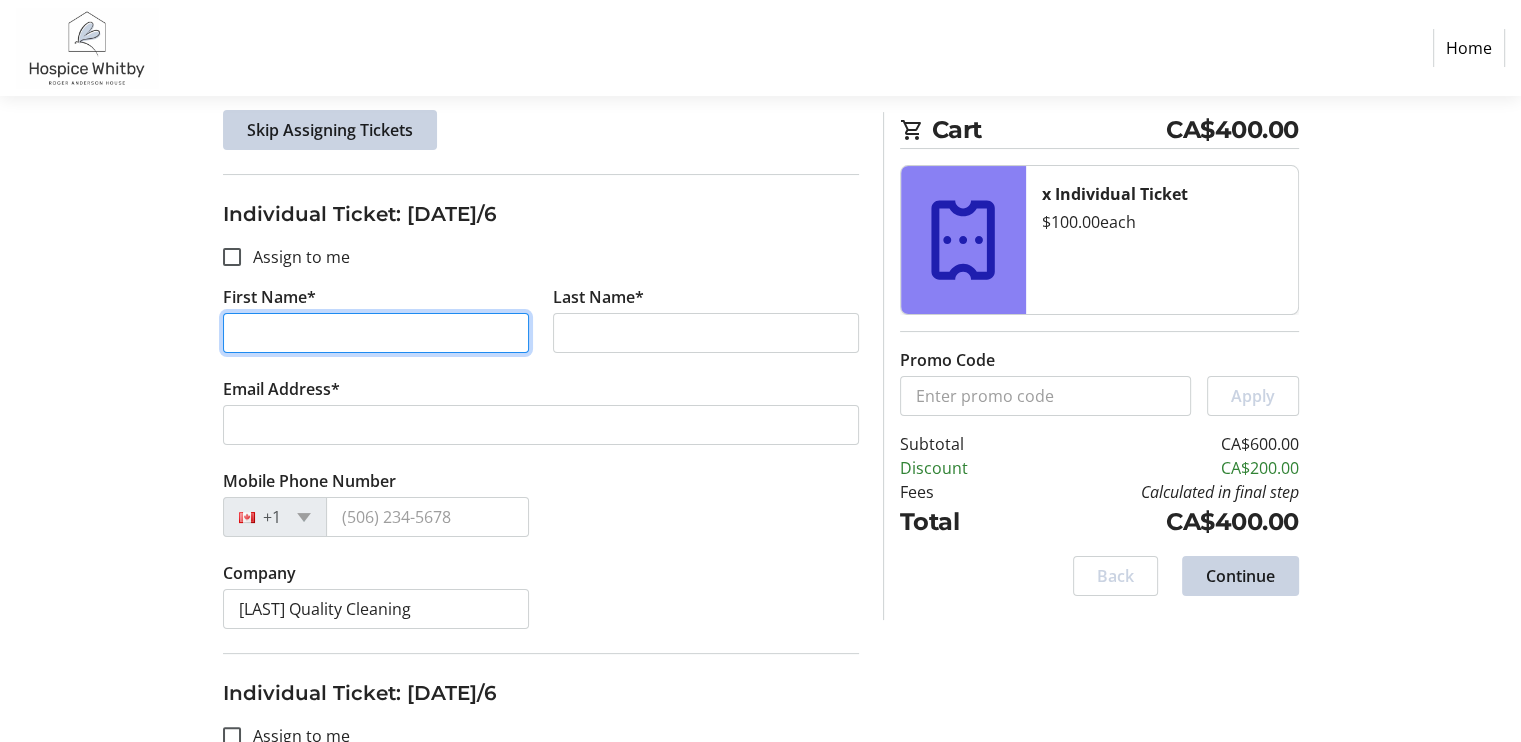 click on "First Name*" at bounding box center [376, 333] 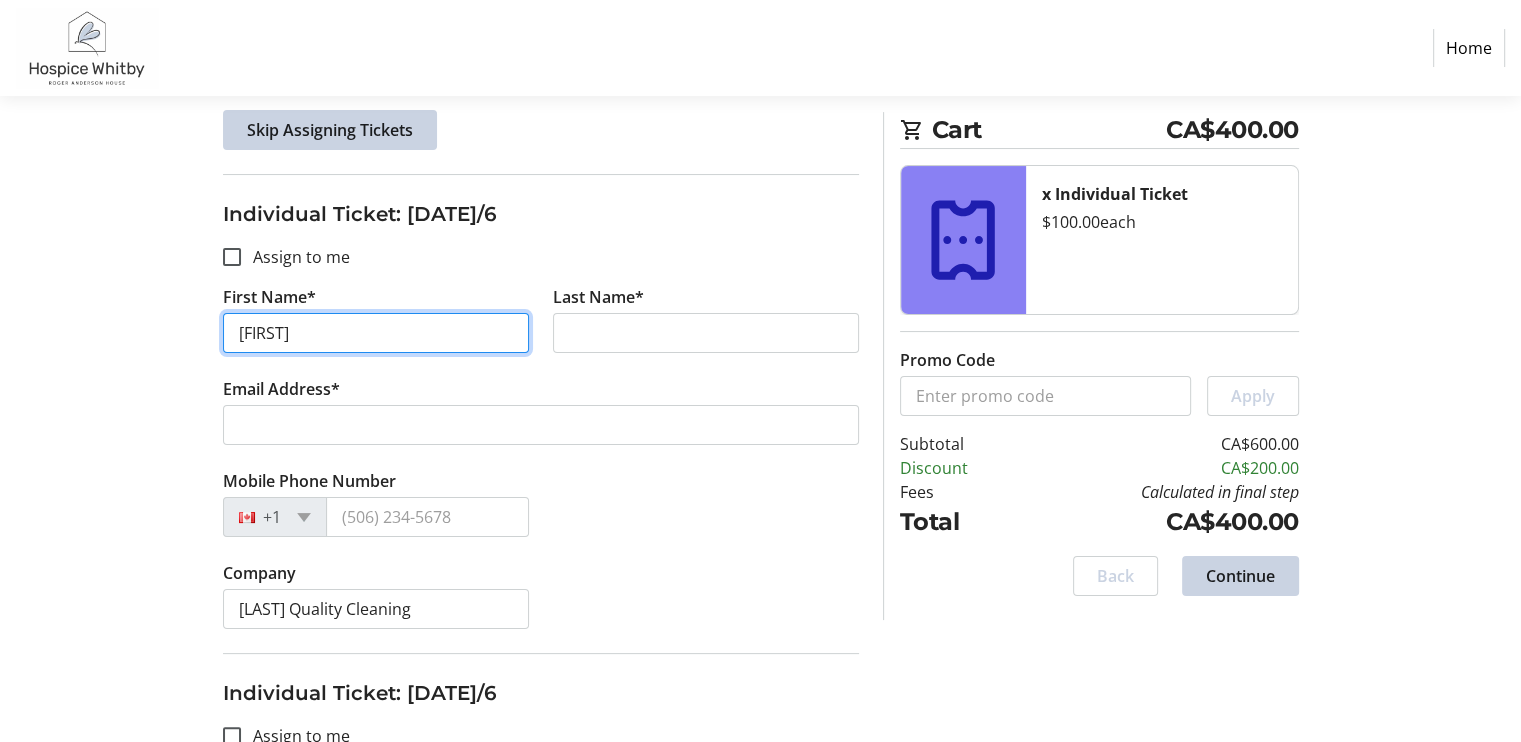 click on "[FIRST]" at bounding box center (376, 333) 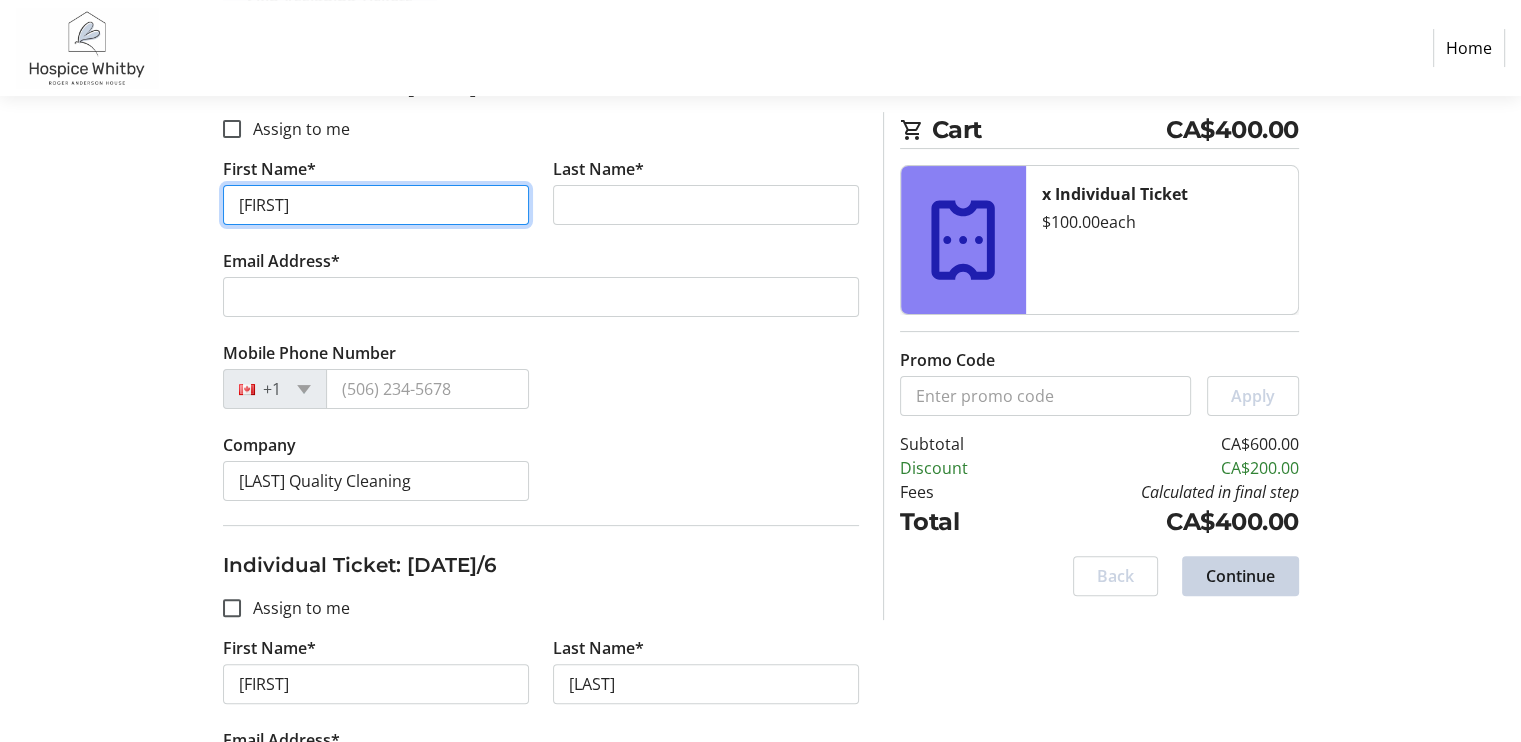 scroll, scrollTop: 384, scrollLeft: 0, axis: vertical 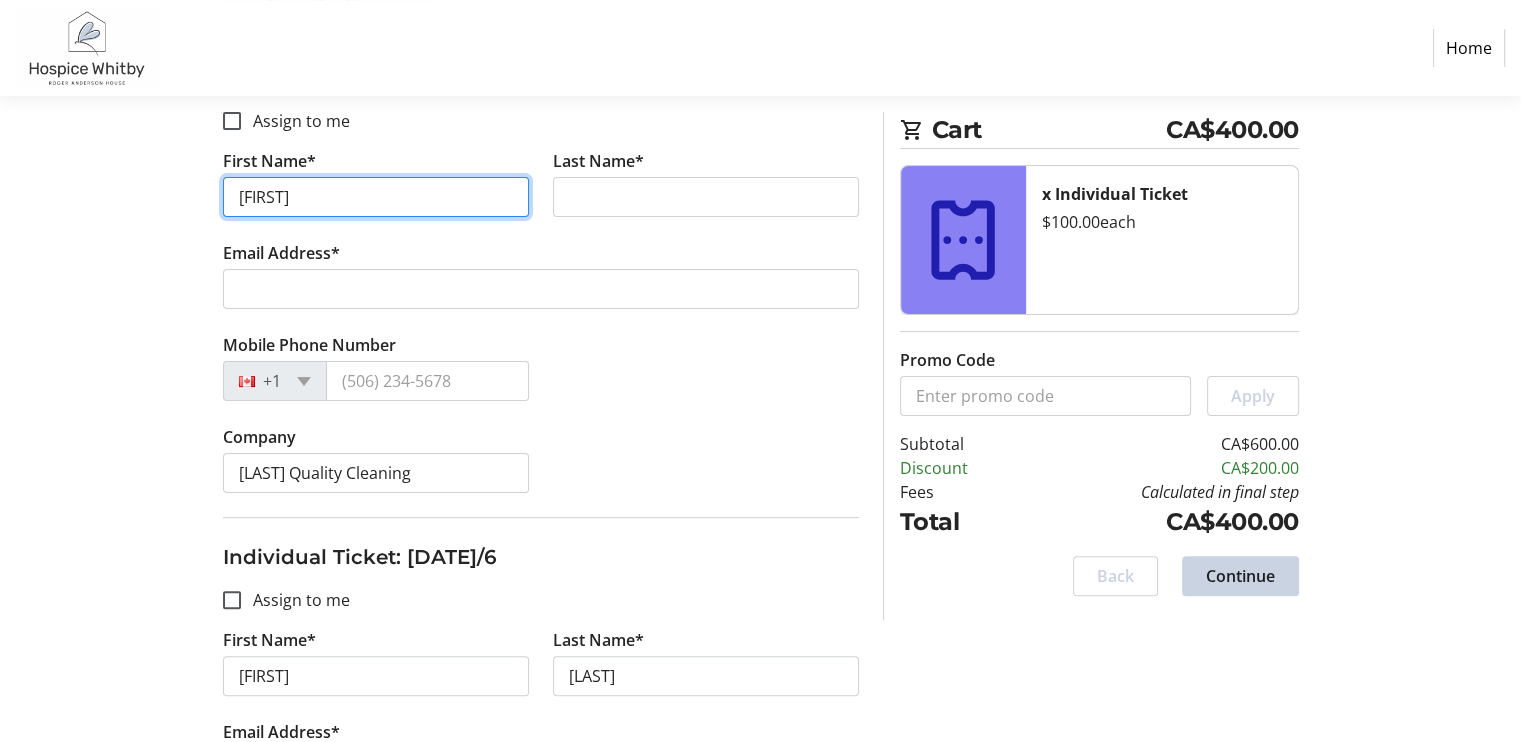 type on "[FIRST]" 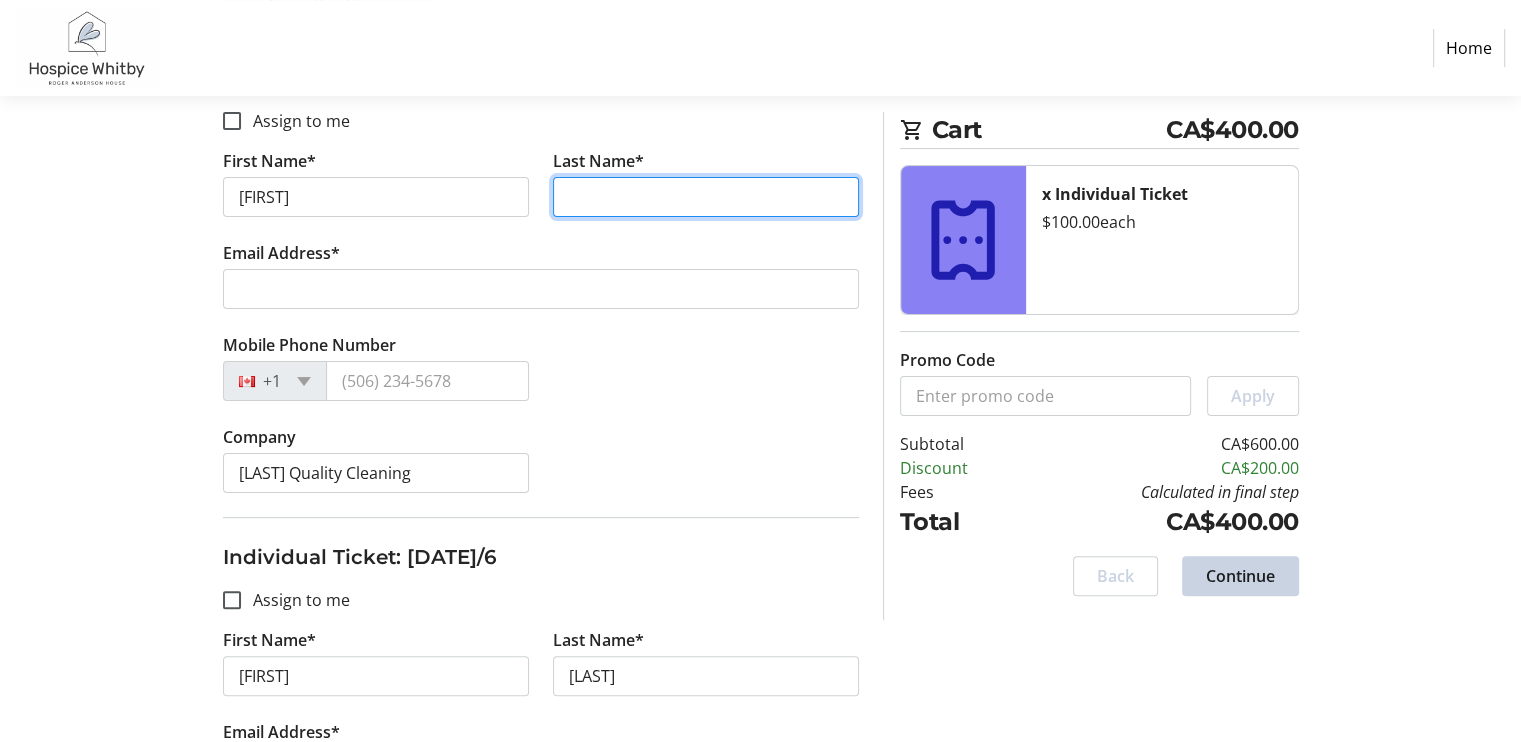 click on "Last Name*" at bounding box center (706, 197) 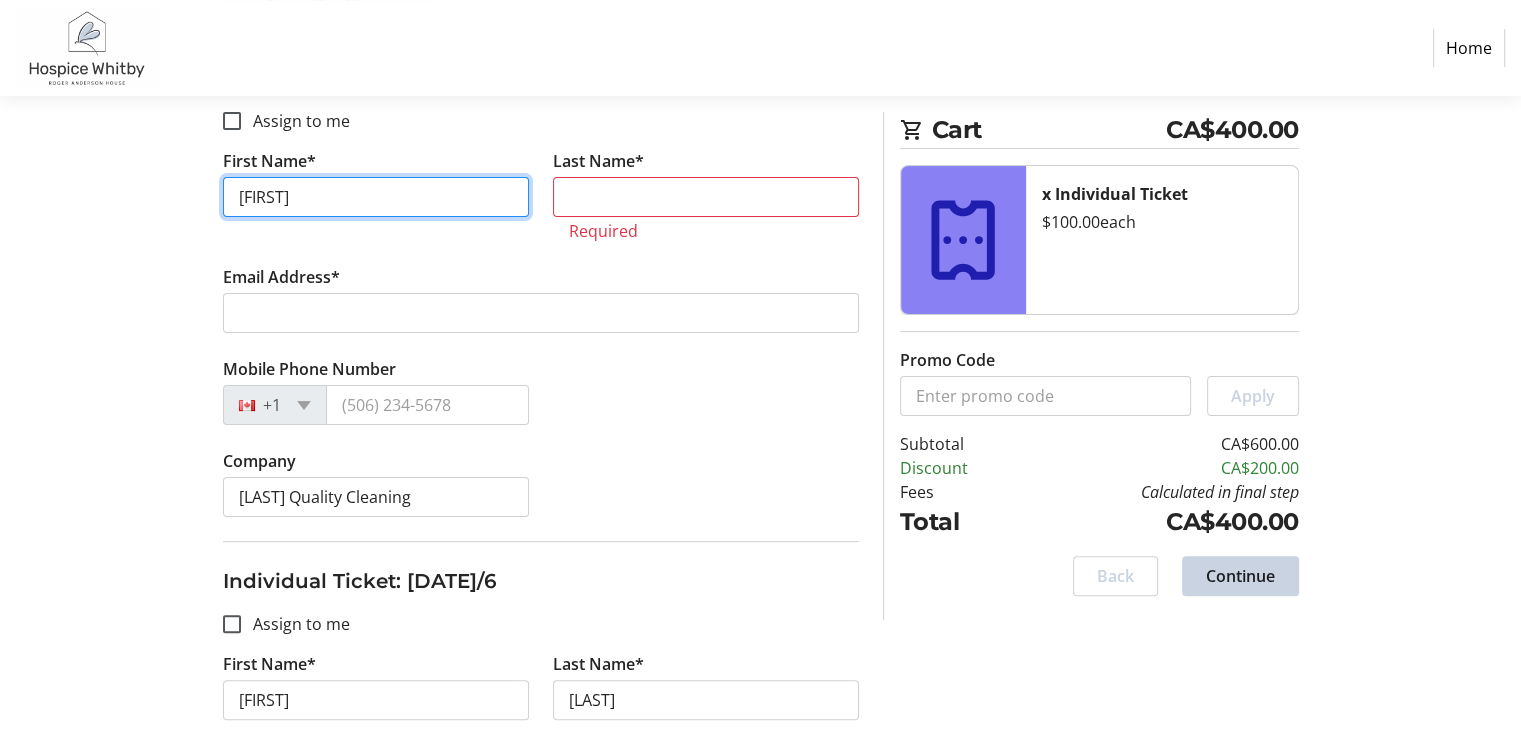 click on "[FIRST]" at bounding box center [376, 197] 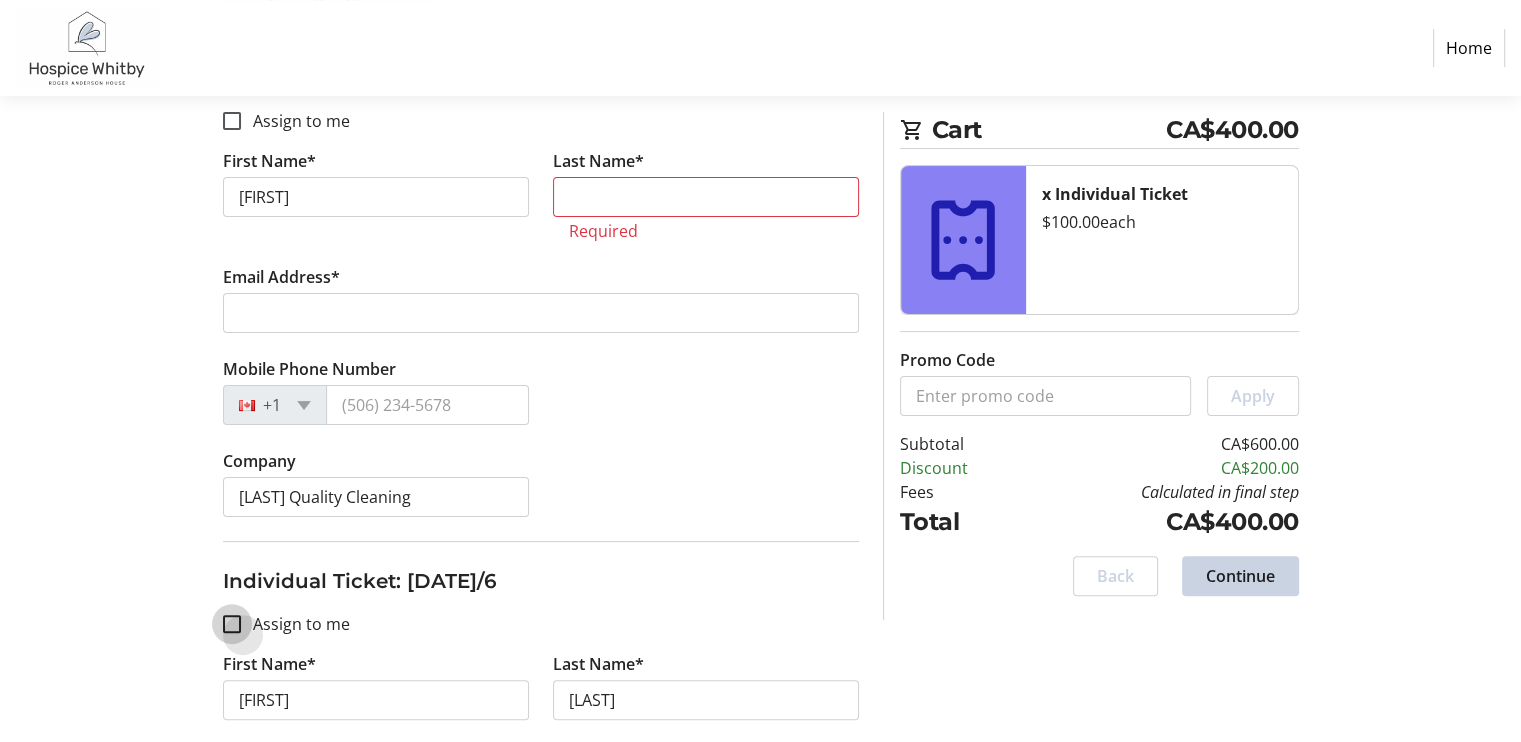 click on "Assign to me" at bounding box center [232, 624] 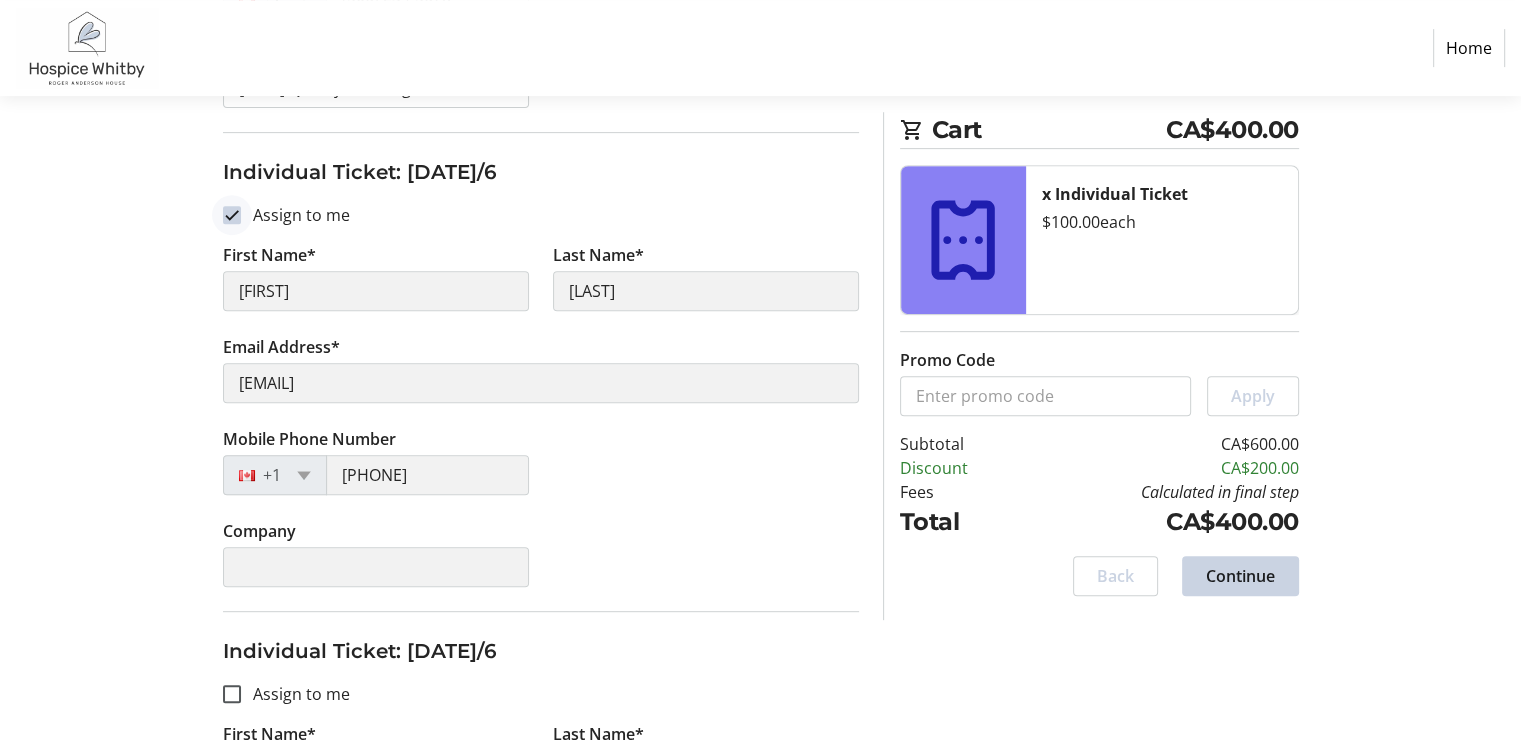 scroll, scrollTop: 852, scrollLeft: 0, axis: vertical 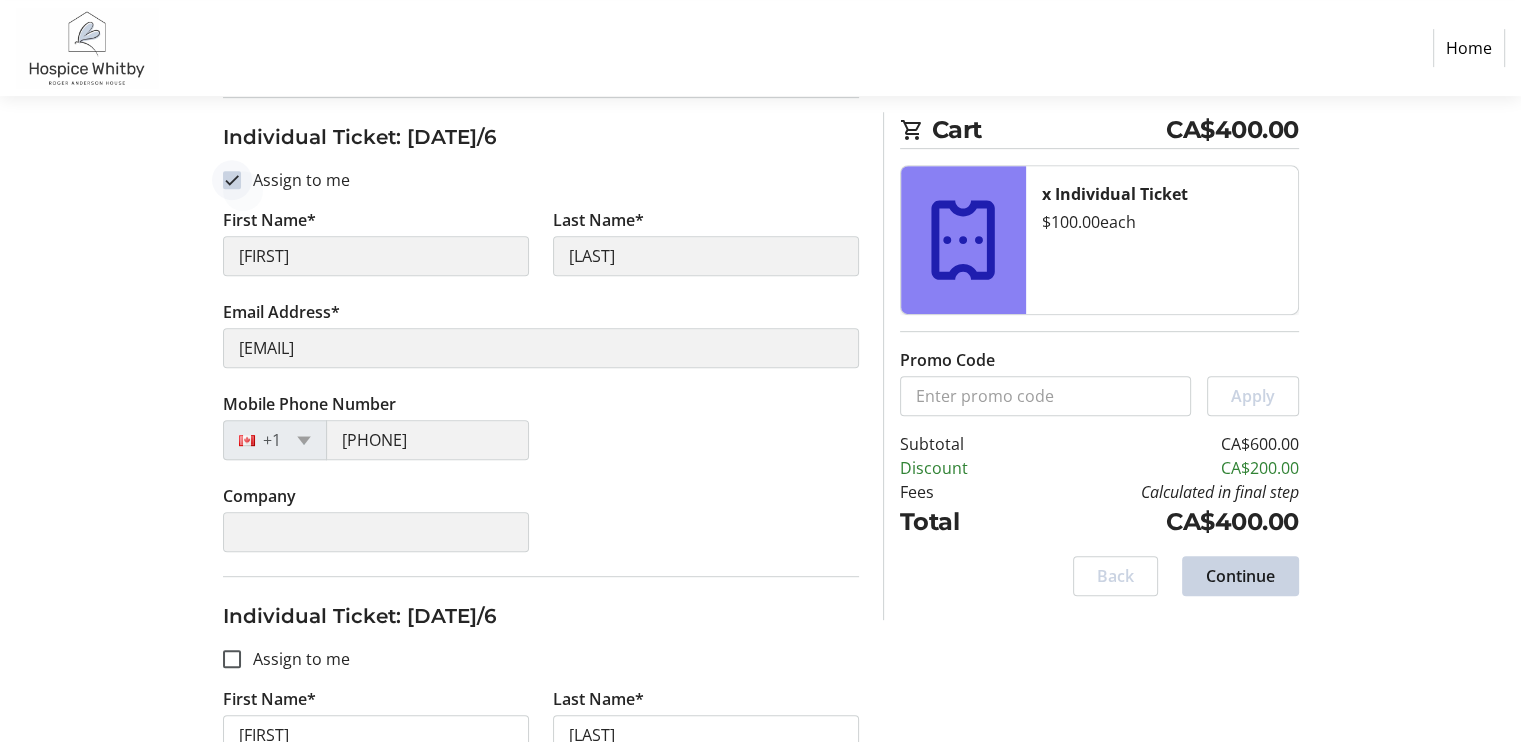 click on "Assign to me" at bounding box center [232, 180] 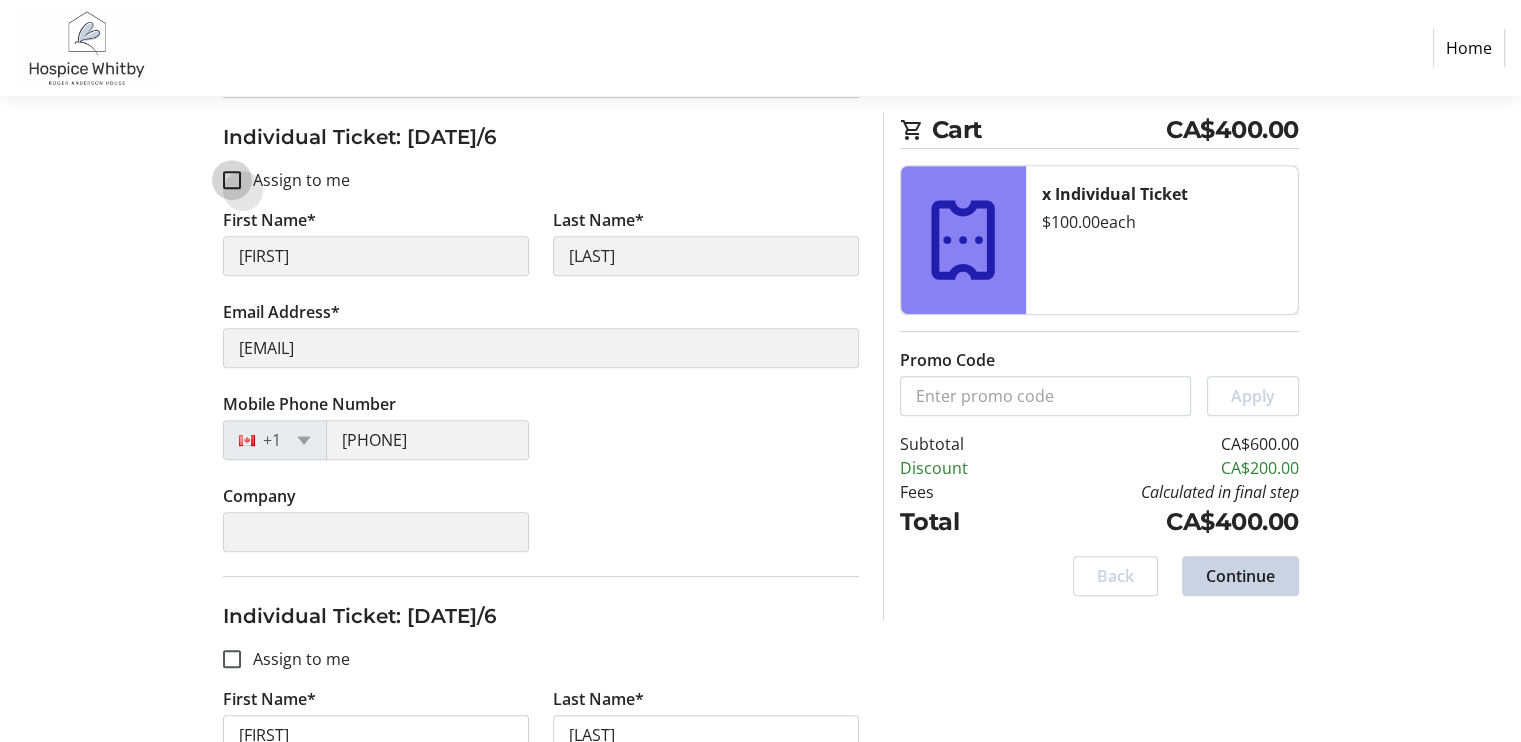 checkbox on "false" 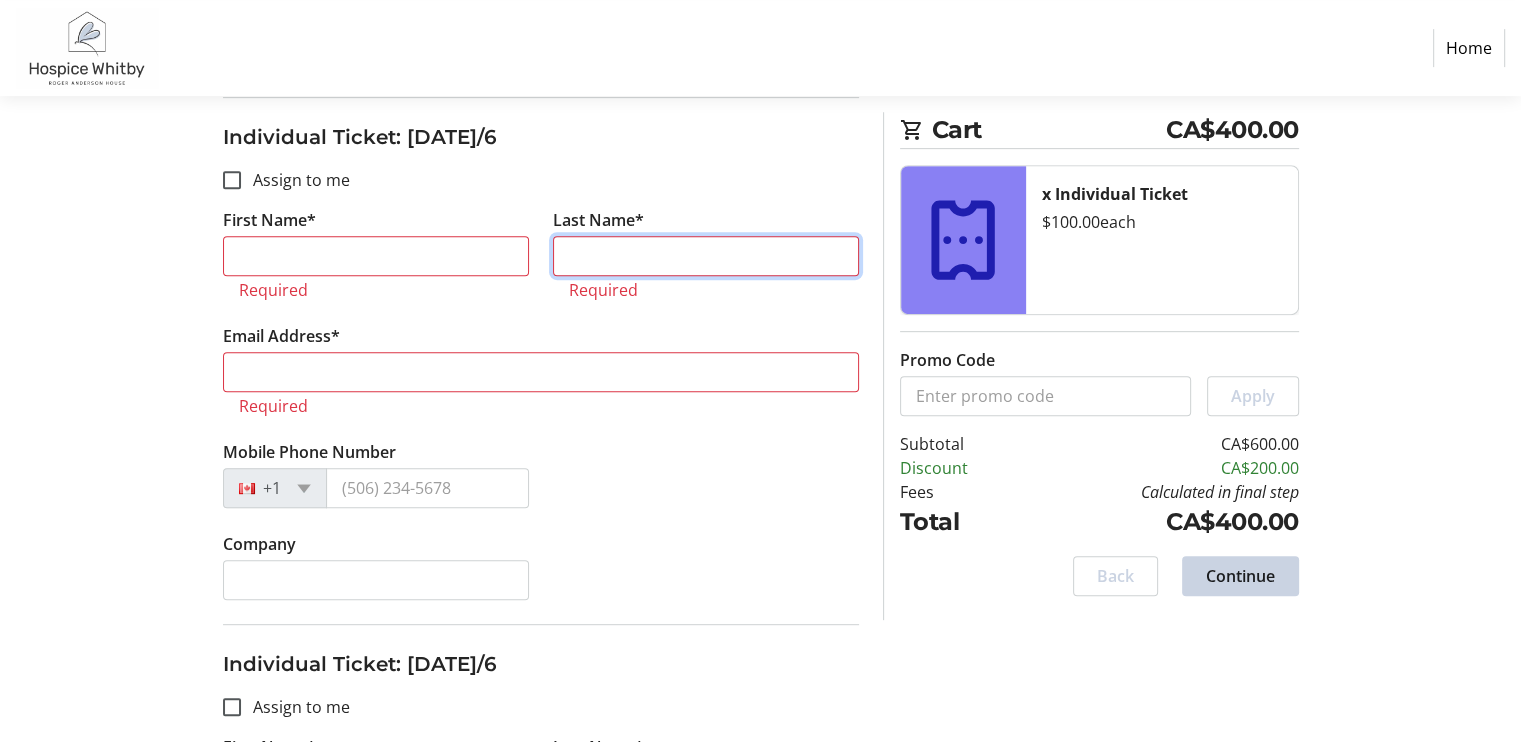 click on "Last Name*" at bounding box center [706, 256] 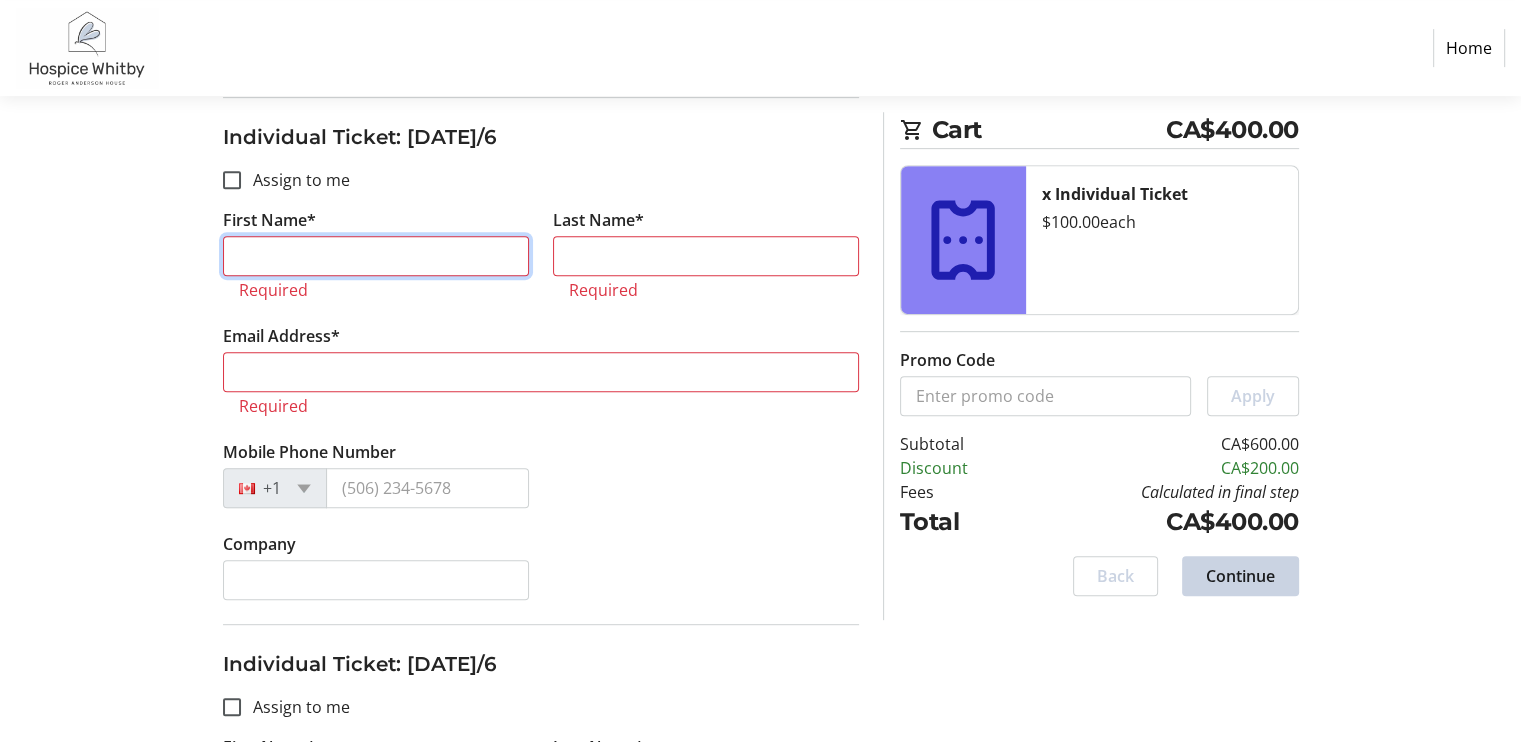 click on "First Name*" at bounding box center [376, 256] 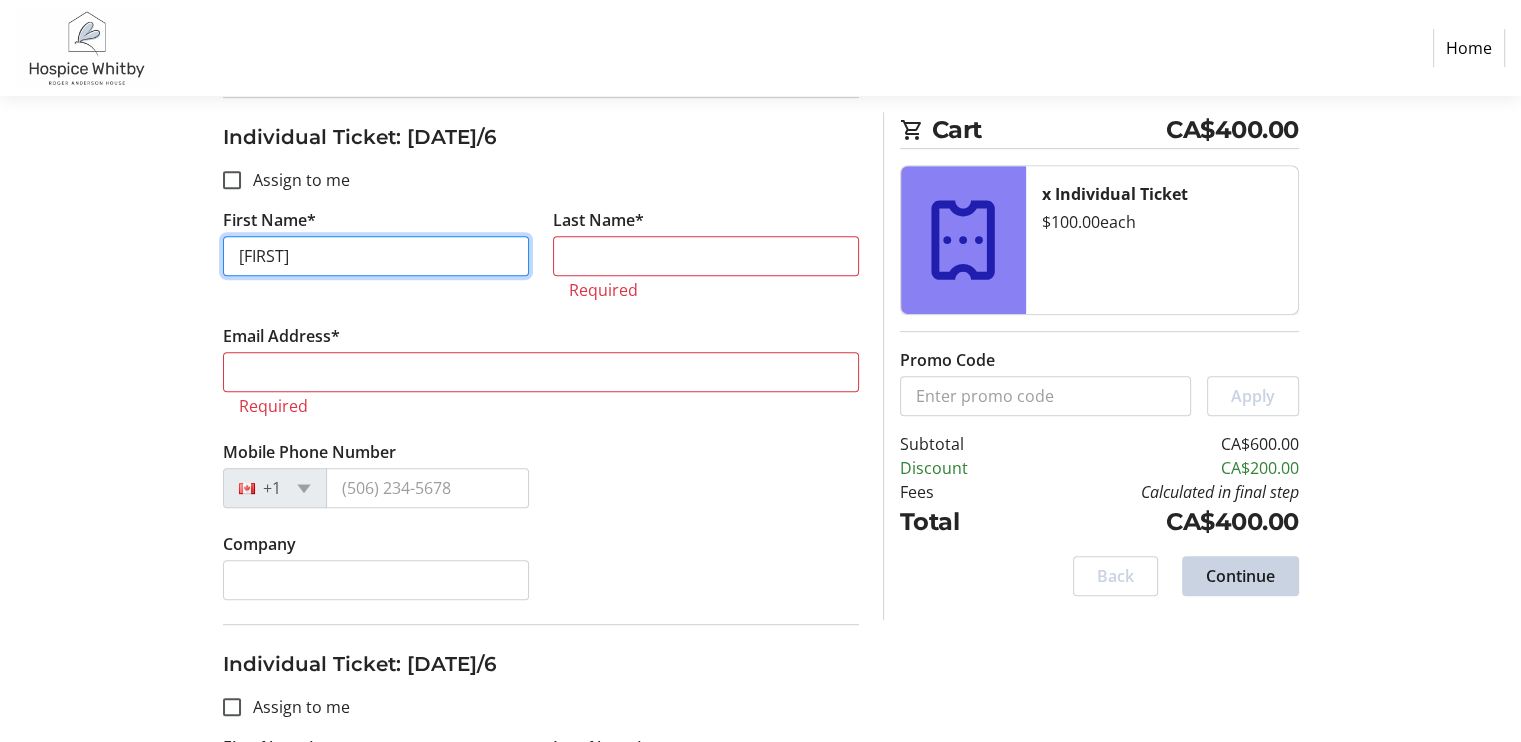type on "[FIRST]" 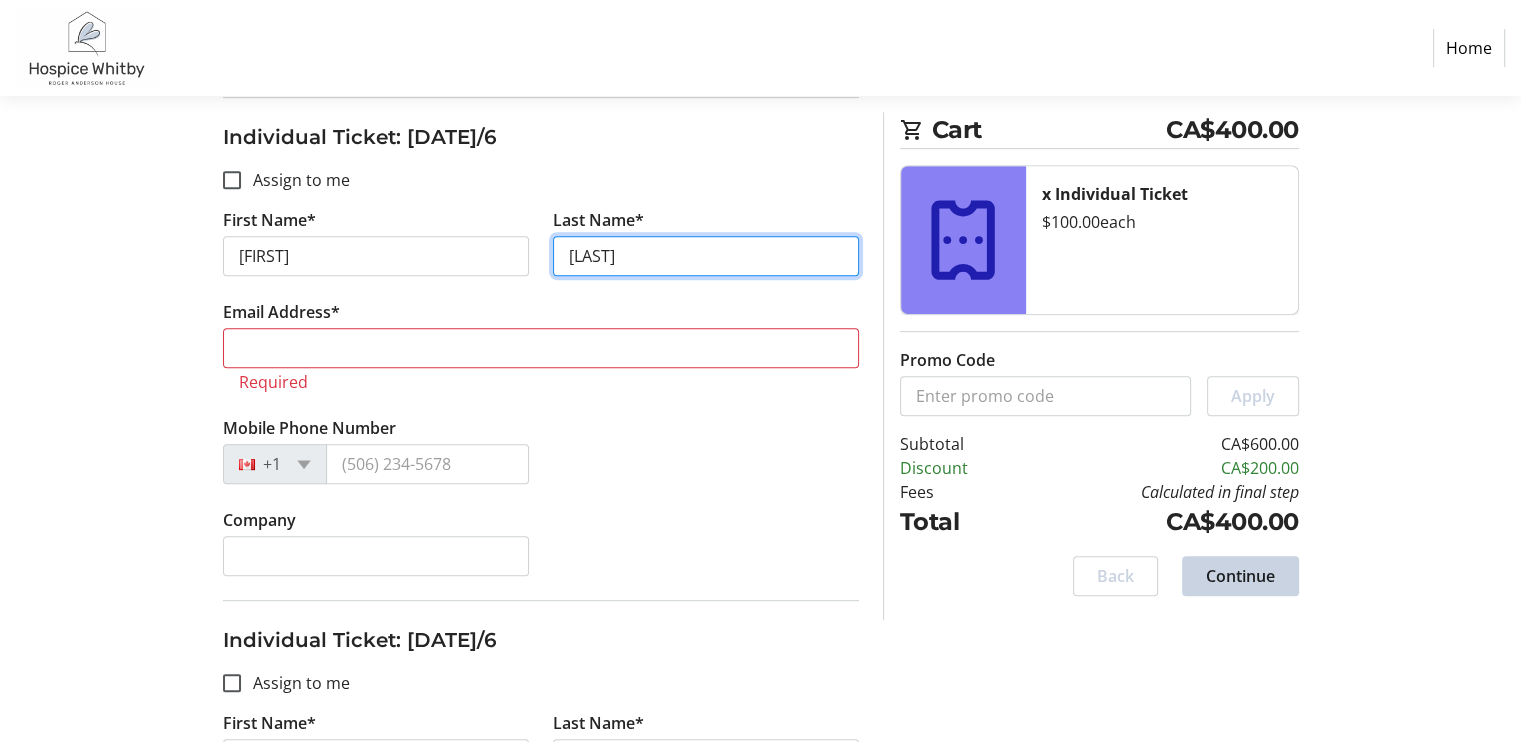 type on "[LAST]" 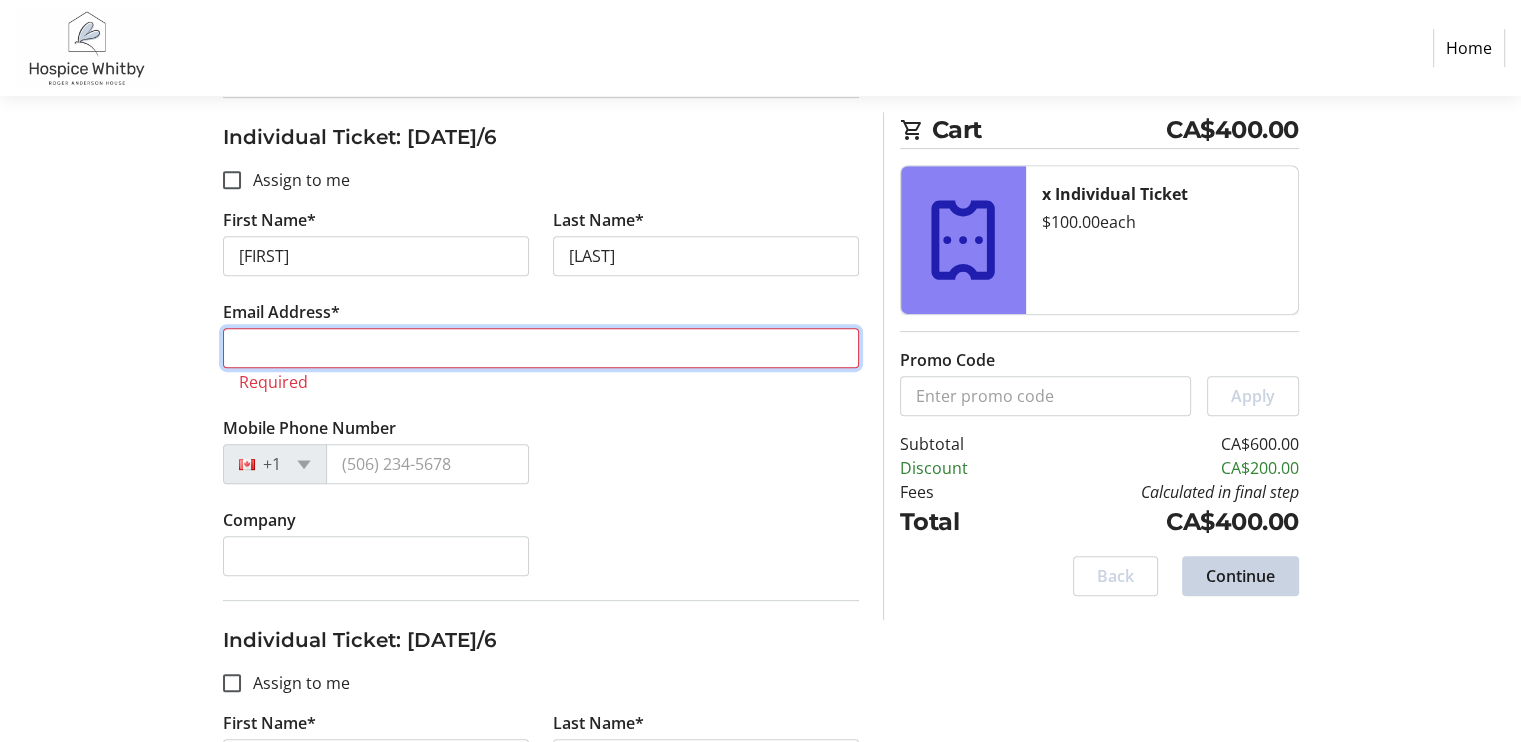 click on "Email Address*" at bounding box center (541, 348) 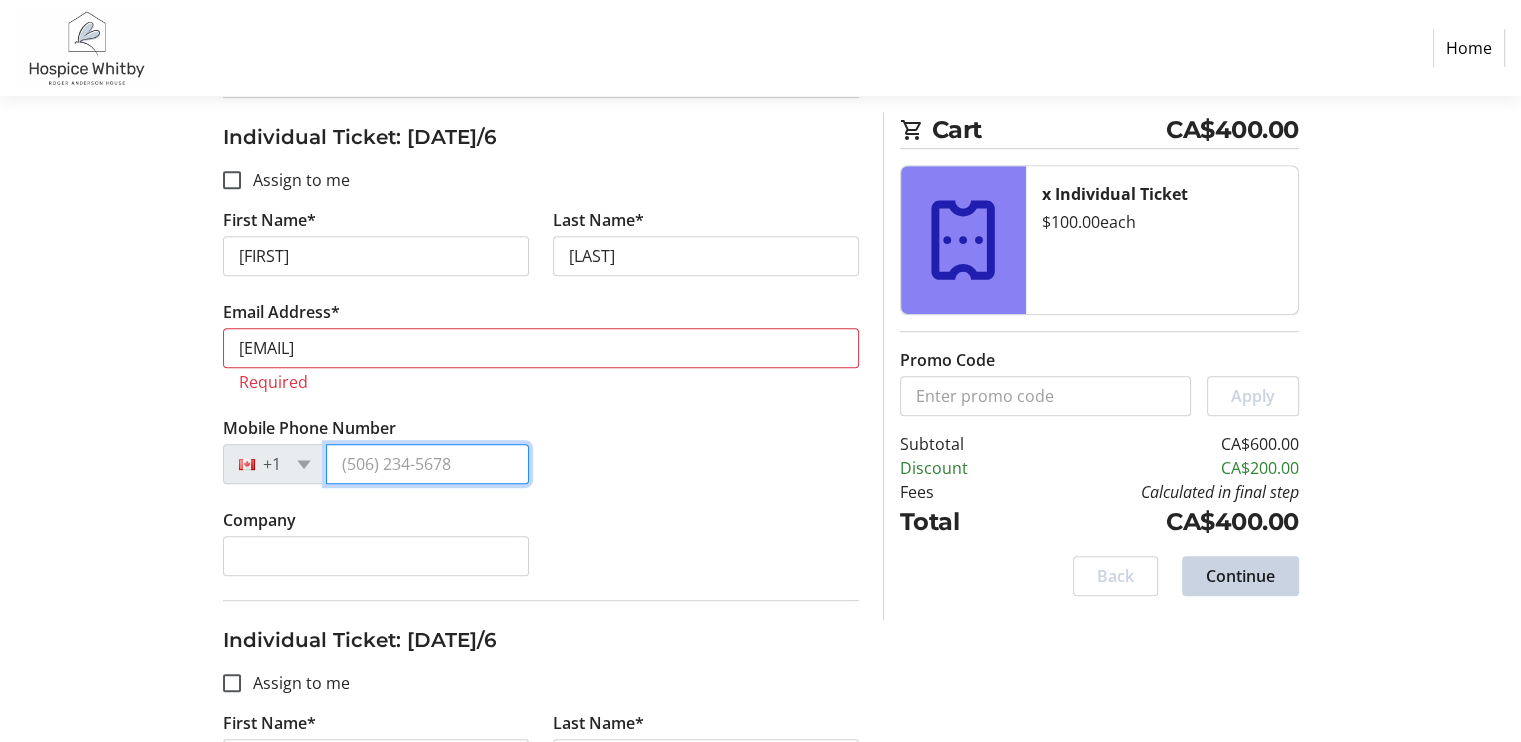 type on "[PHONE]" 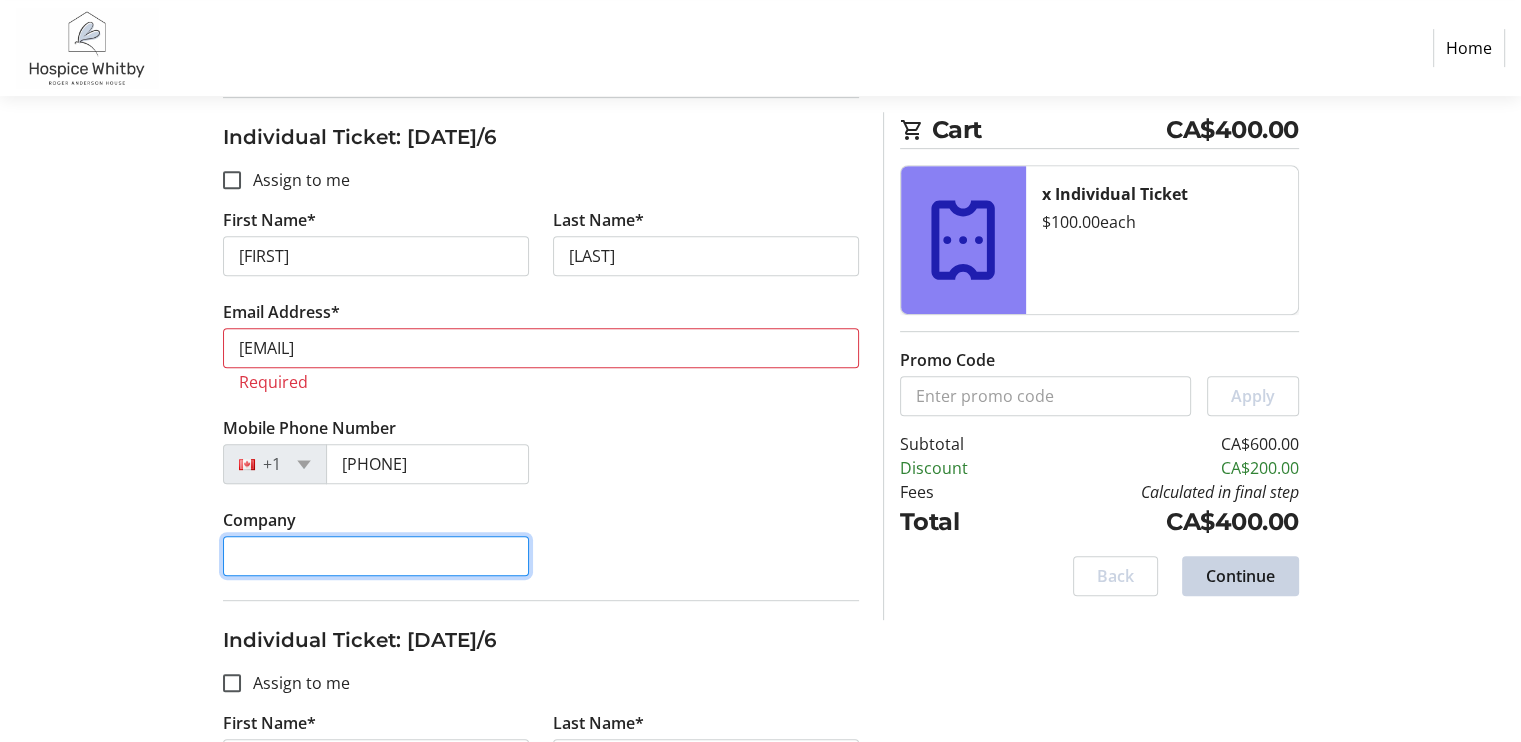 type on "[LAST] Quality Cleaning" 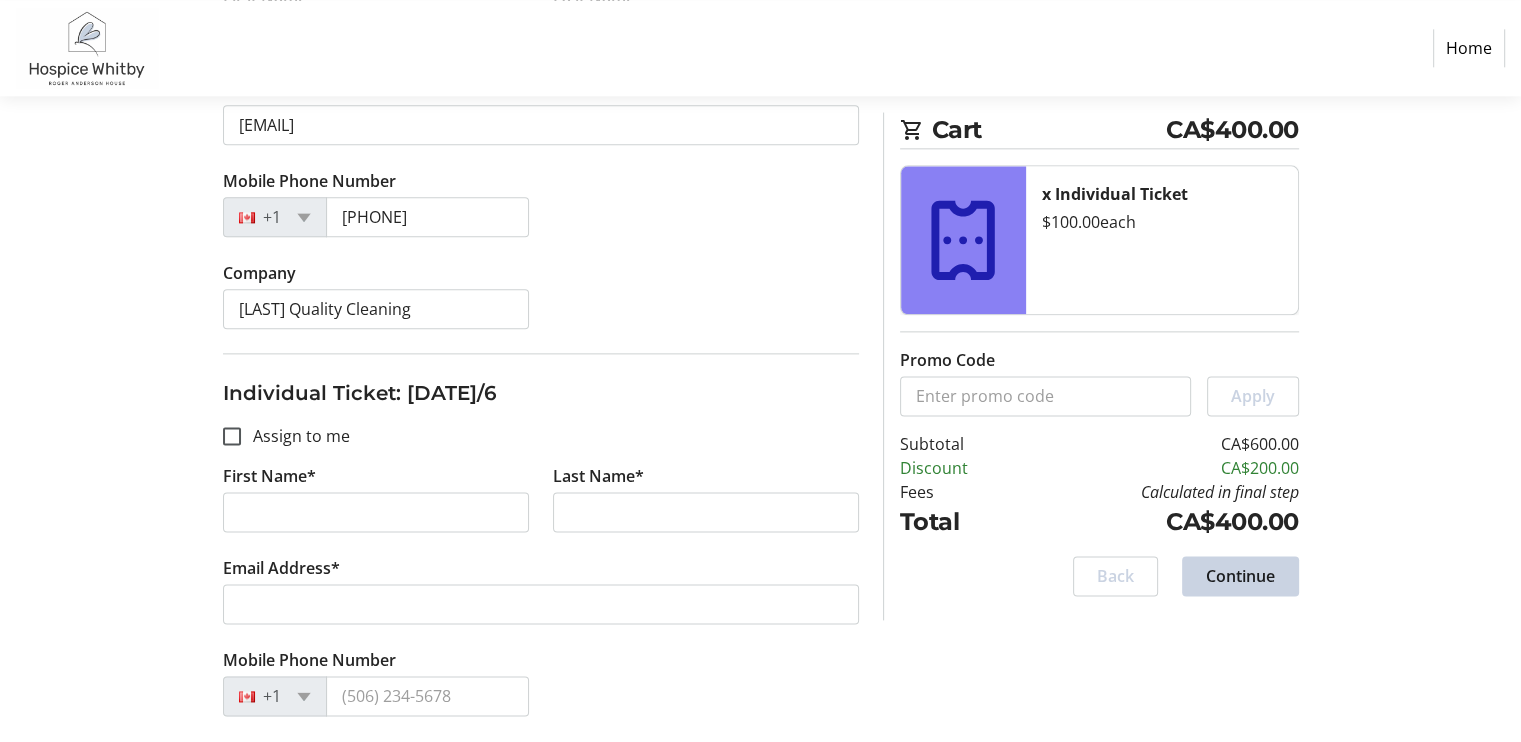 scroll, scrollTop: 2589, scrollLeft: 0, axis: vertical 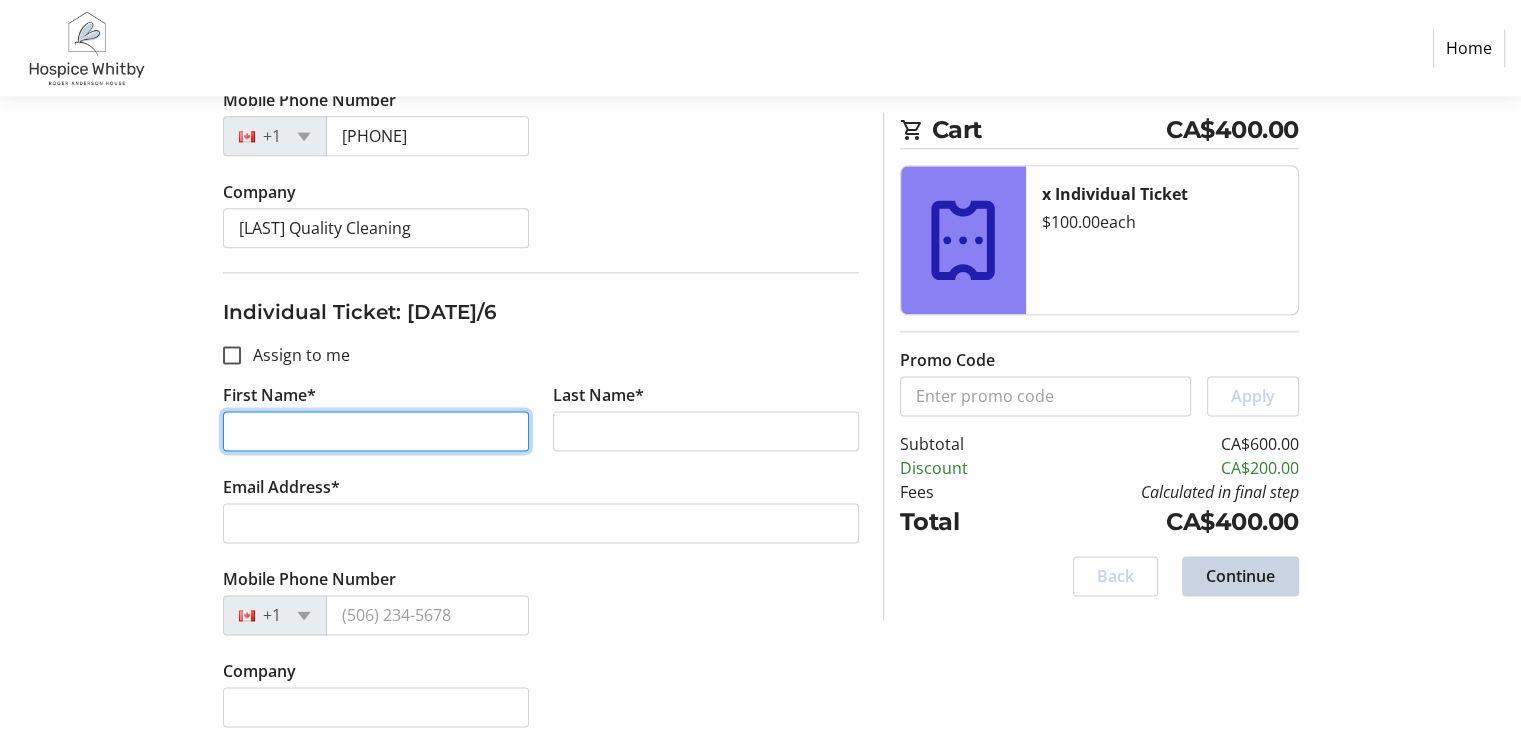 click on "First Name*" at bounding box center (376, 431) 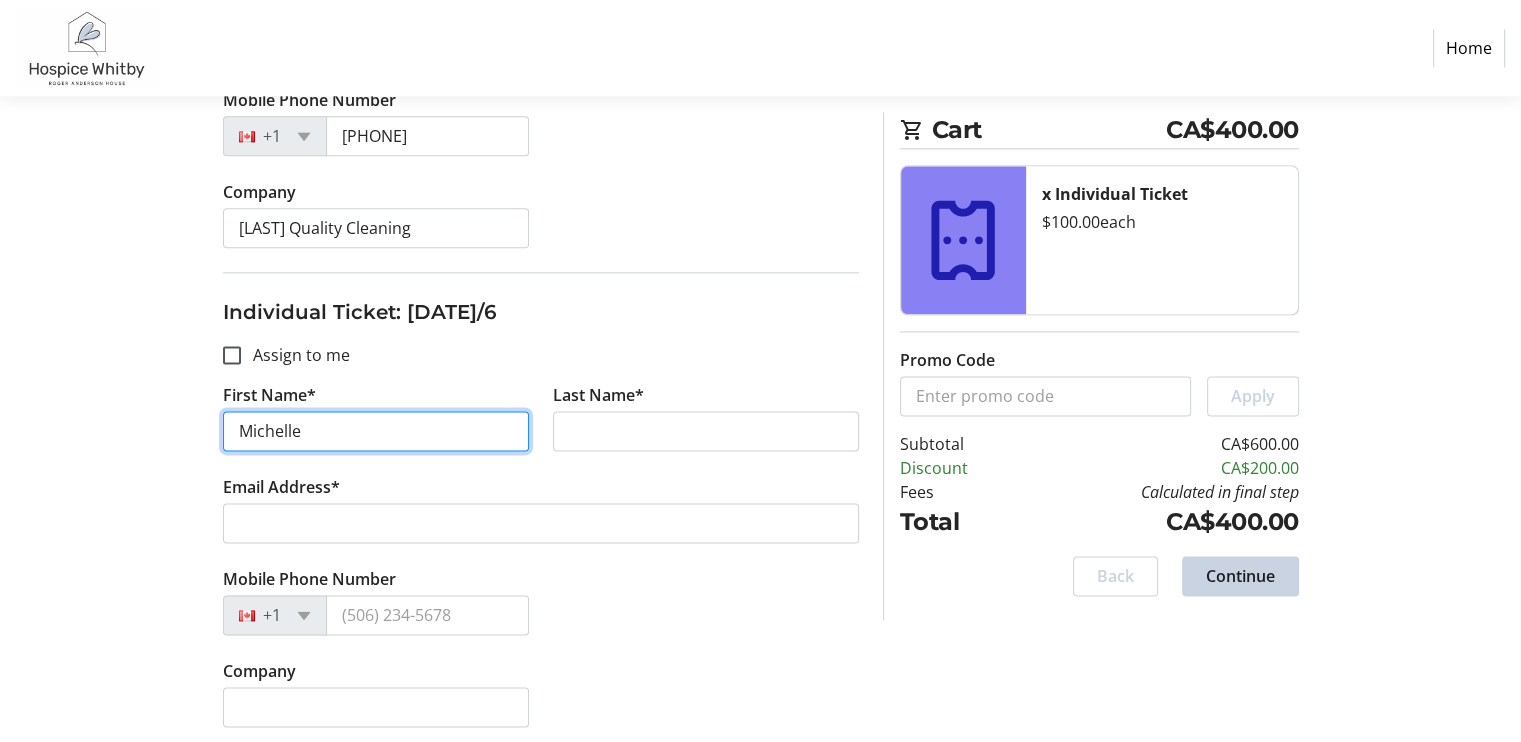 type on "Michelle" 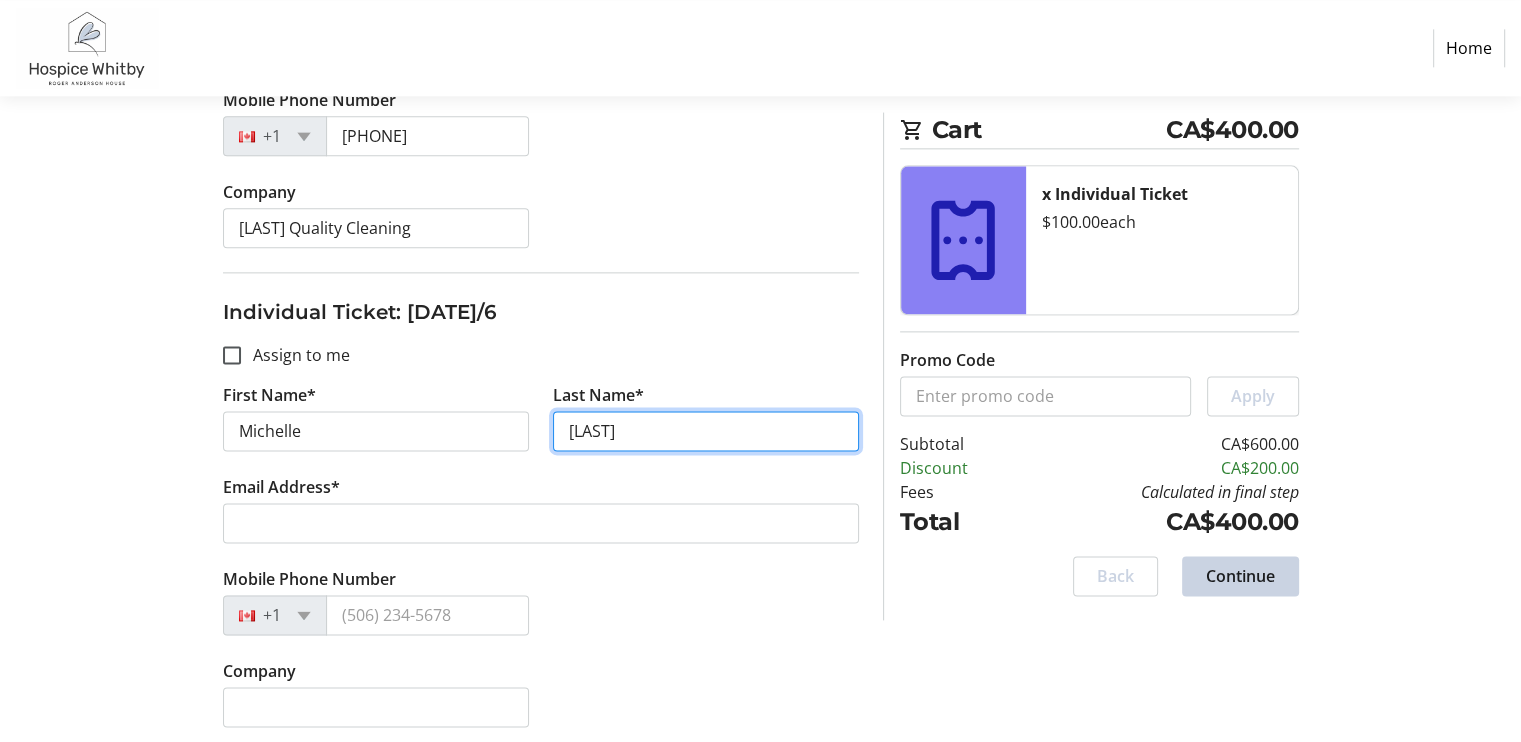 type on "[LAST]" 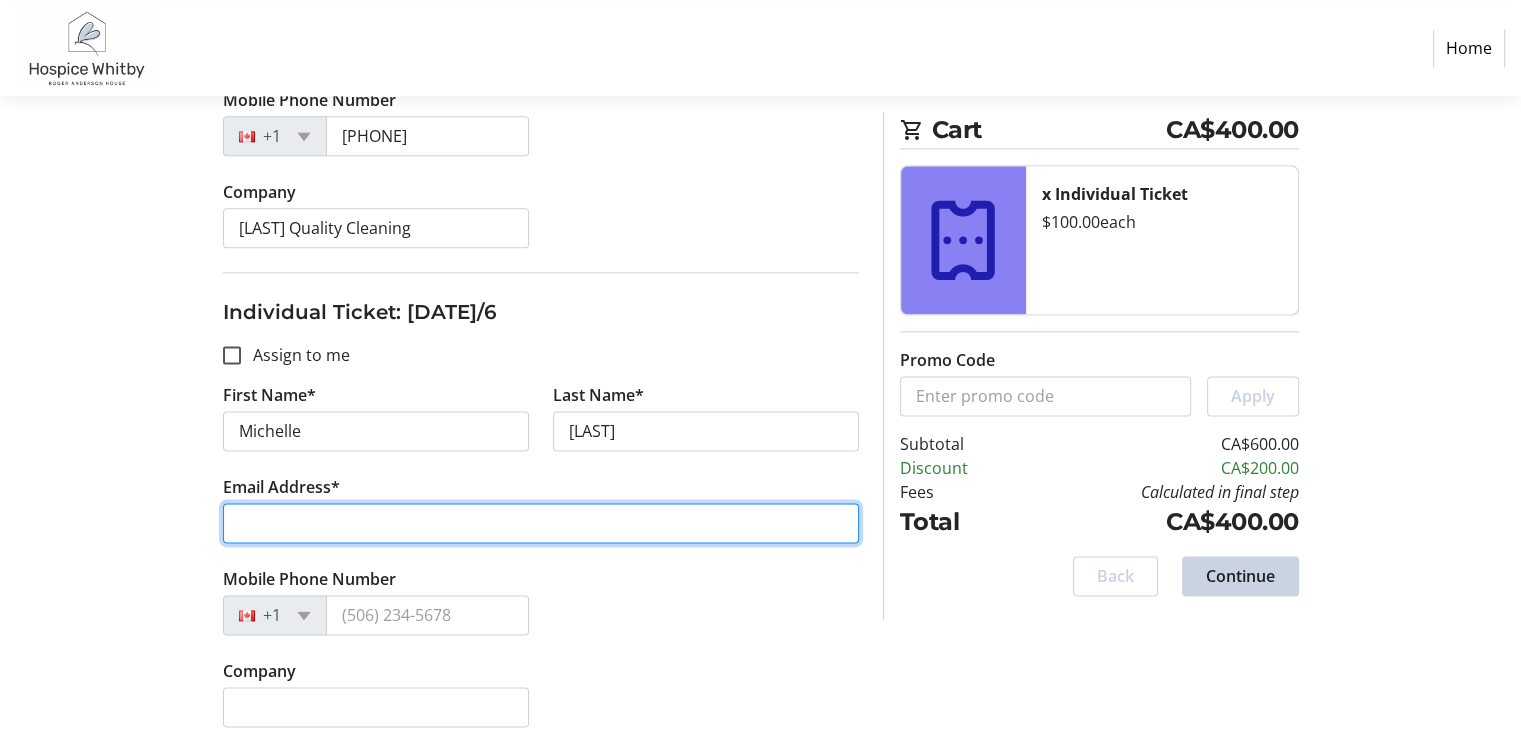 click on "Email Address*" at bounding box center (541, 523) 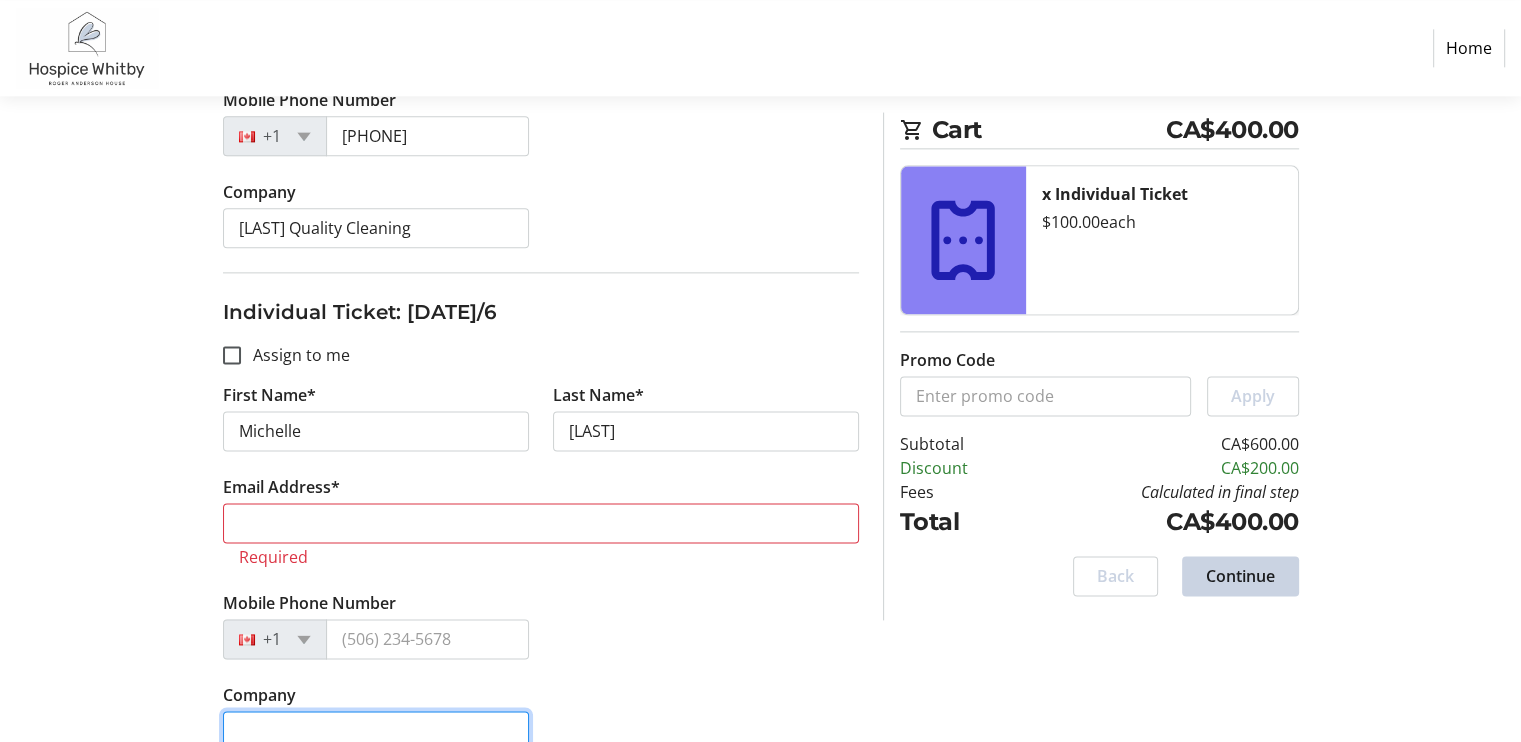 click on "Company" at bounding box center (376, 731) 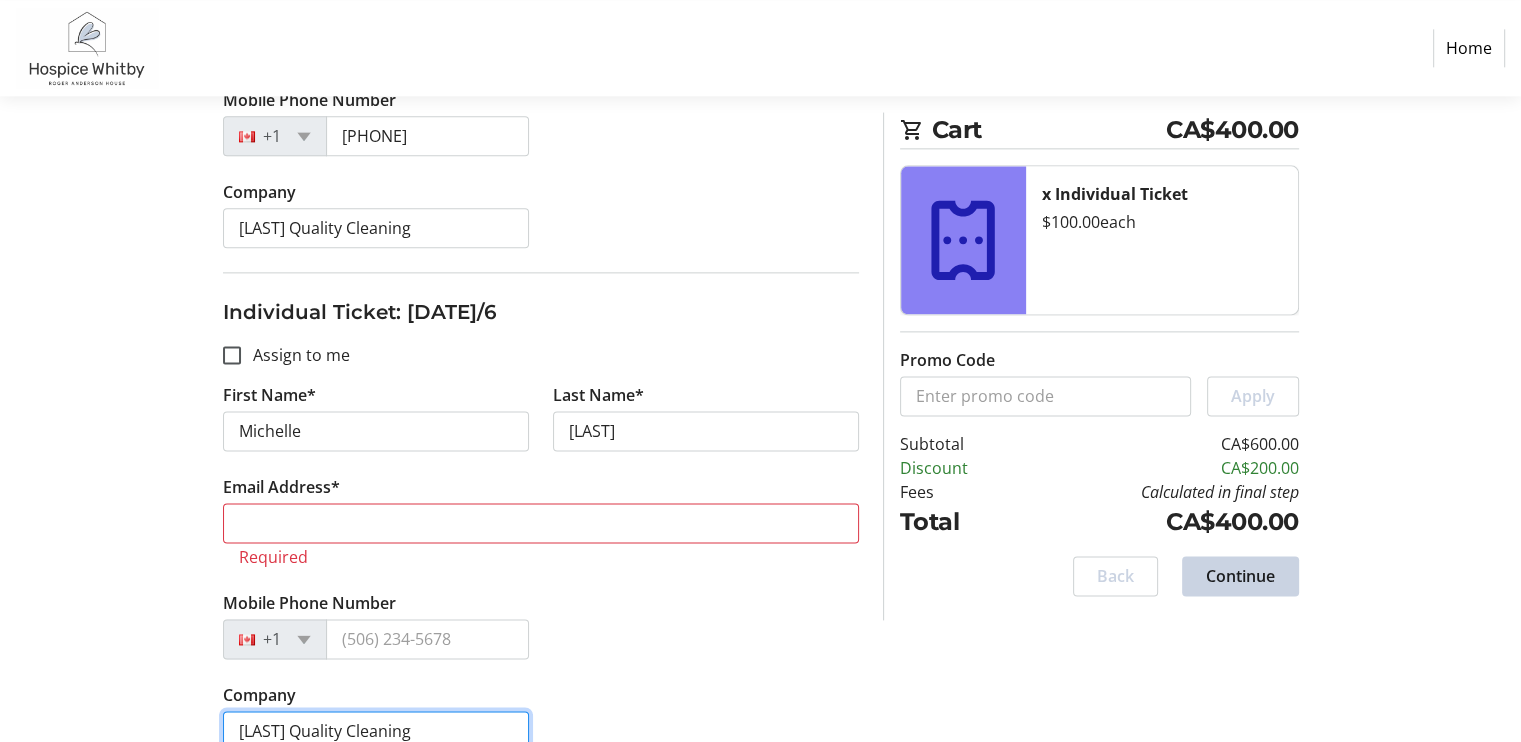 type on "[LAST] Quality Cleaning" 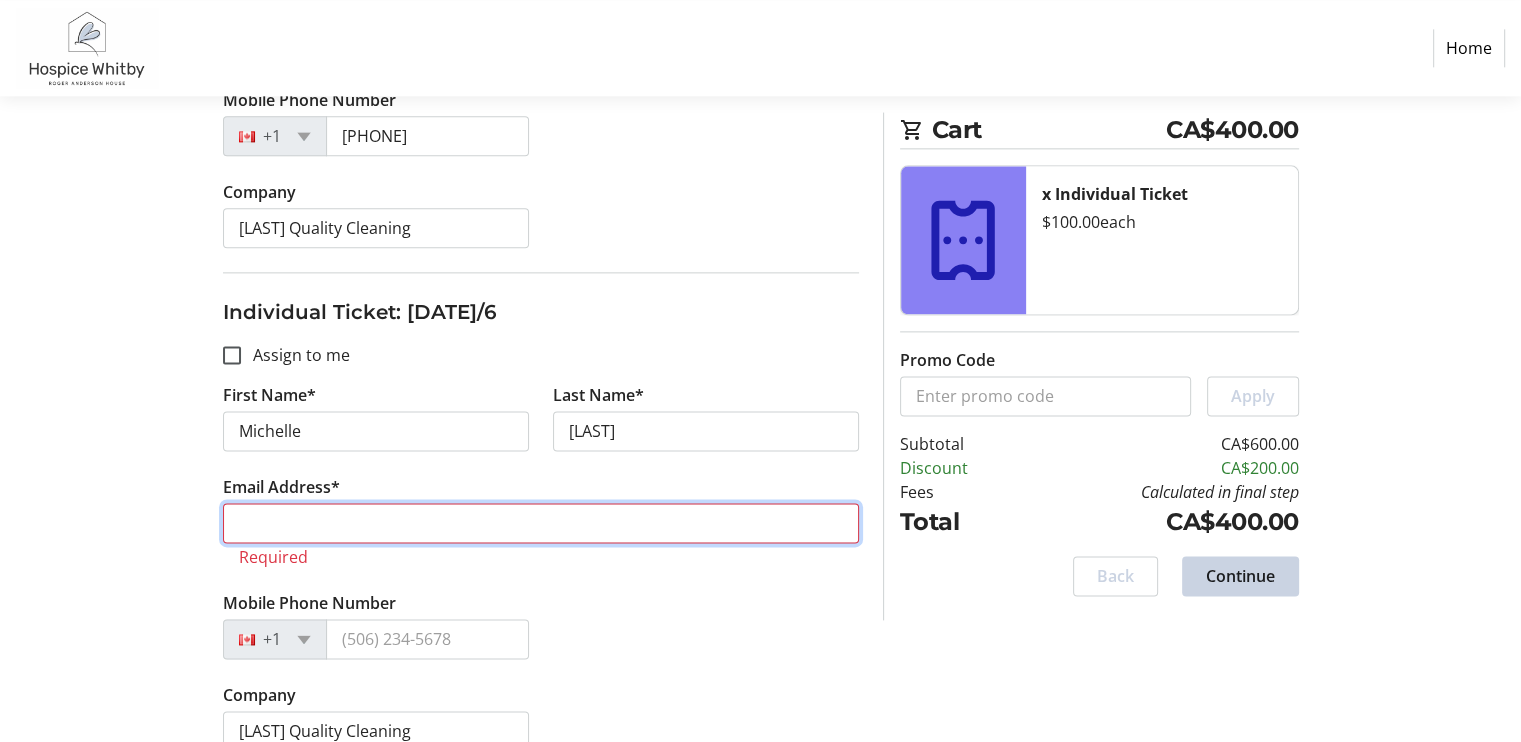 click on "Email Address*" at bounding box center [541, 523] 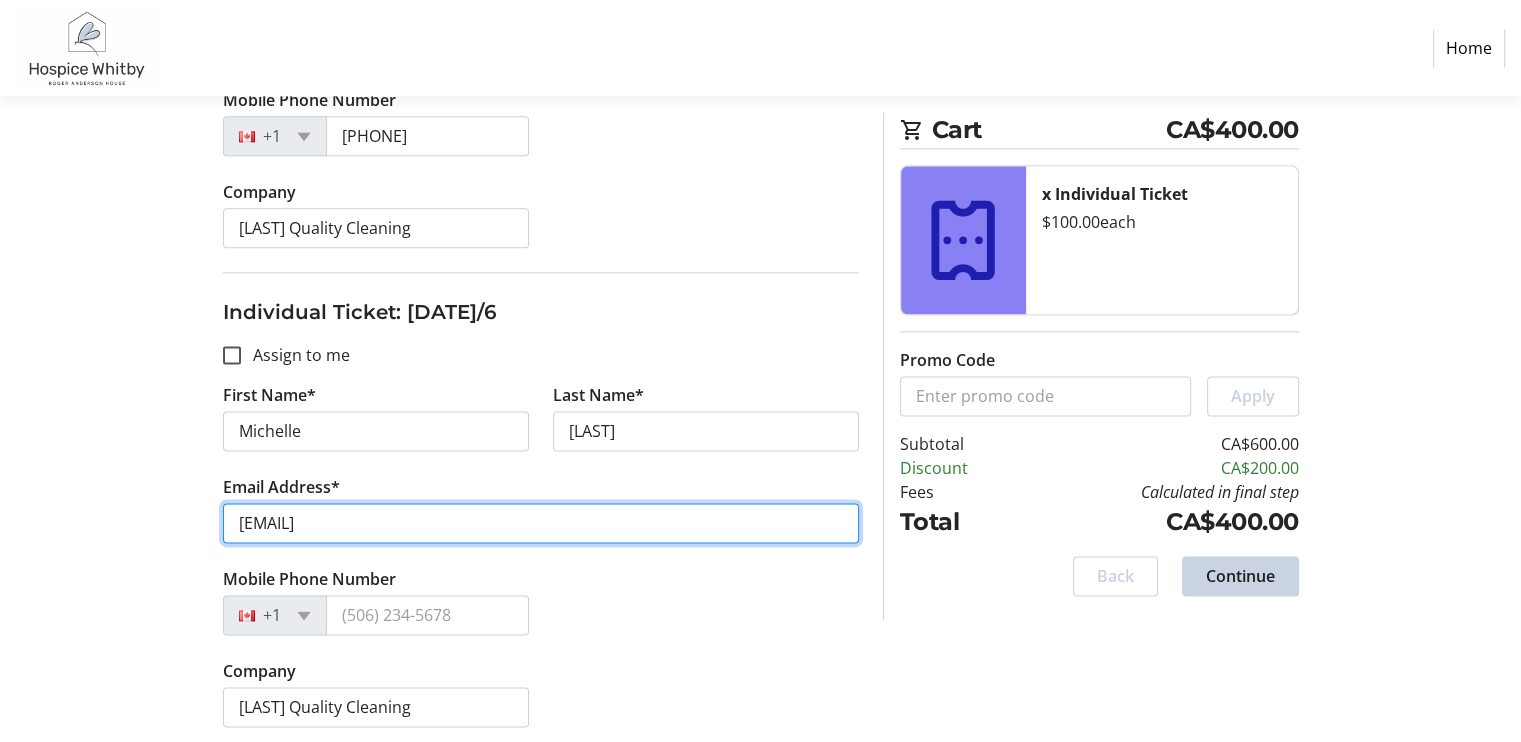 type on "[EMAIL]" 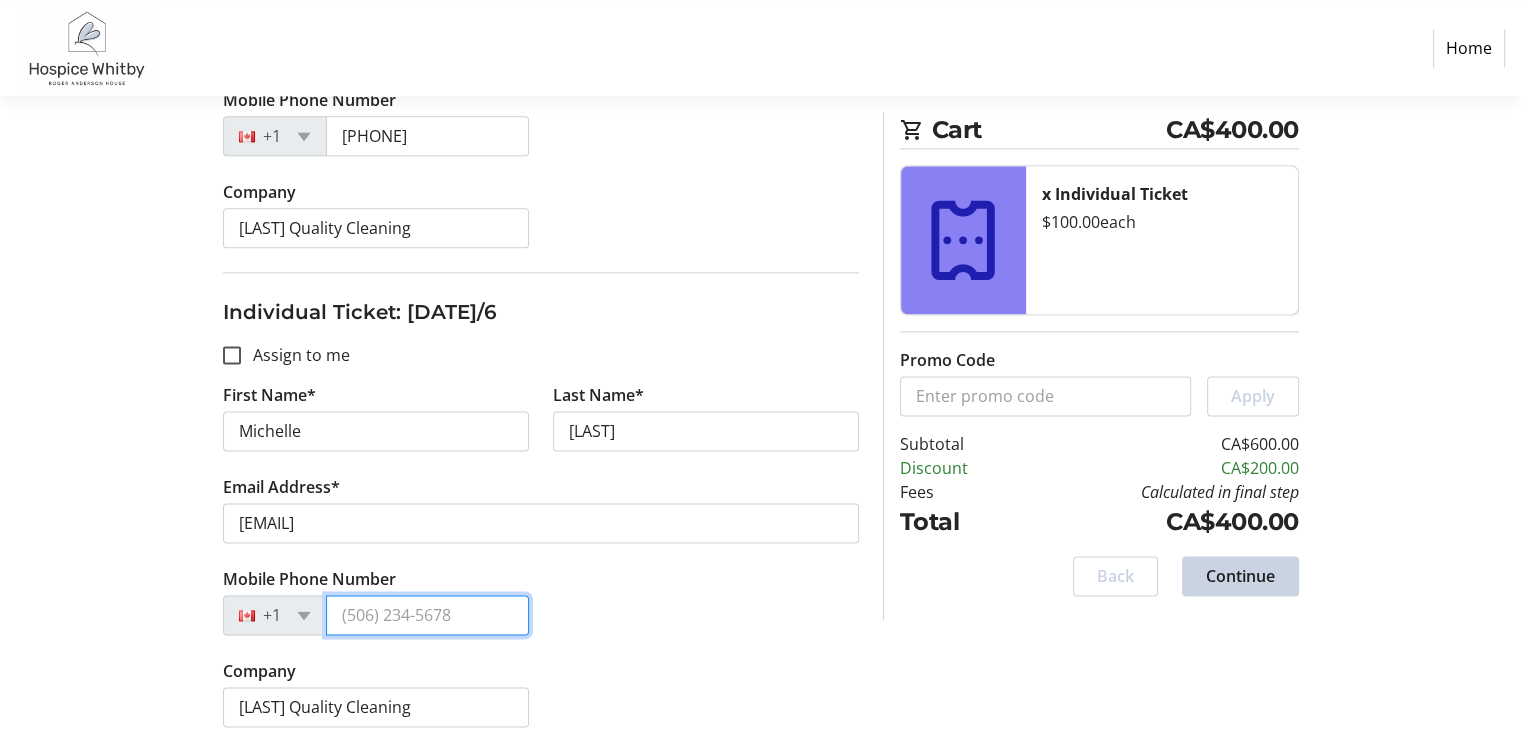 click on "Mobile Phone Number" at bounding box center [427, 615] 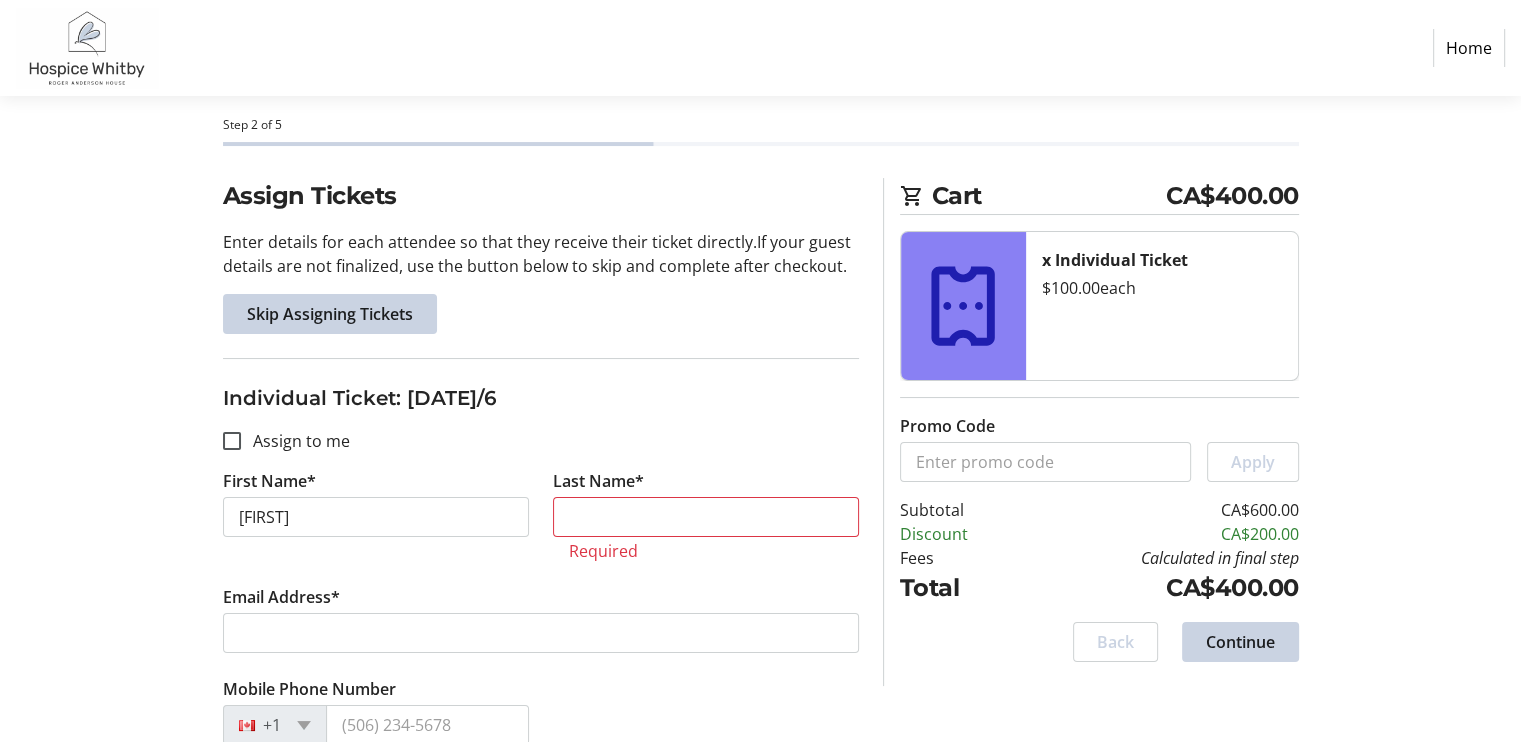 scroll, scrollTop: 8, scrollLeft: 0, axis: vertical 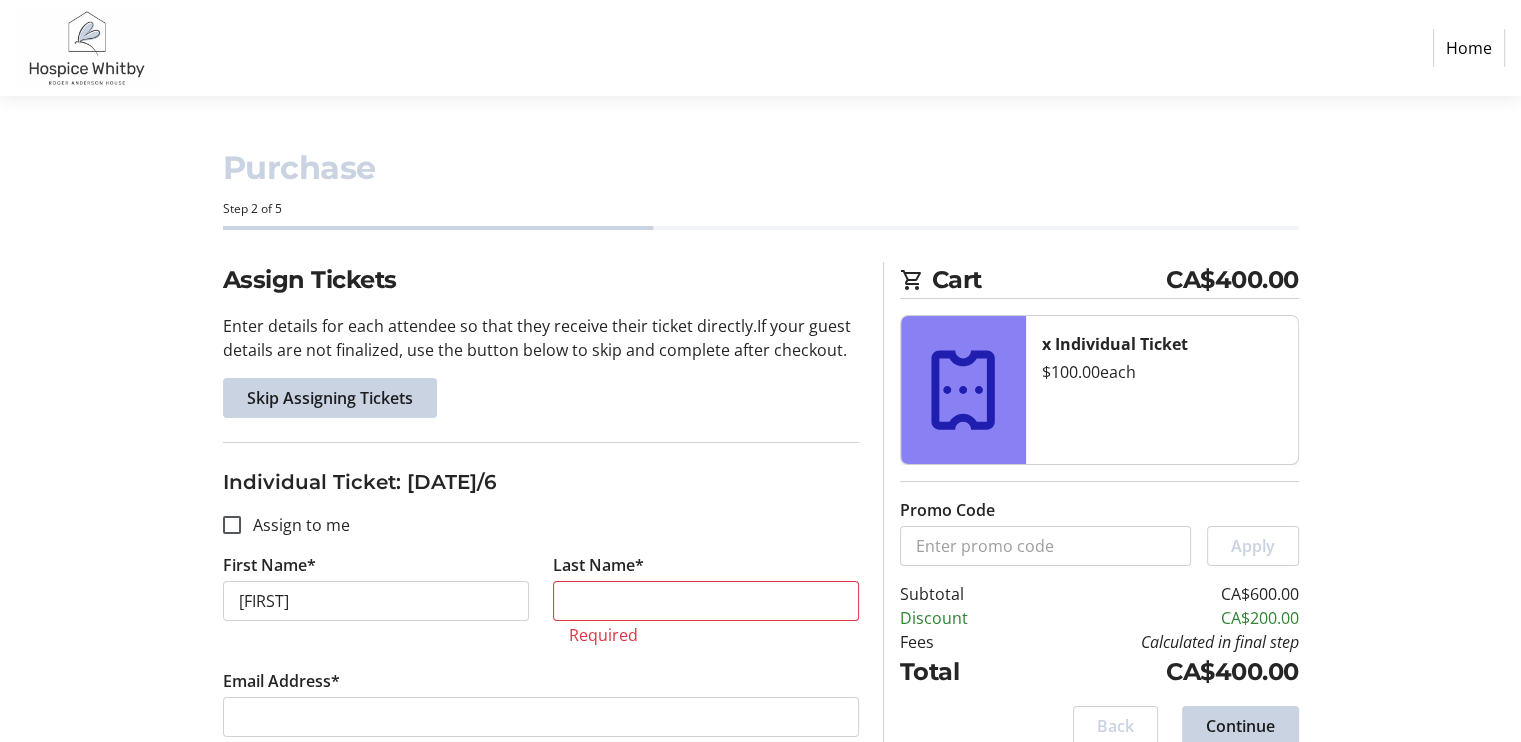 type on "[PHONE]" 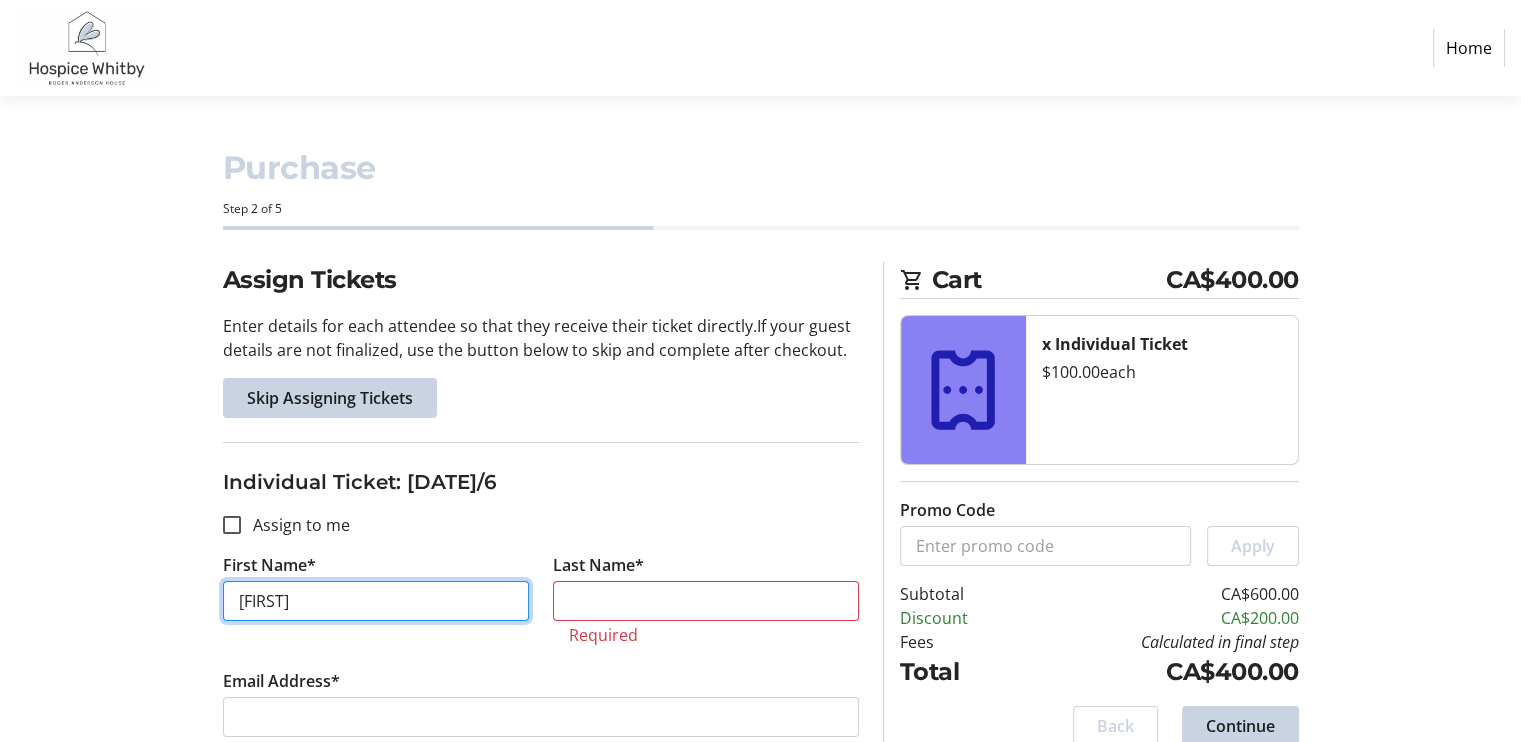 click on "[FIRST]" at bounding box center [376, 601] 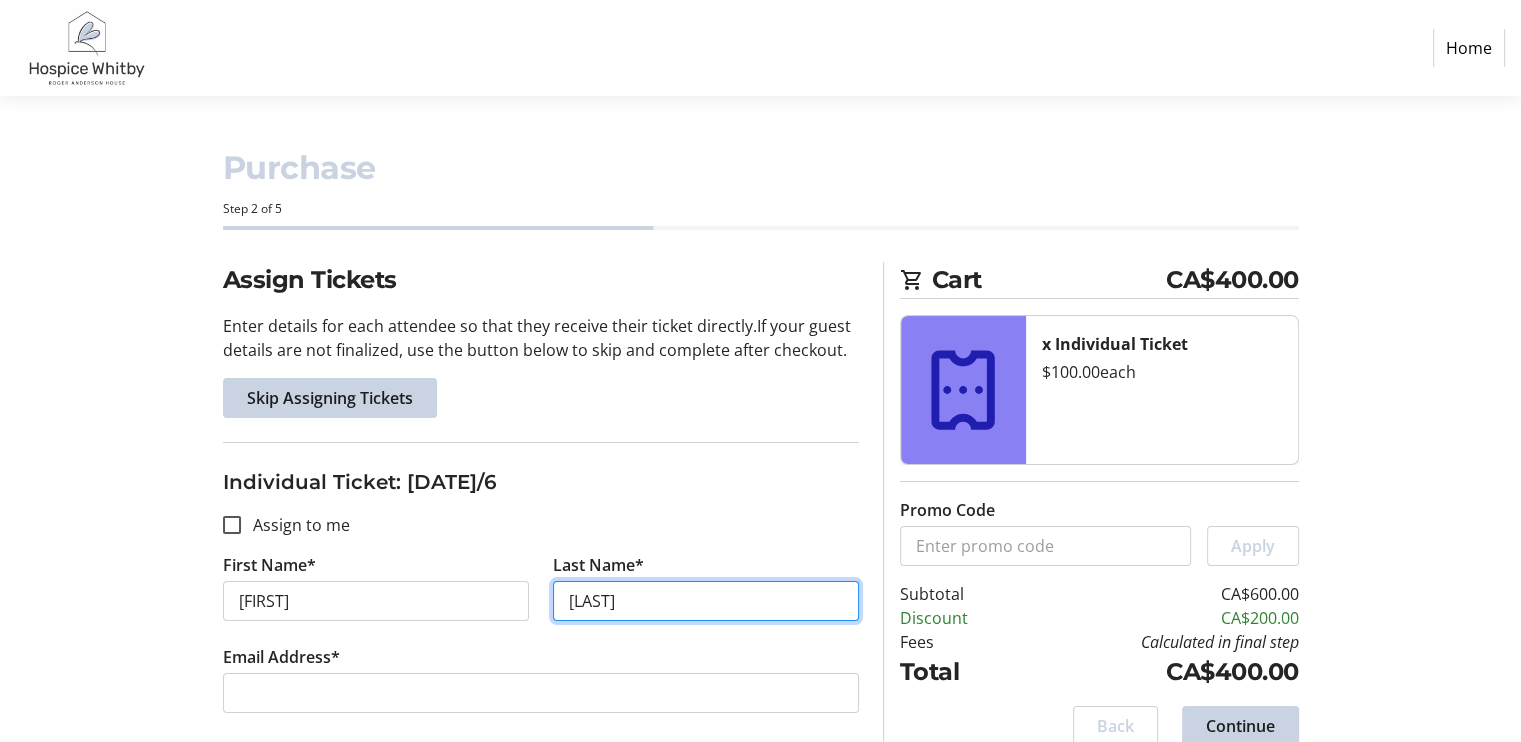 type on "[LAST]" 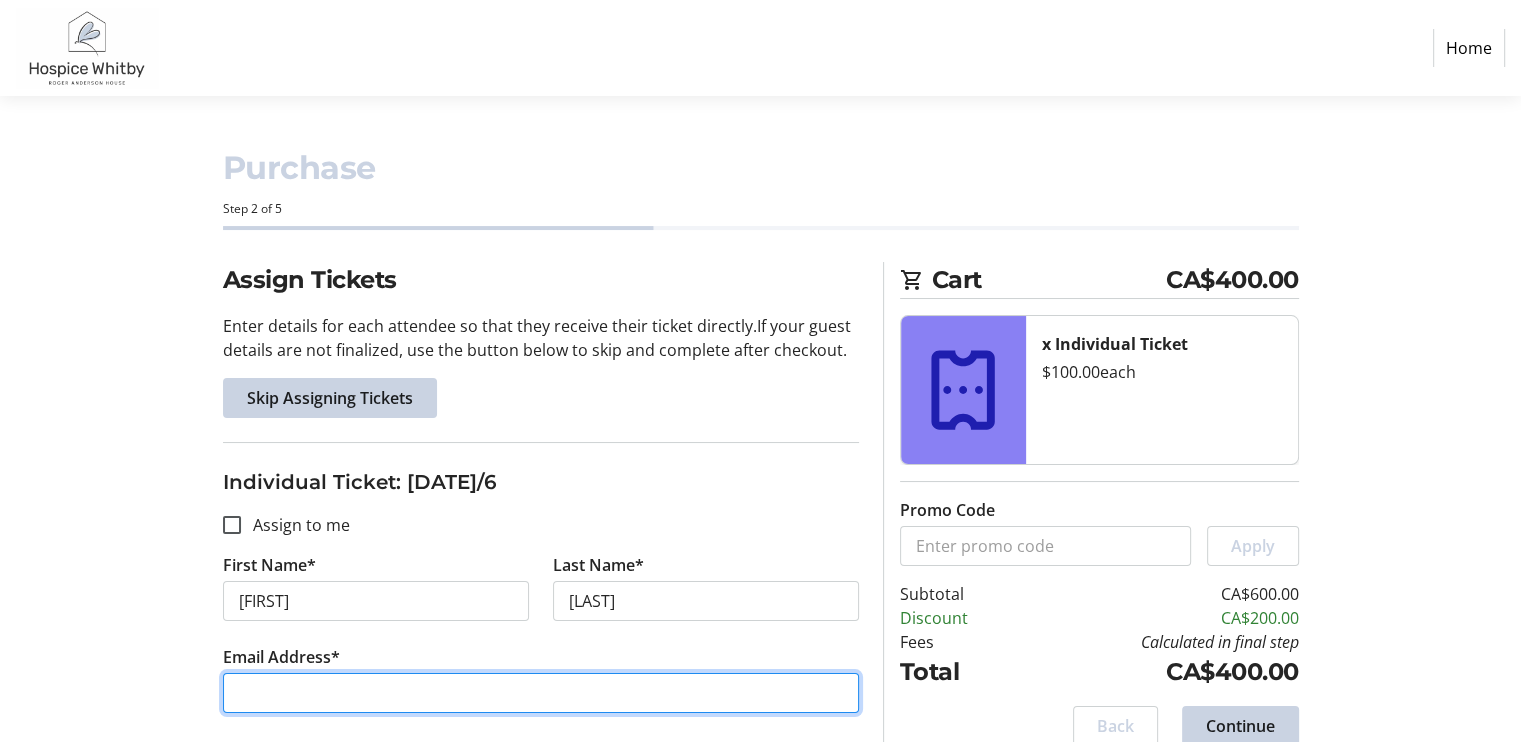 click on "Email Address*" at bounding box center (541, 693) 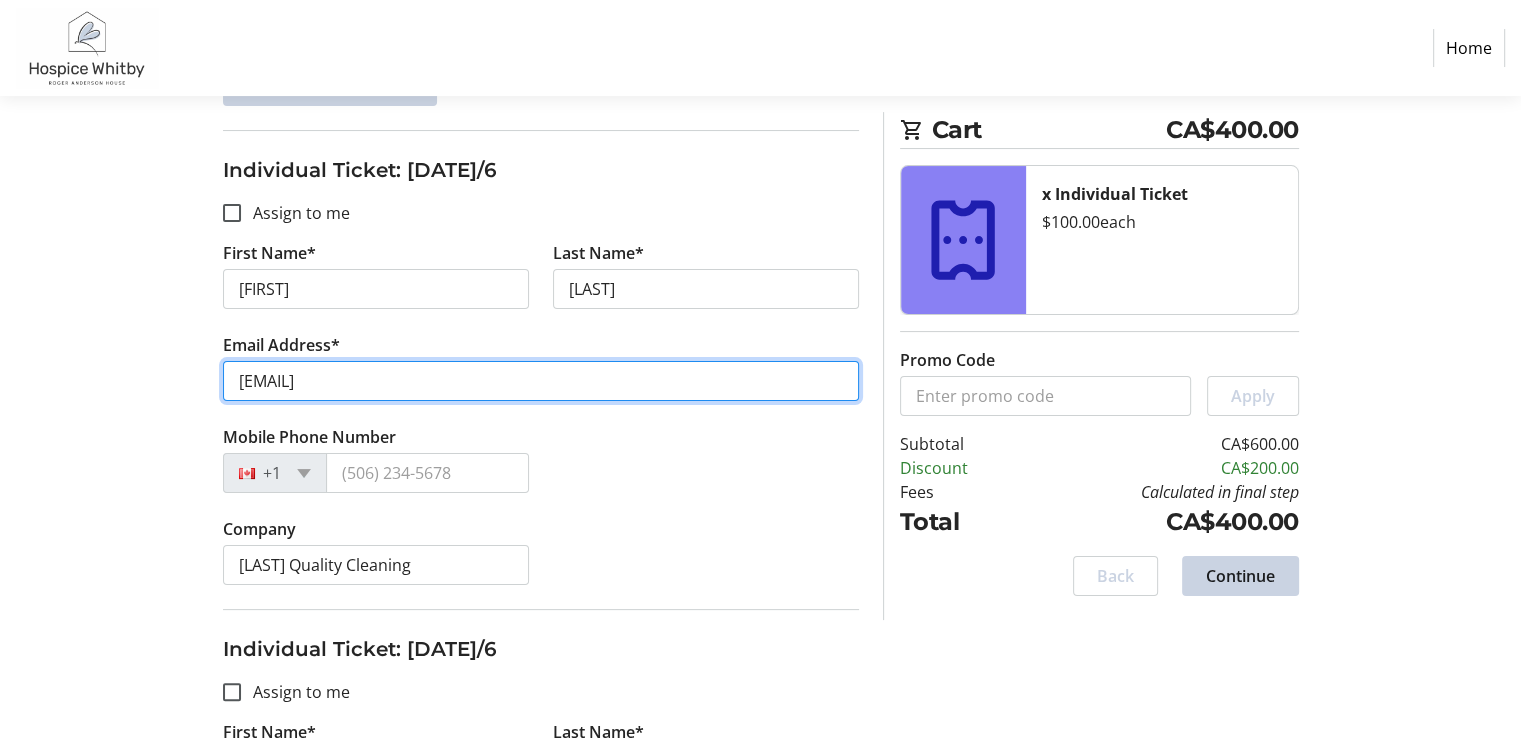 scroll, scrollTop: 308, scrollLeft: 0, axis: vertical 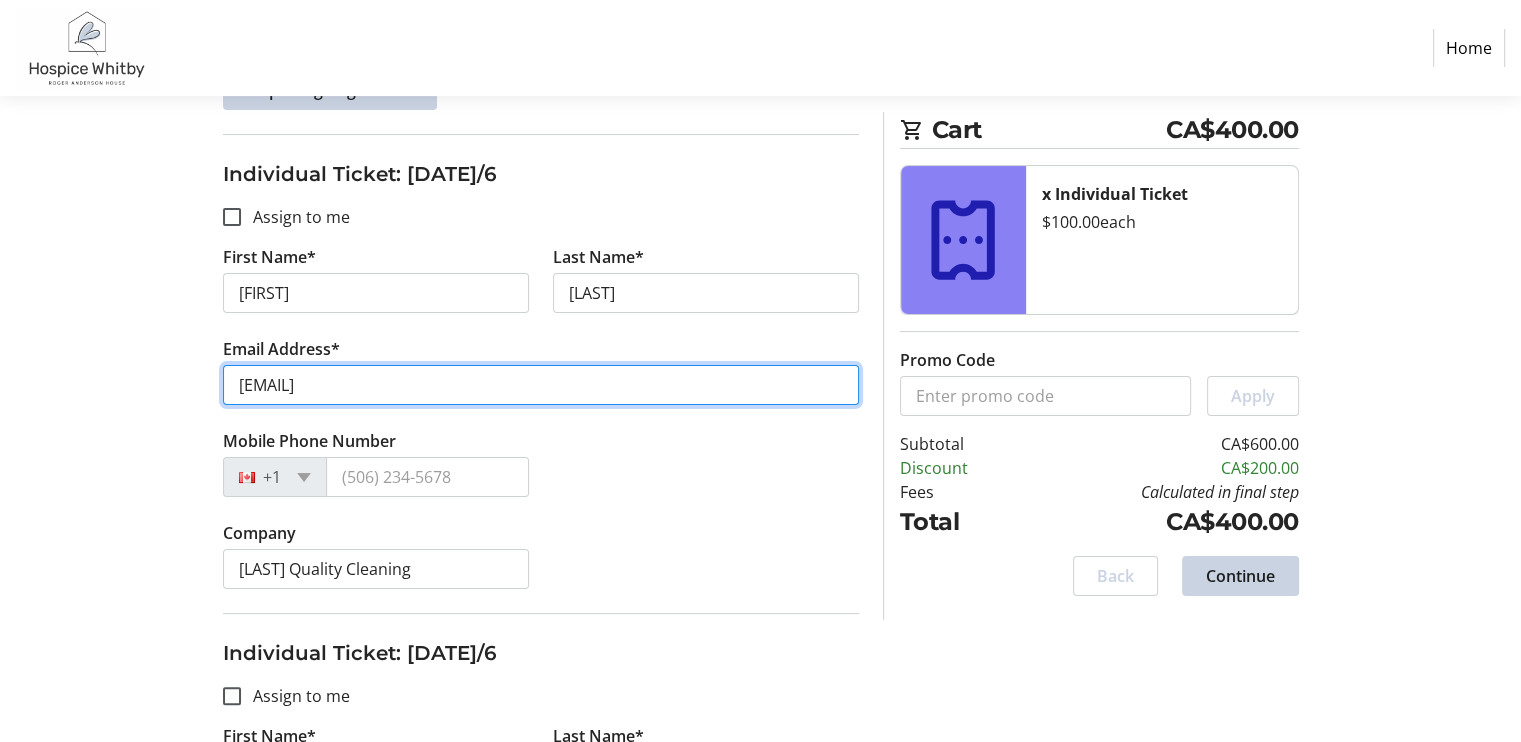 type on "[EMAIL]" 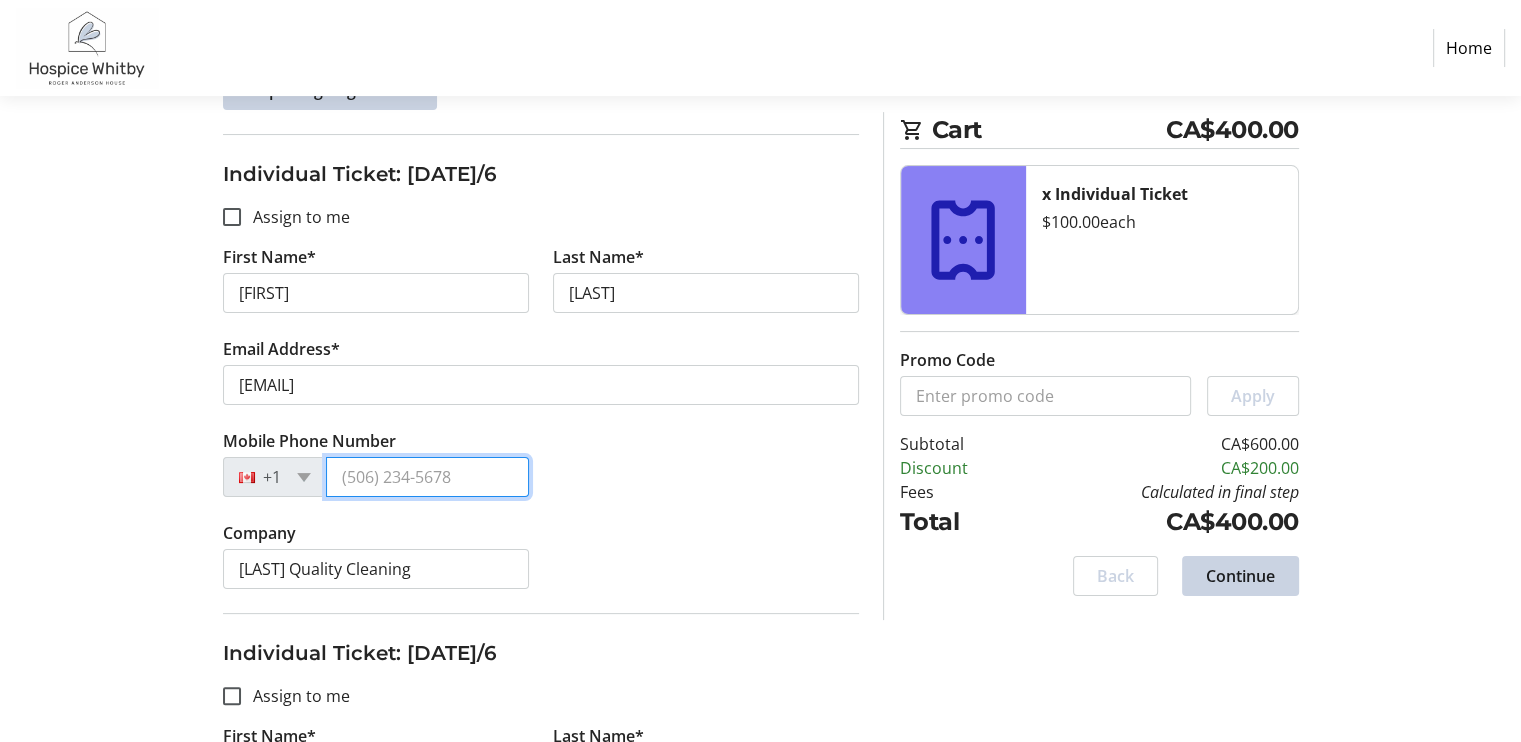 click on "Mobile Phone Number" at bounding box center [427, 477] 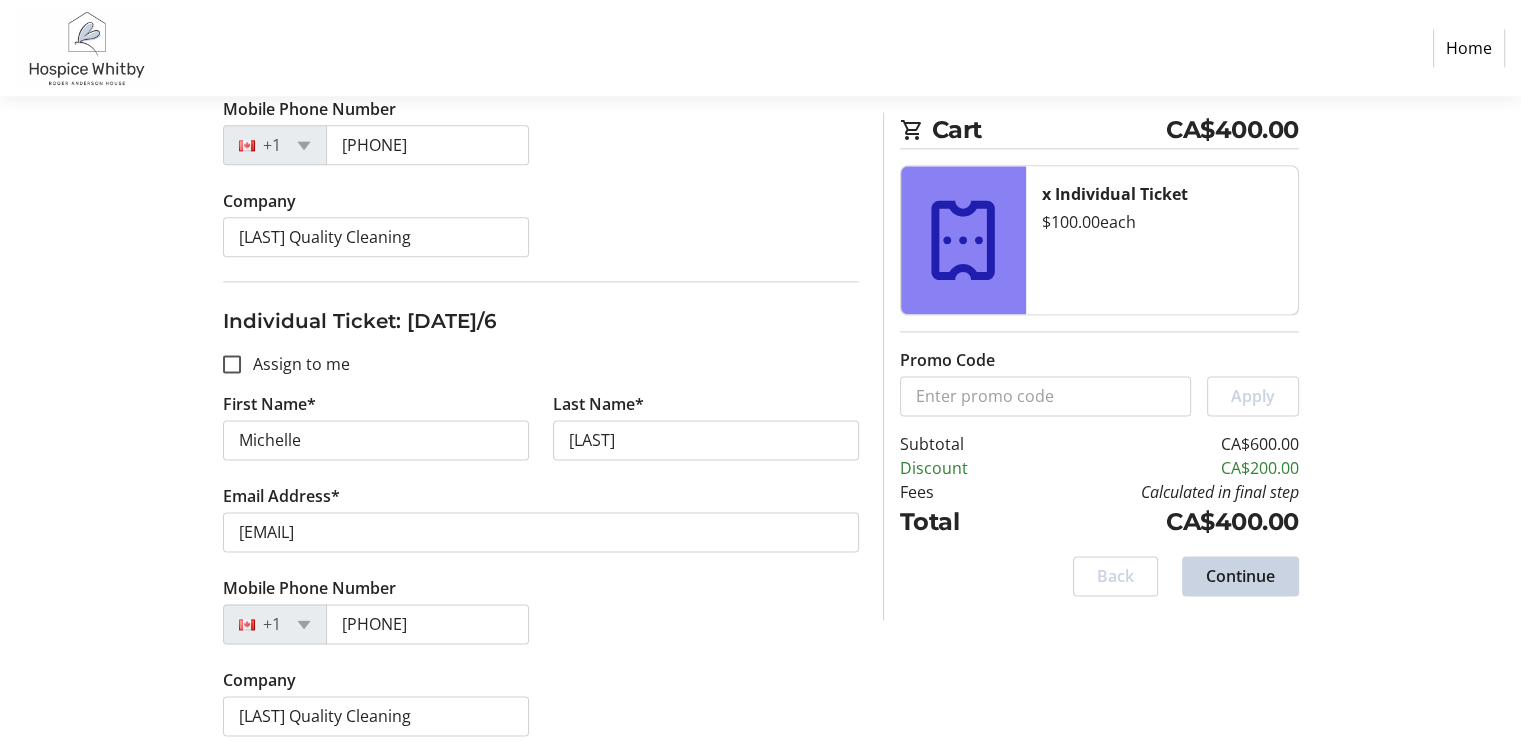 scroll, scrollTop: 2565, scrollLeft: 0, axis: vertical 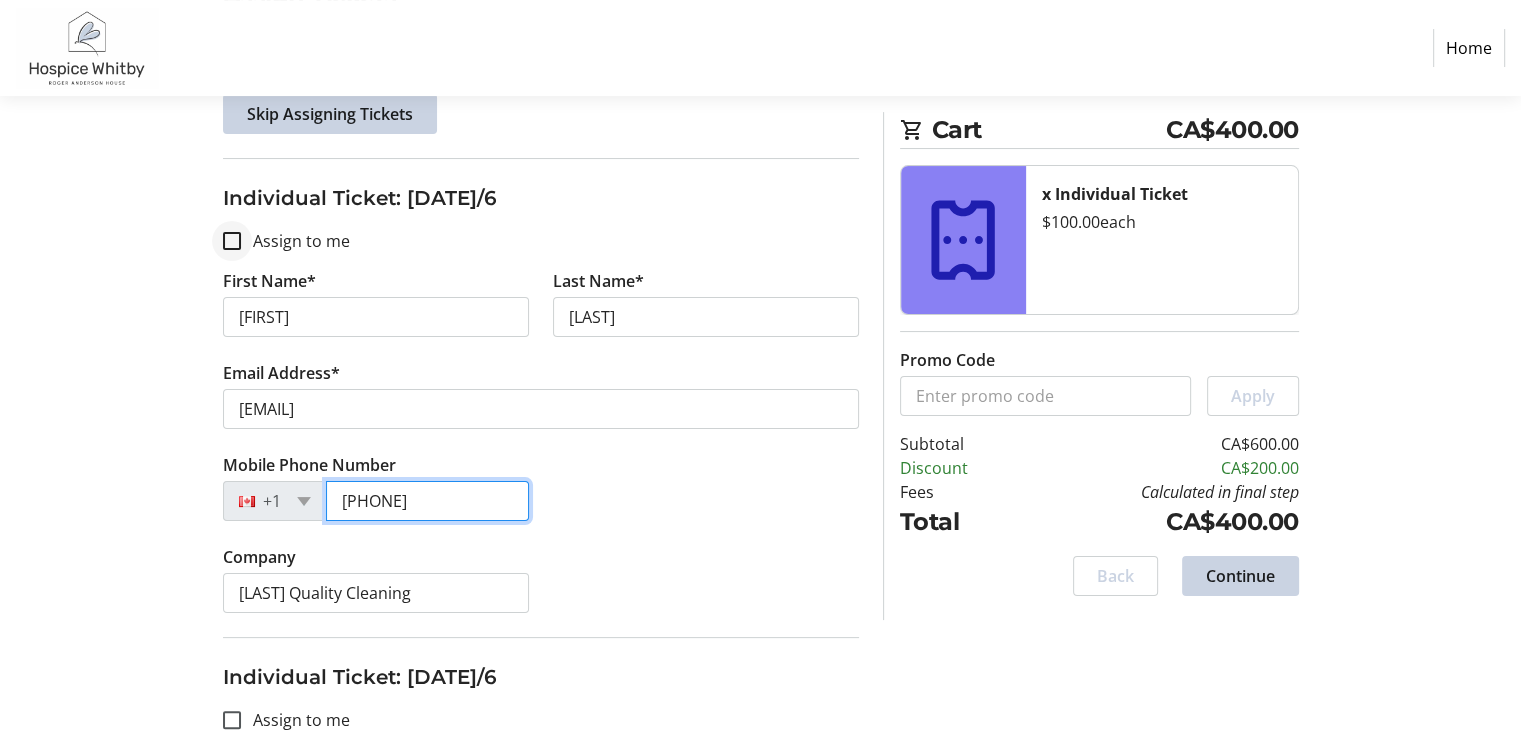 type on "[PHONE]" 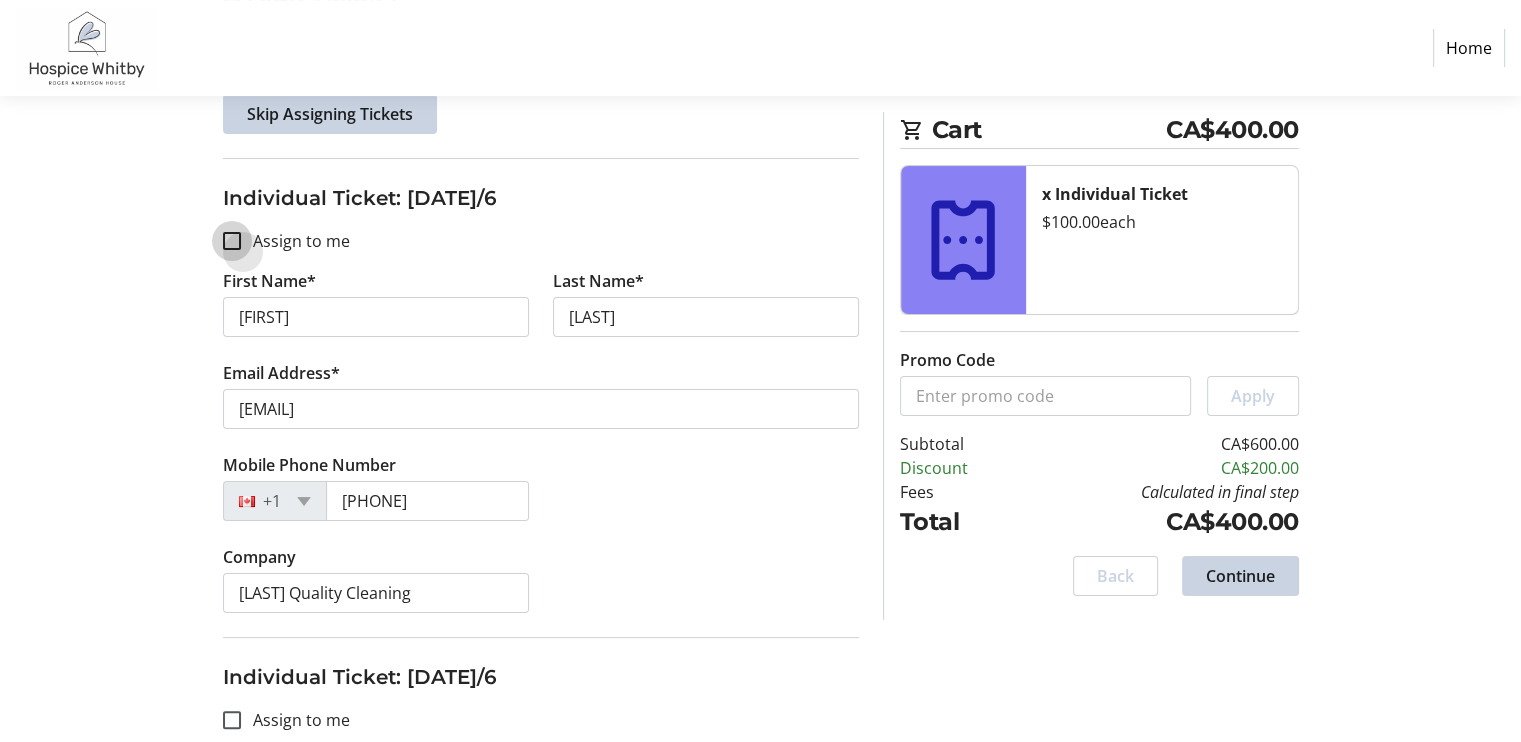 click on "Assign to me" at bounding box center [232, 241] 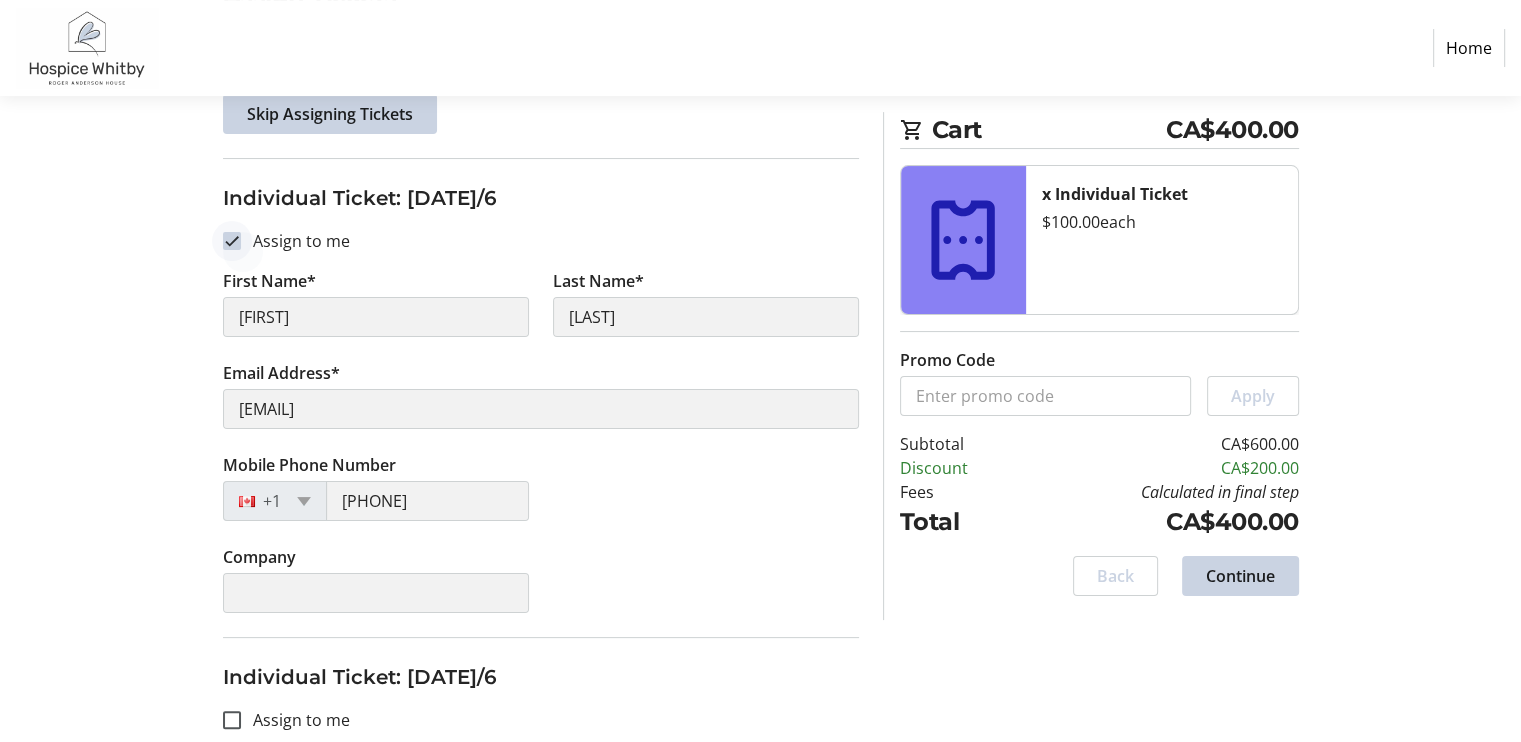 click on "Assign to me" at bounding box center (232, 241) 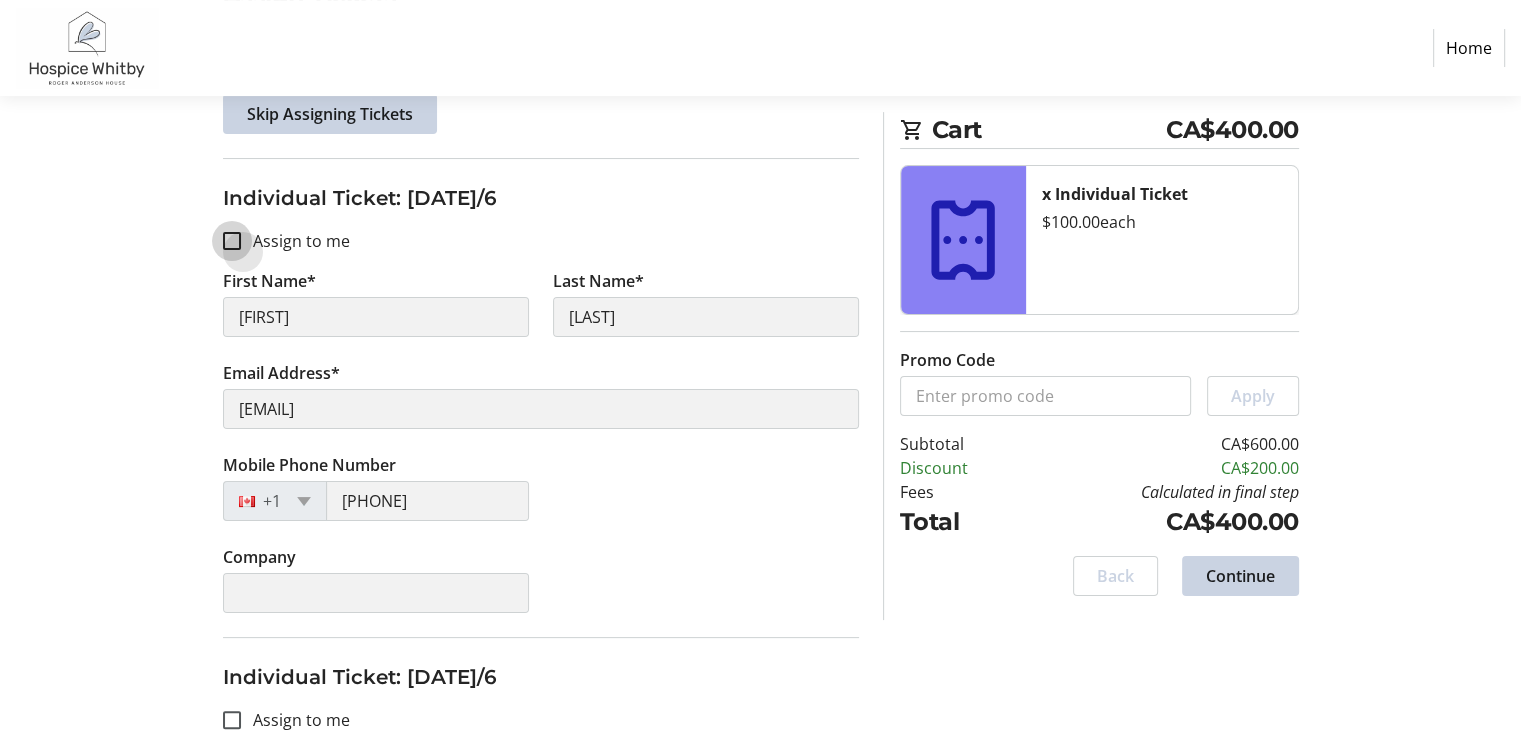 checkbox on "false" 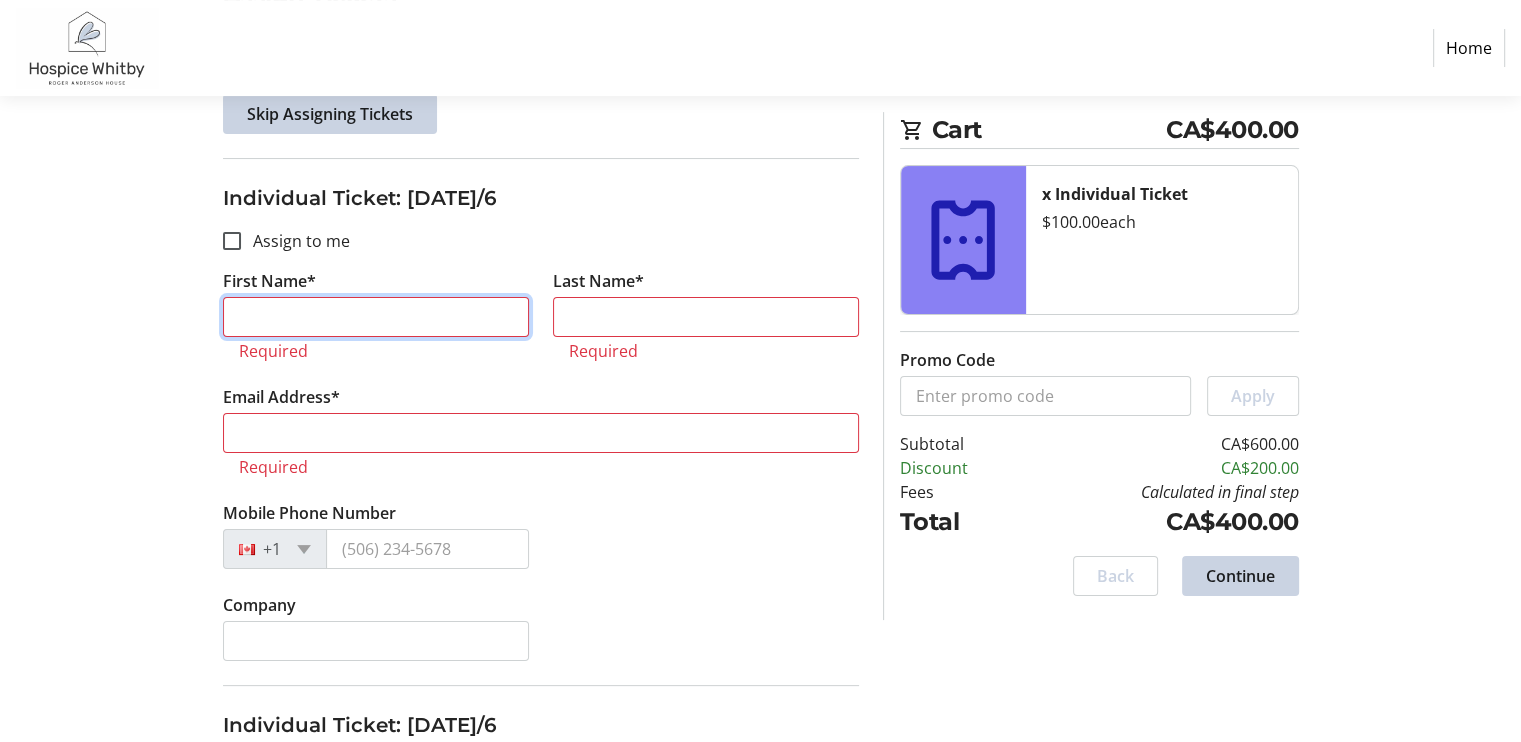 click on "First Name*" at bounding box center [376, 317] 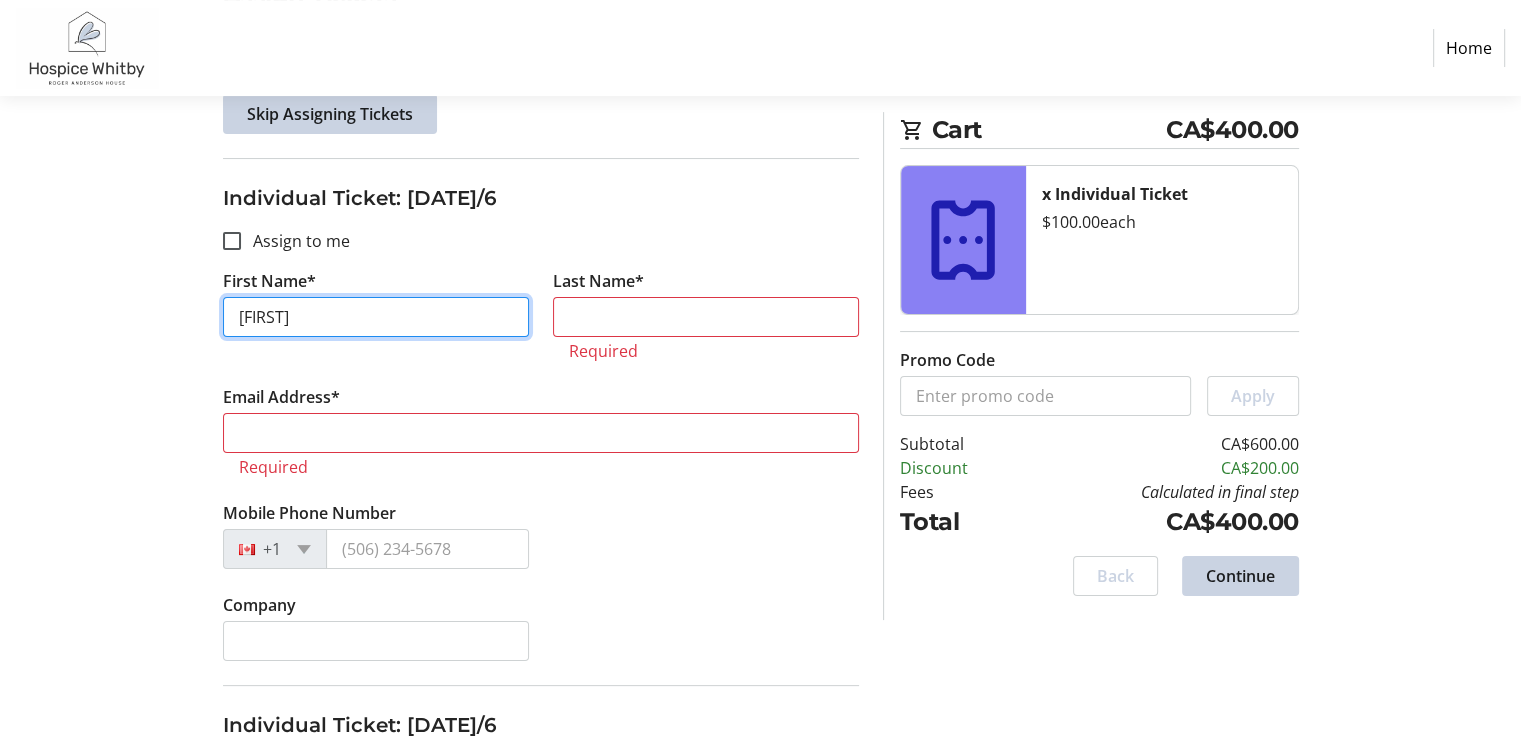 type on "[FIRST]" 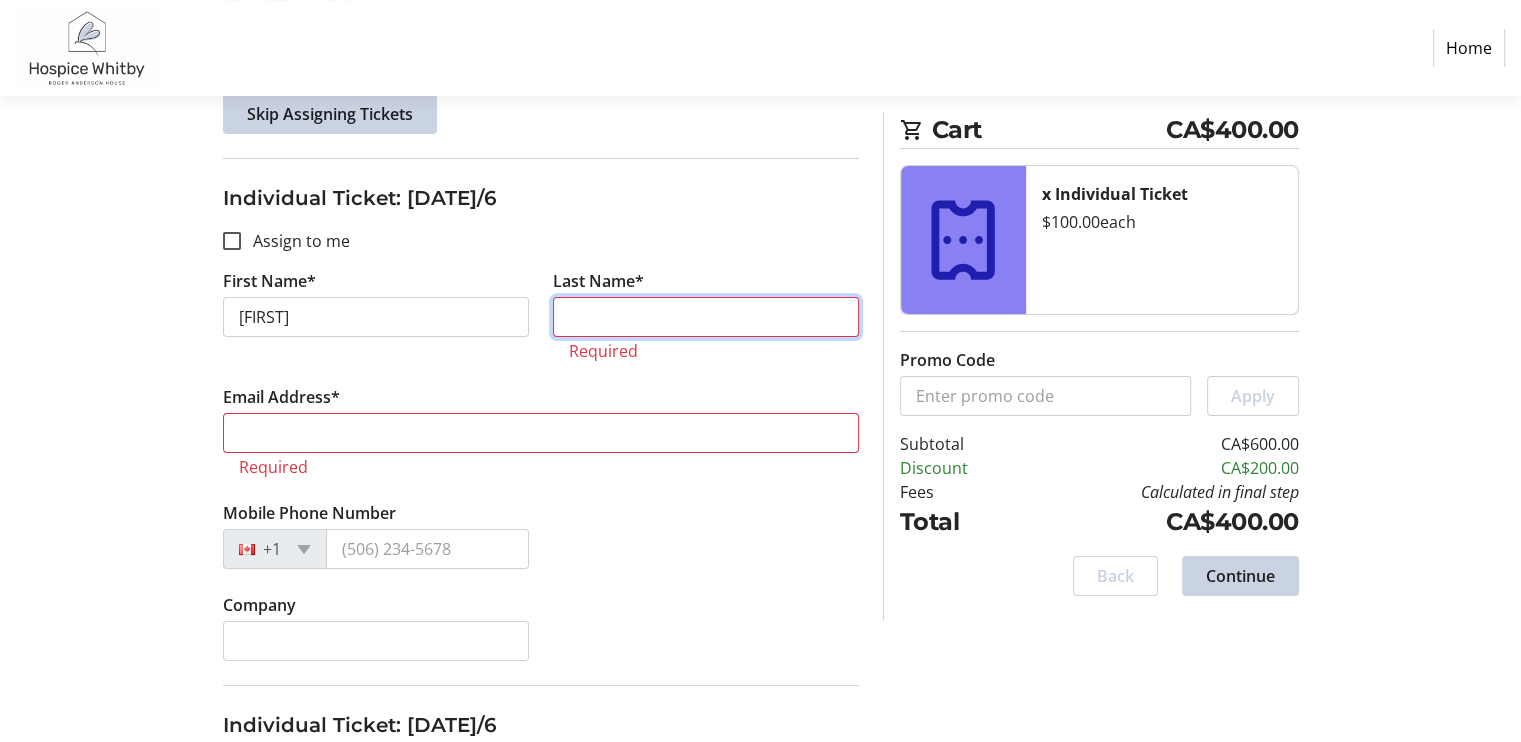 click on "Last Name*" at bounding box center (706, 317) 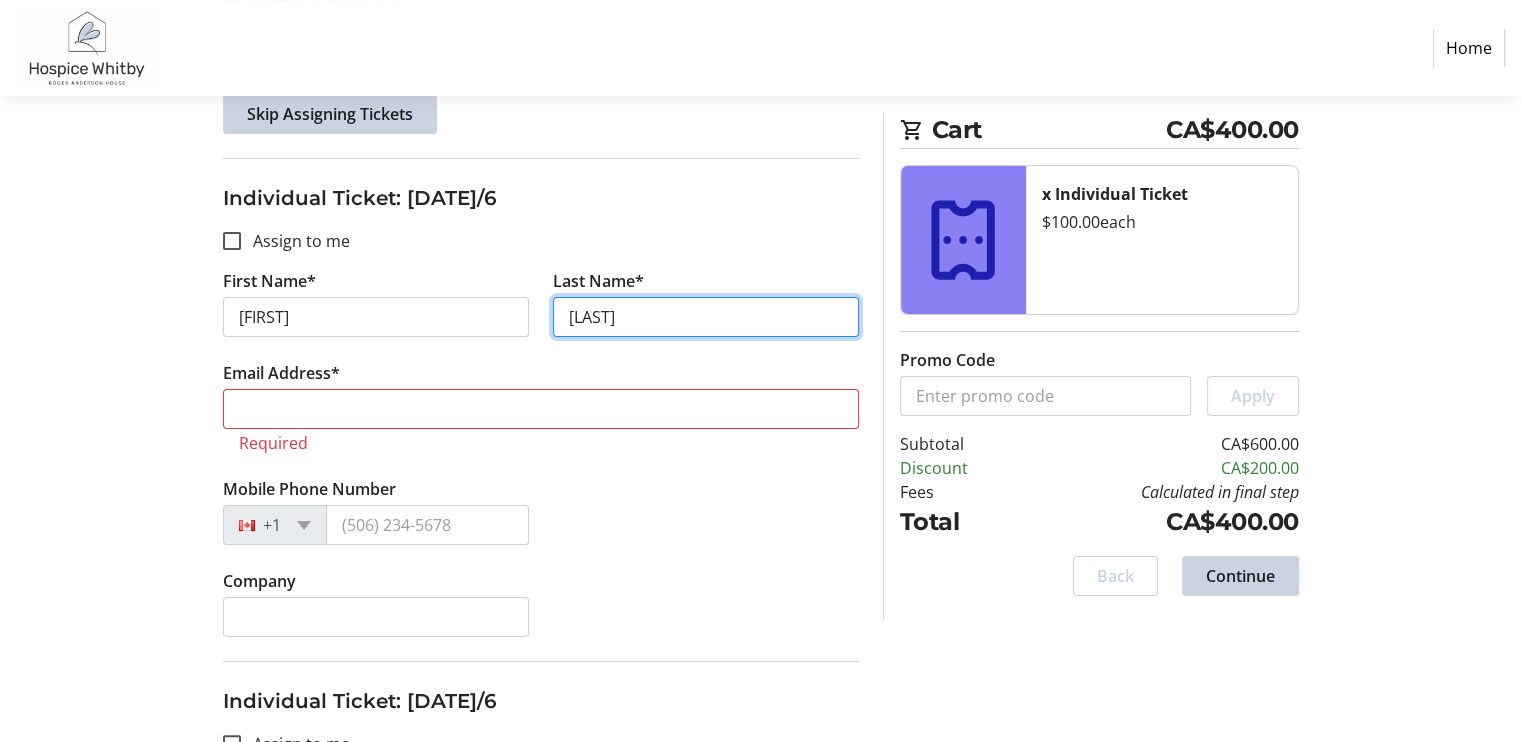 type on "[LAST]" 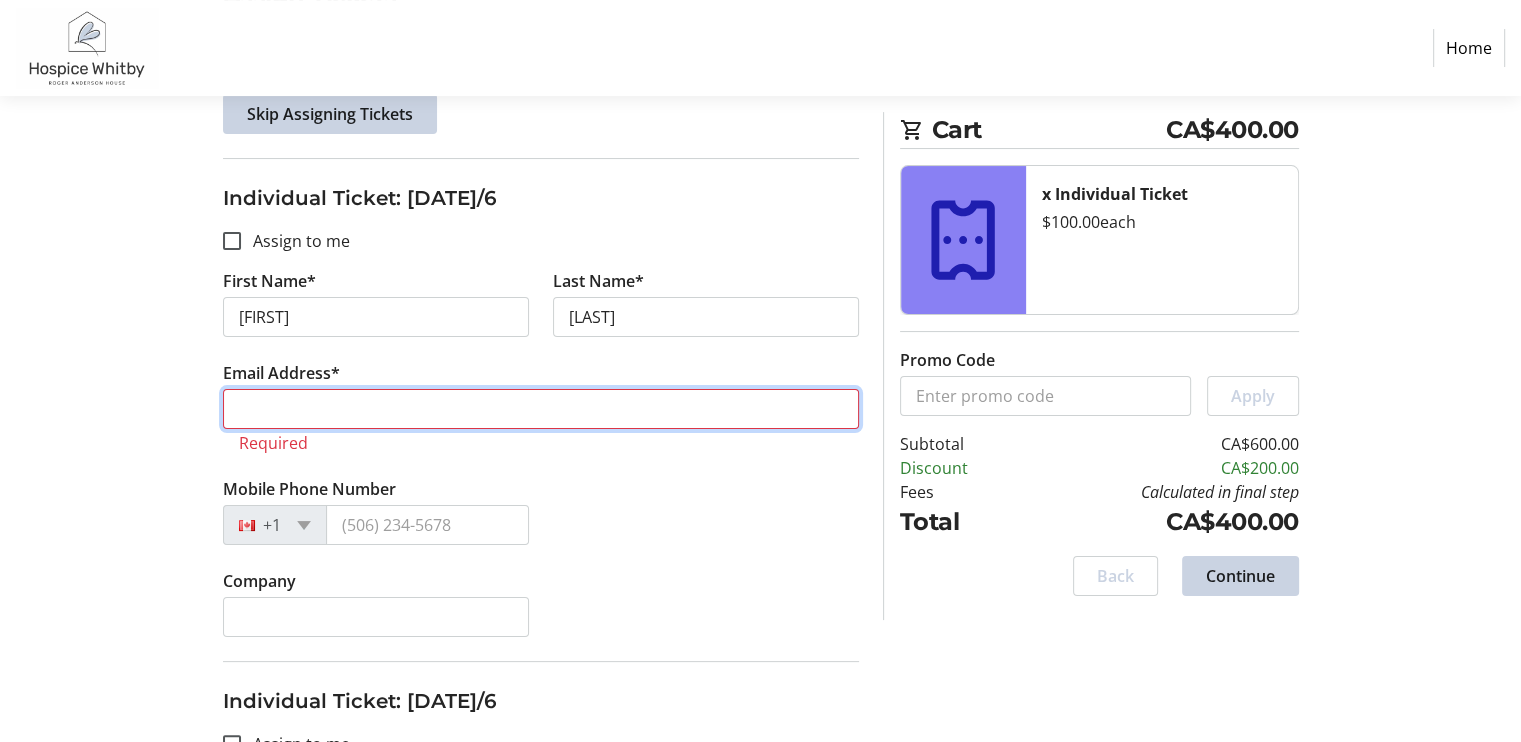 click on "Email Address*" at bounding box center (541, 409) 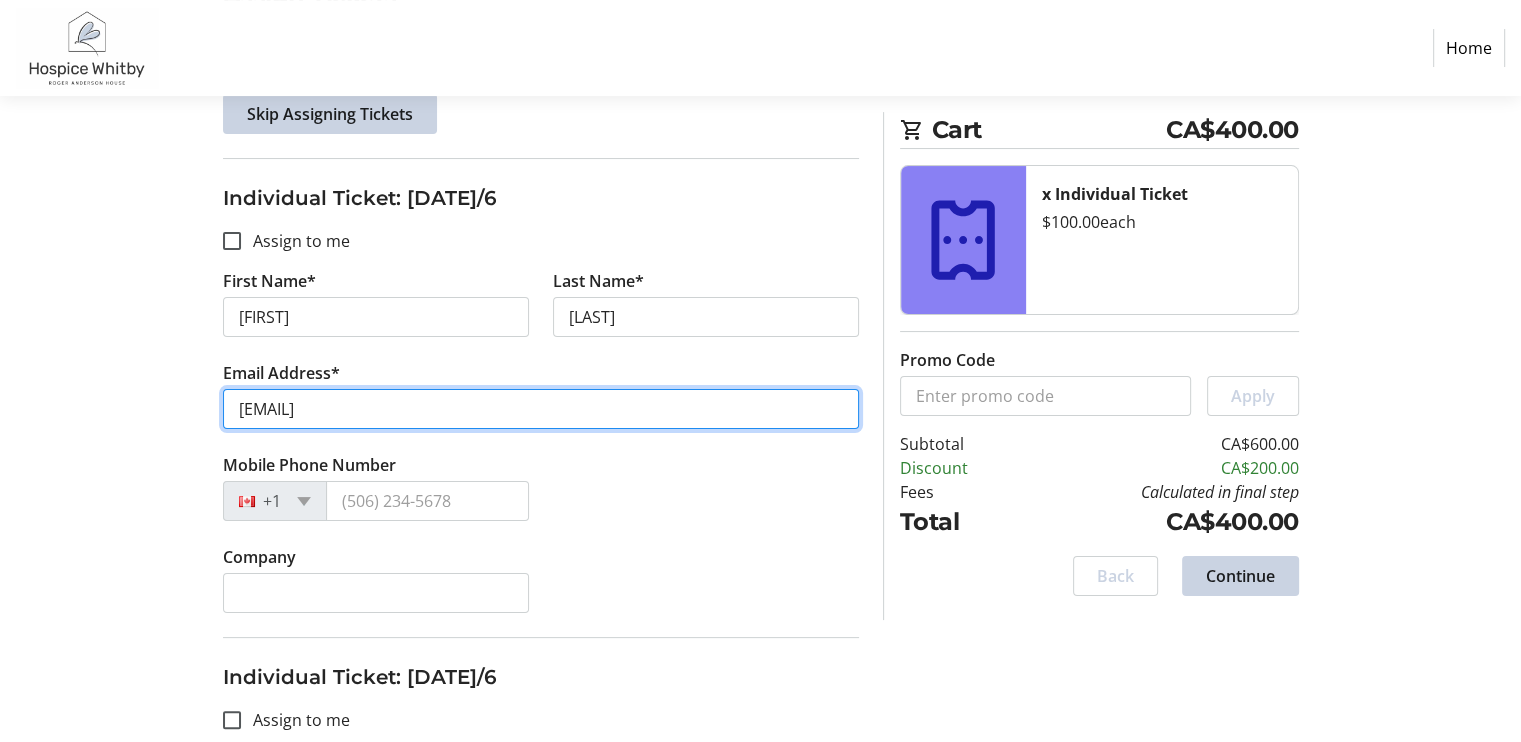 type on "[EMAIL]" 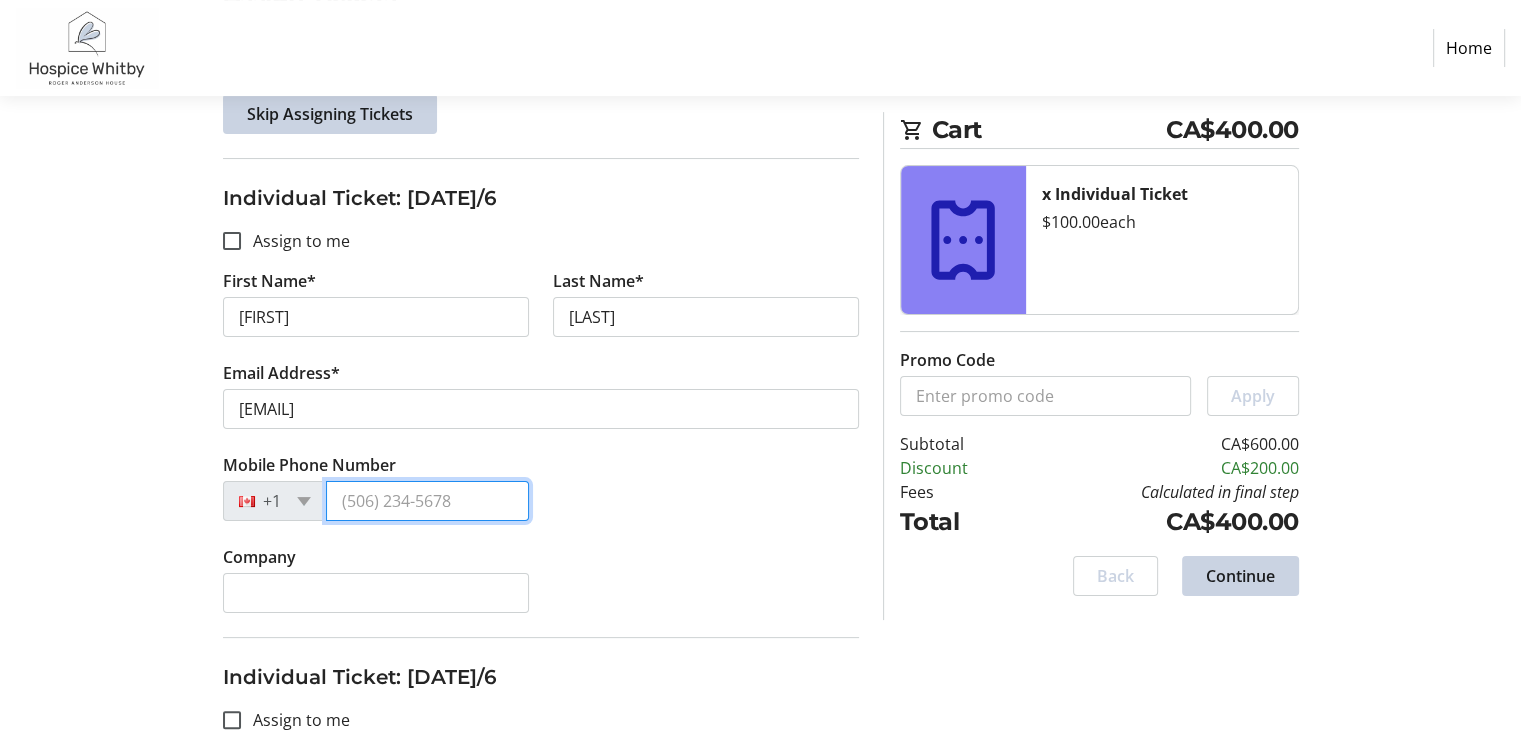 click on "Mobile Phone Number" at bounding box center [427, 501] 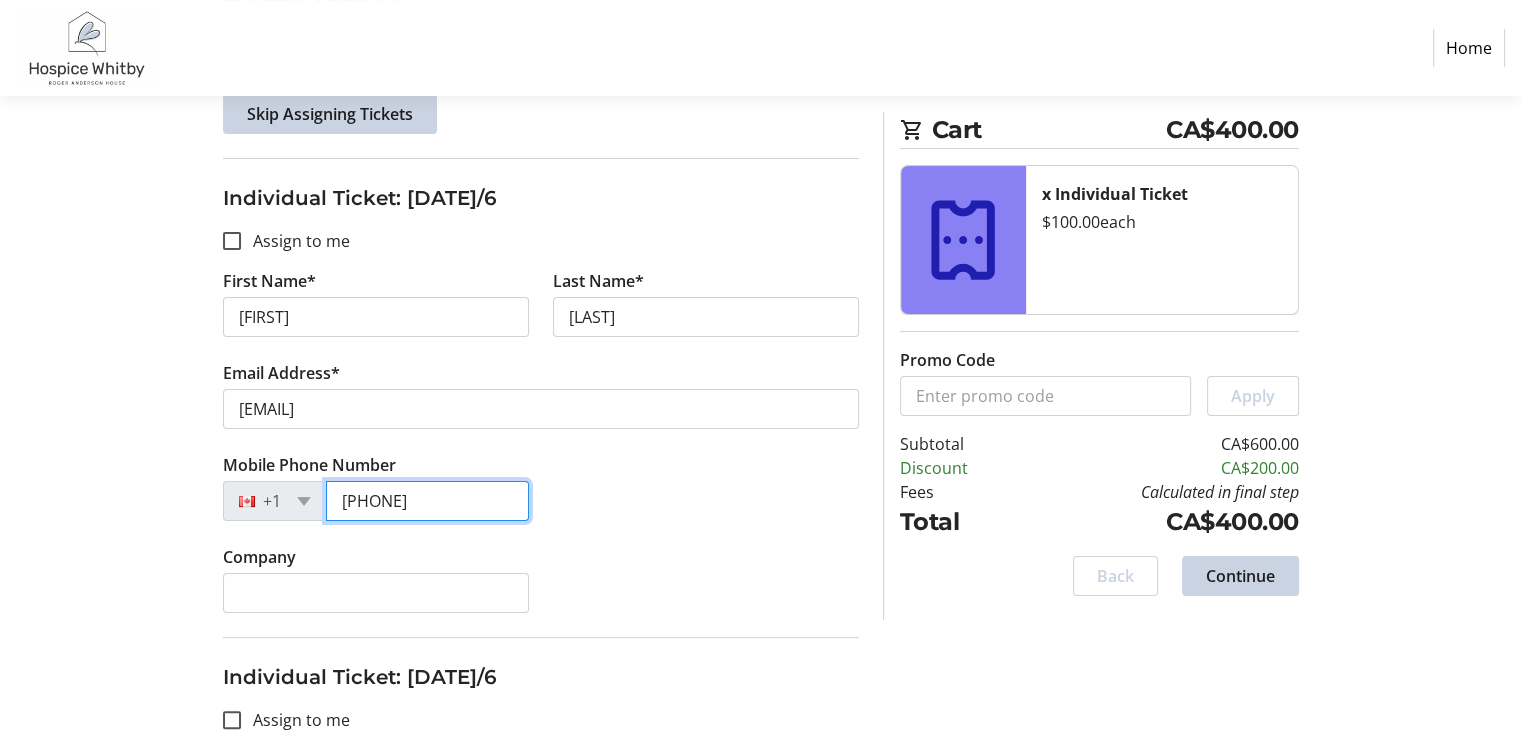 type on "[PHONE]" 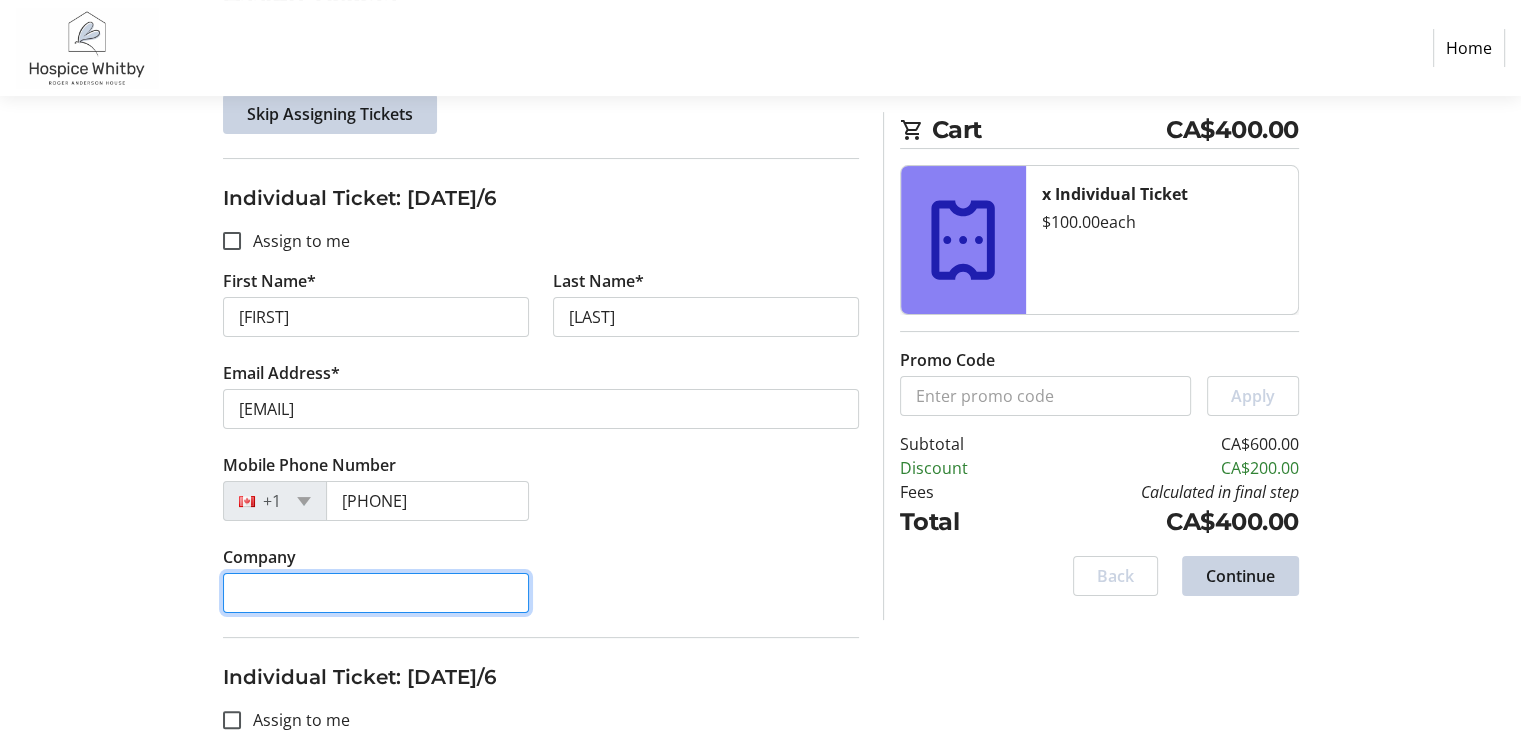 click on "Company" at bounding box center (376, 593) 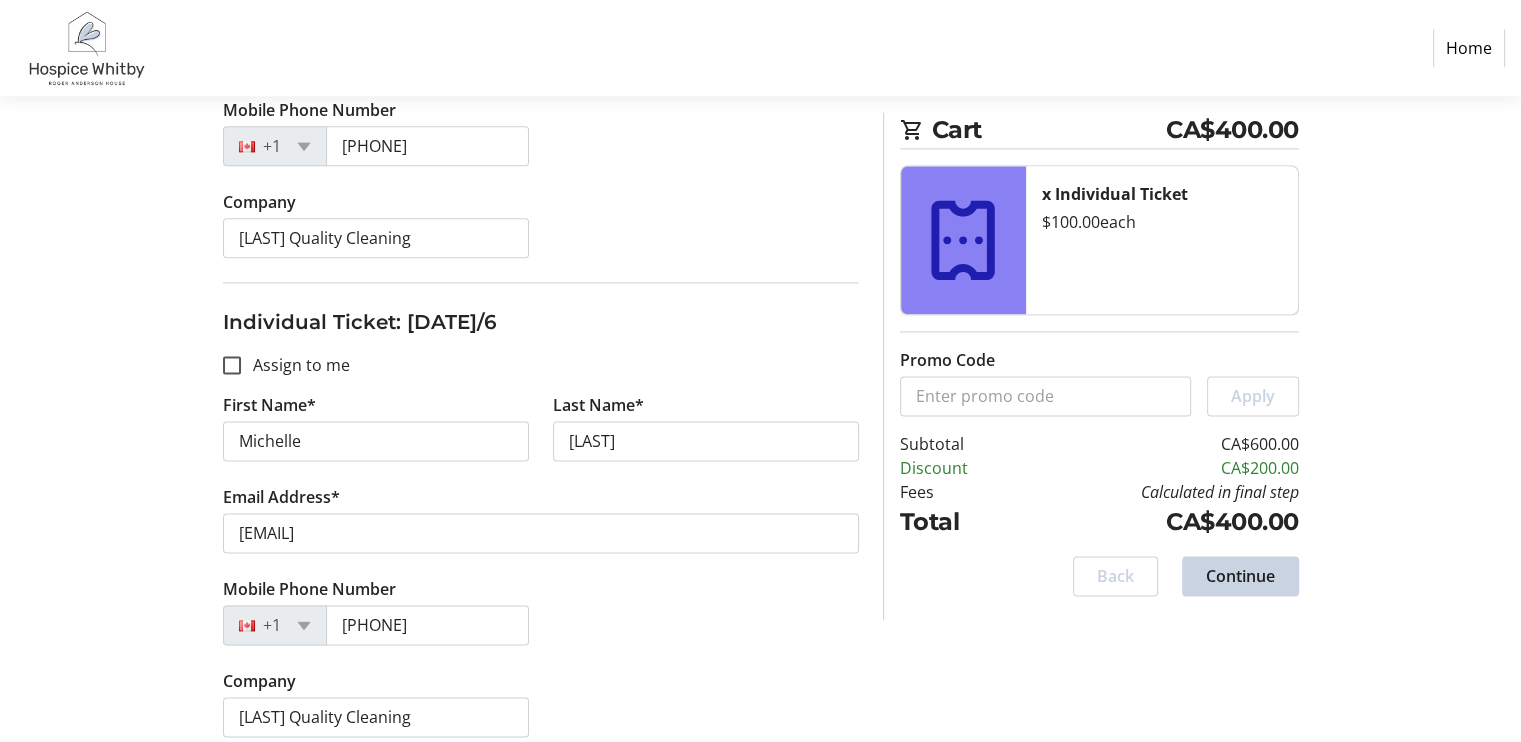 scroll, scrollTop: 2565, scrollLeft: 0, axis: vertical 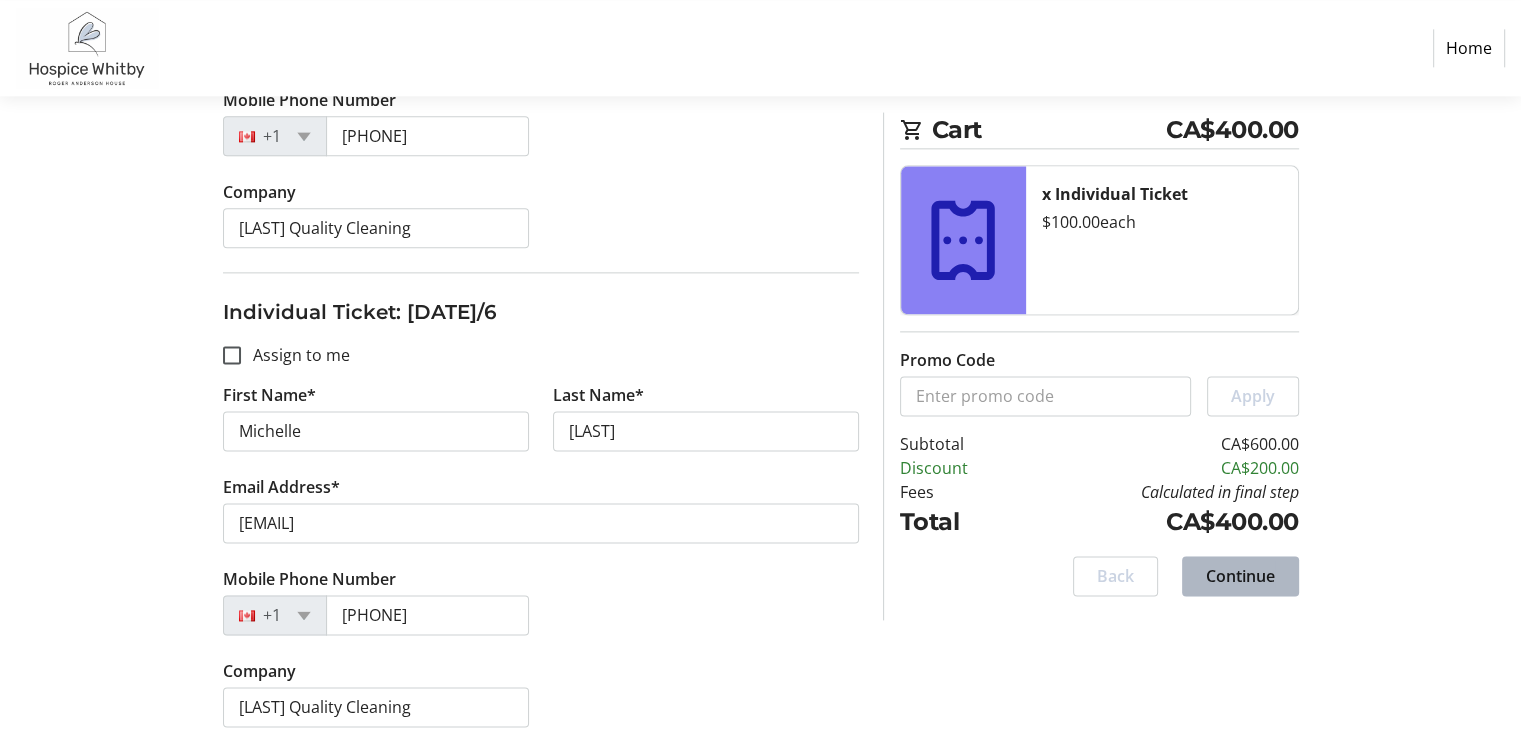 click at bounding box center [1240, 576] 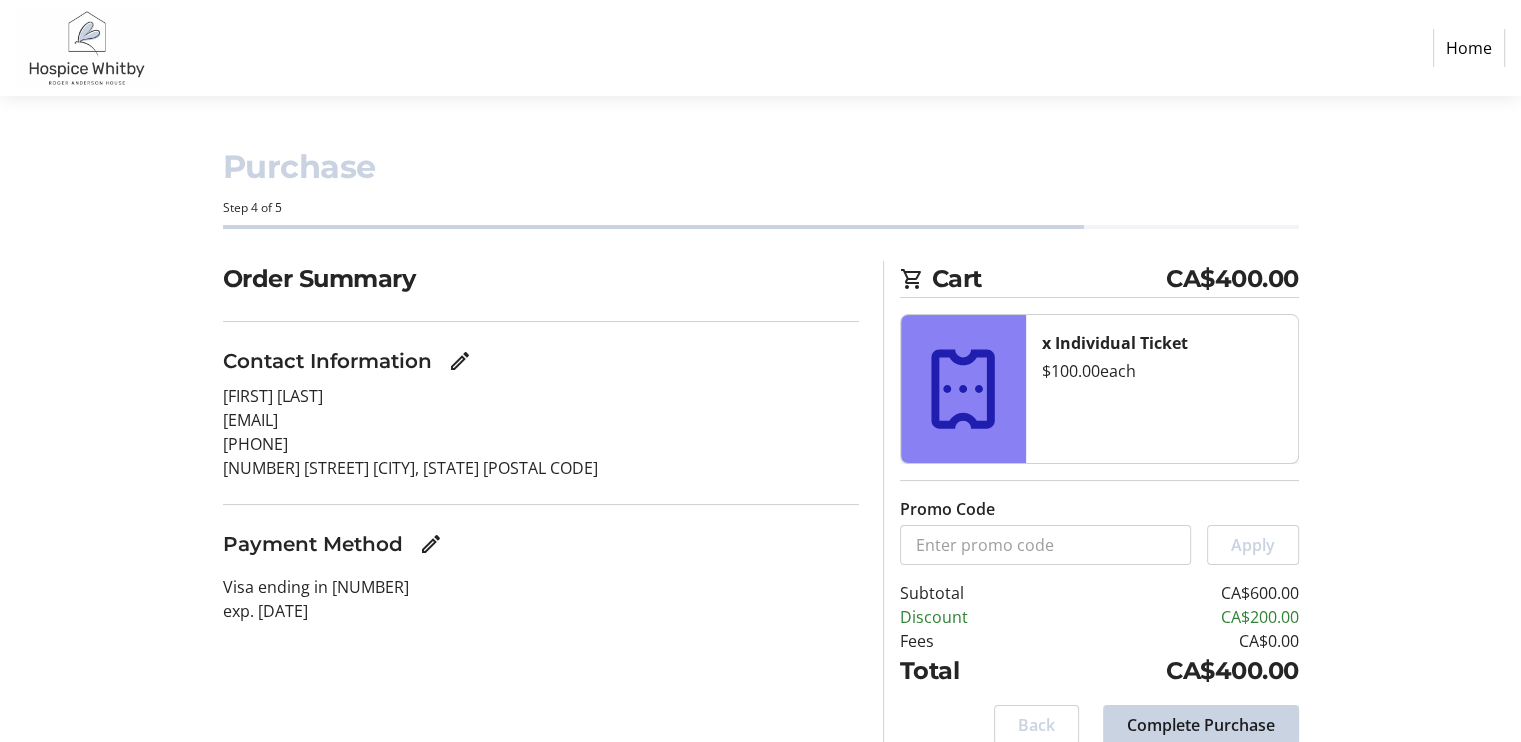 scroll, scrollTop: 0, scrollLeft: 0, axis: both 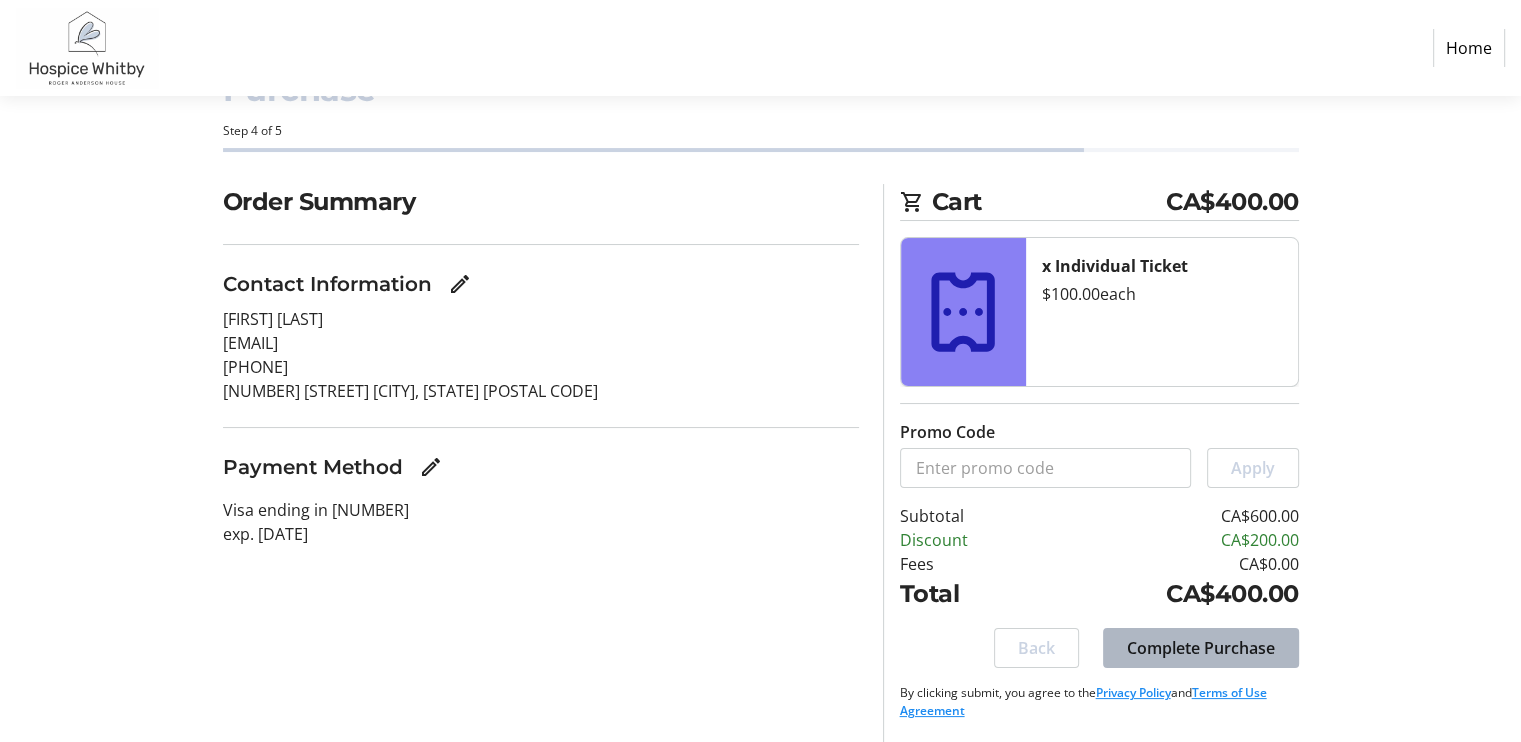 click on "Complete Purchase" at bounding box center [1201, 648] 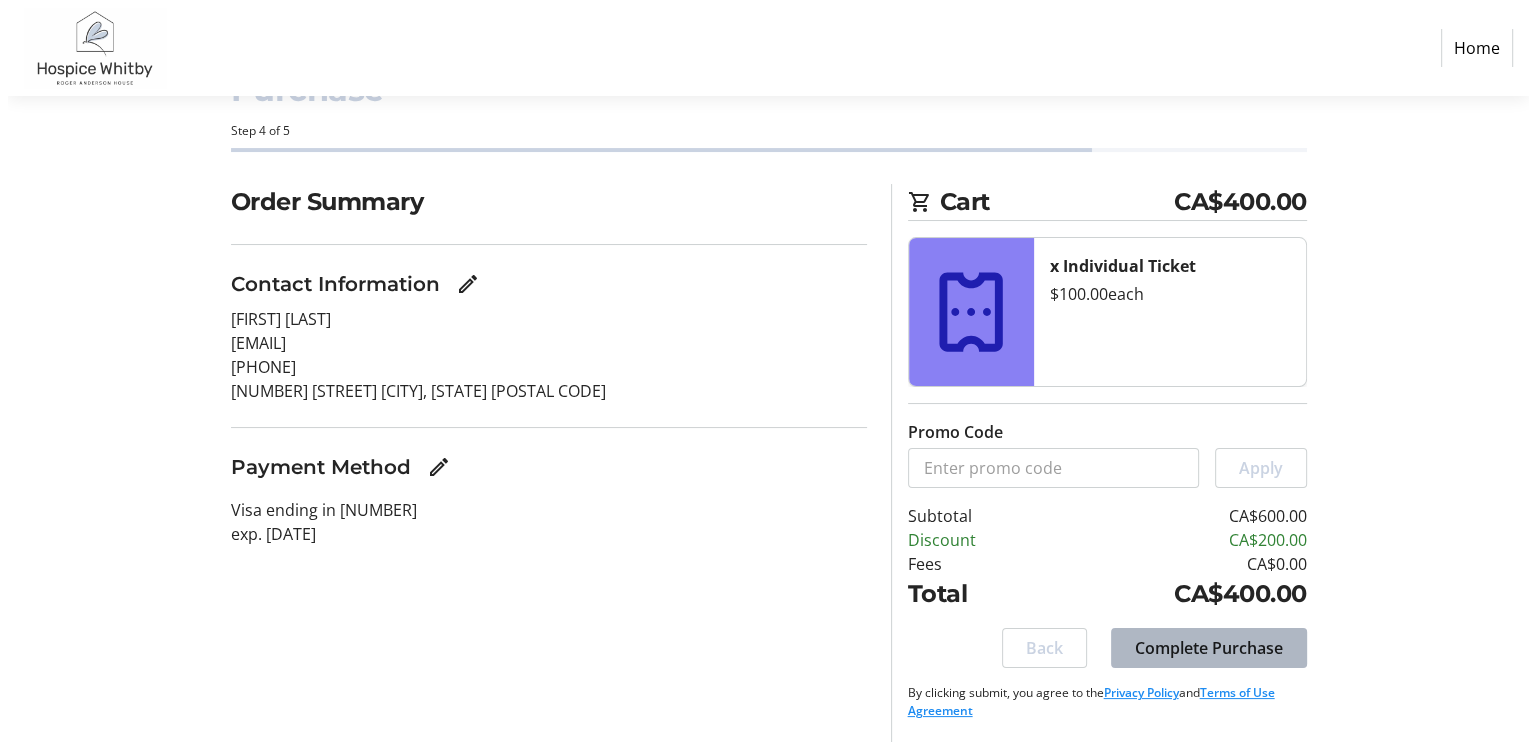 scroll, scrollTop: 0, scrollLeft: 0, axis: both 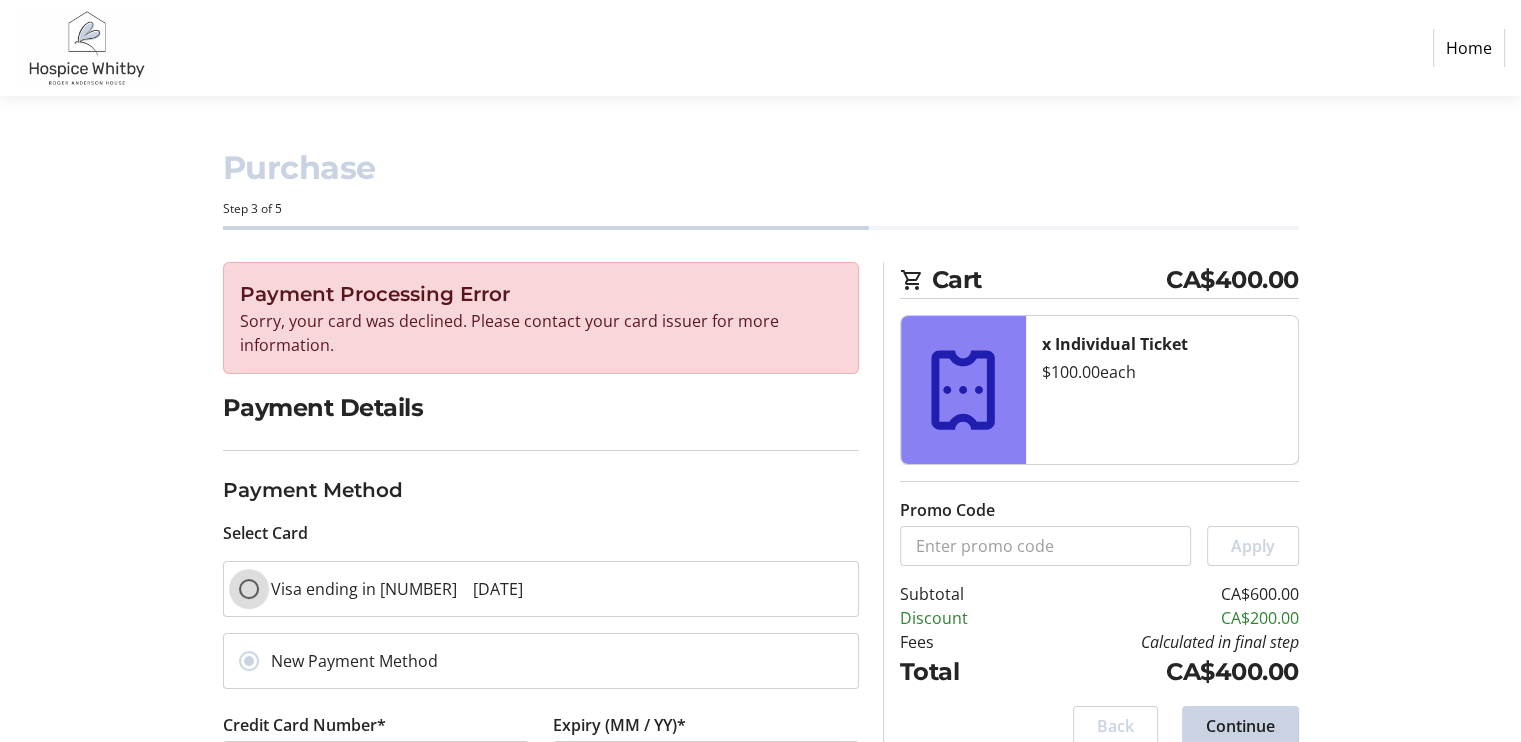 click on "Visa ending in [NUMBER]   [DATE]" at bounding box center [249, 589] 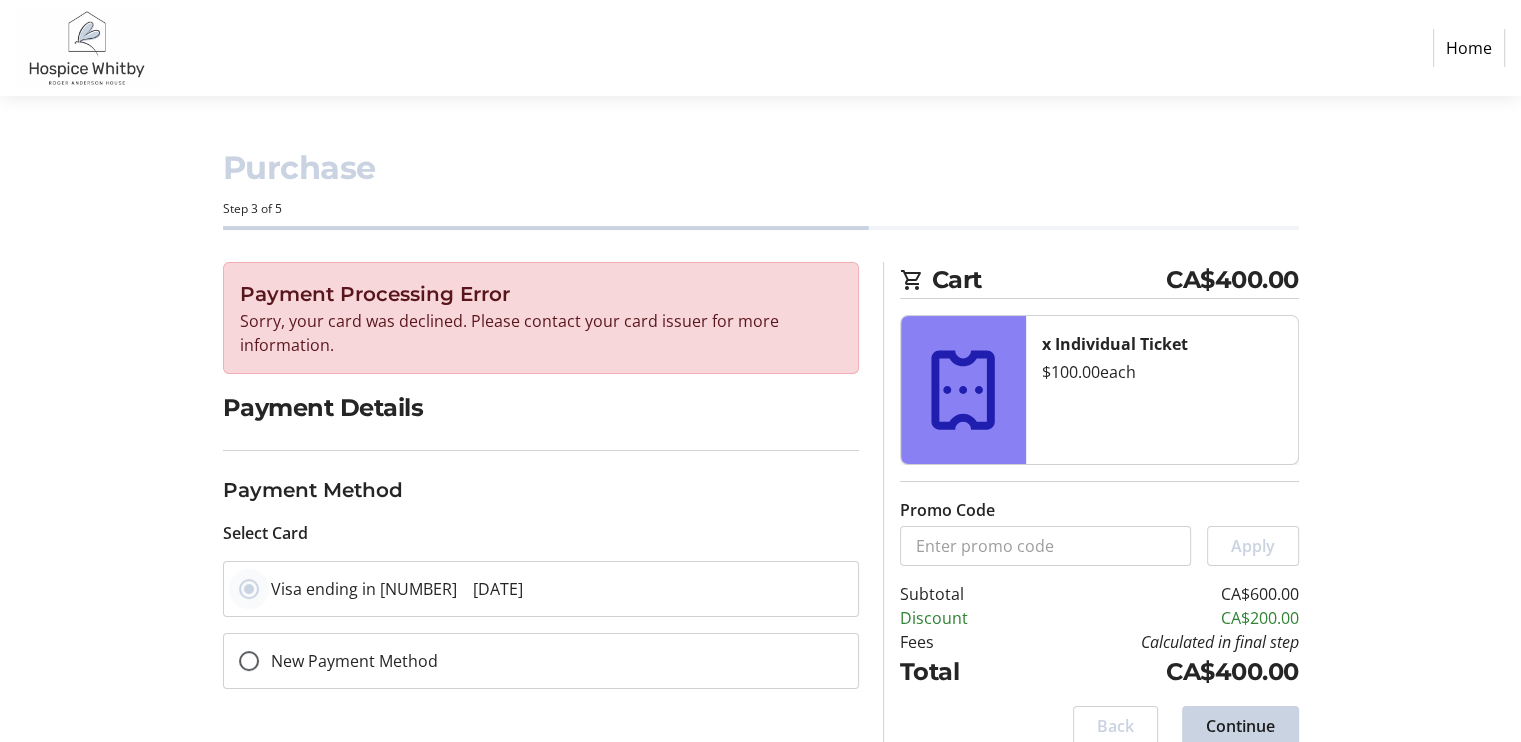 click on "Payment Details Payment Method Select Card  Visa ending in [NUMBER]   [DATE]   New Payment Method" at bounding box center [541, 559] 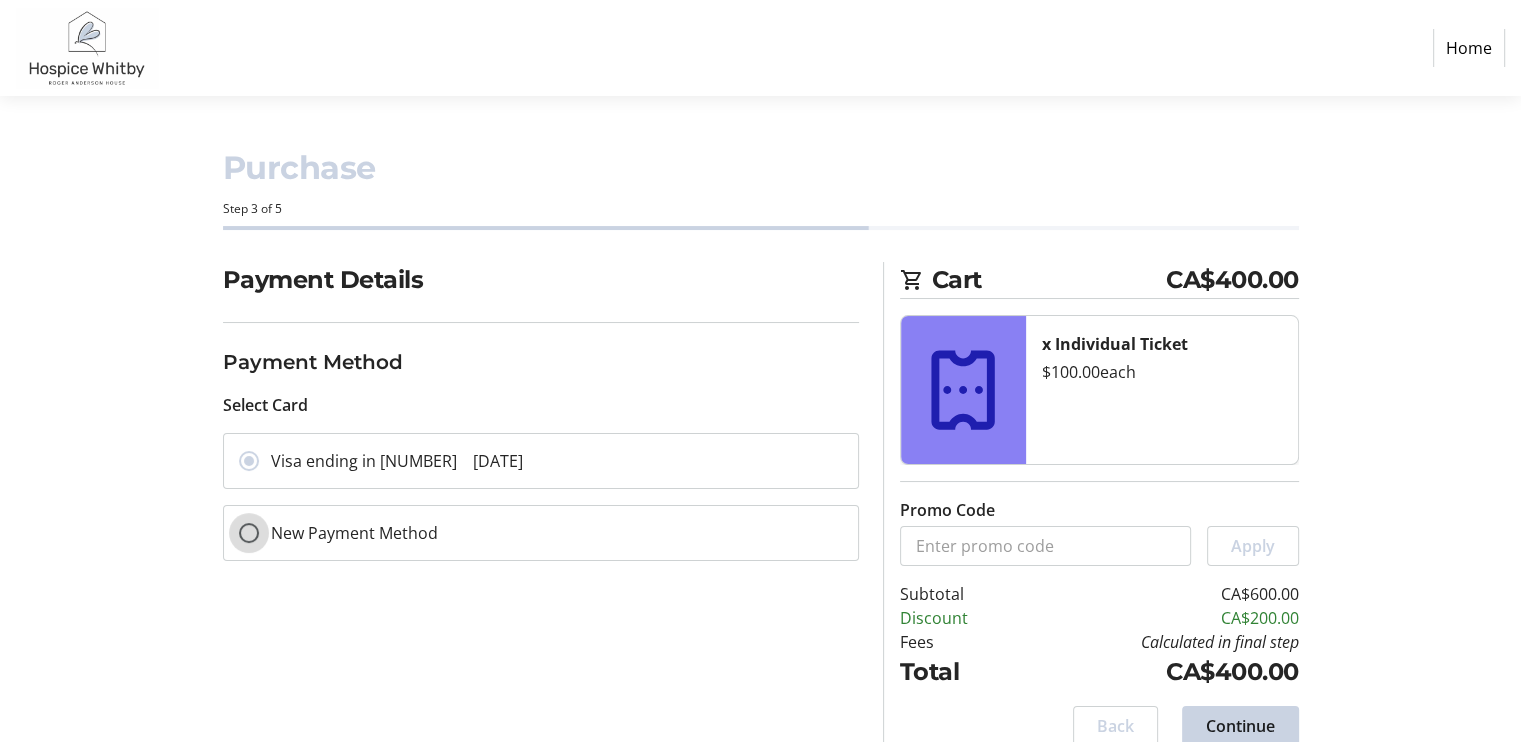 click on "New Payment Method" at bounding box center (249, 533) 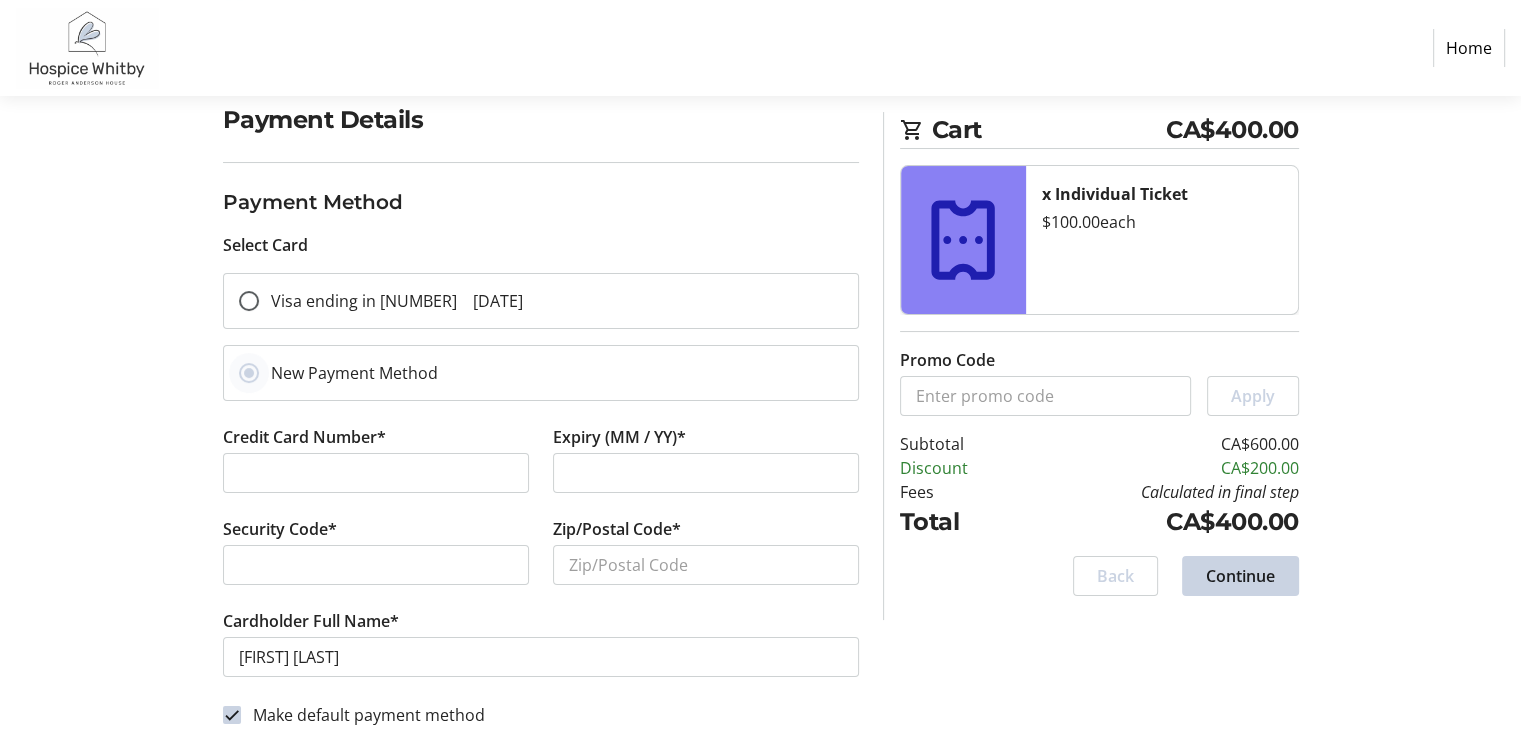 scroll, scrollTop: 160, scrollLeft: 0, axis: vertical 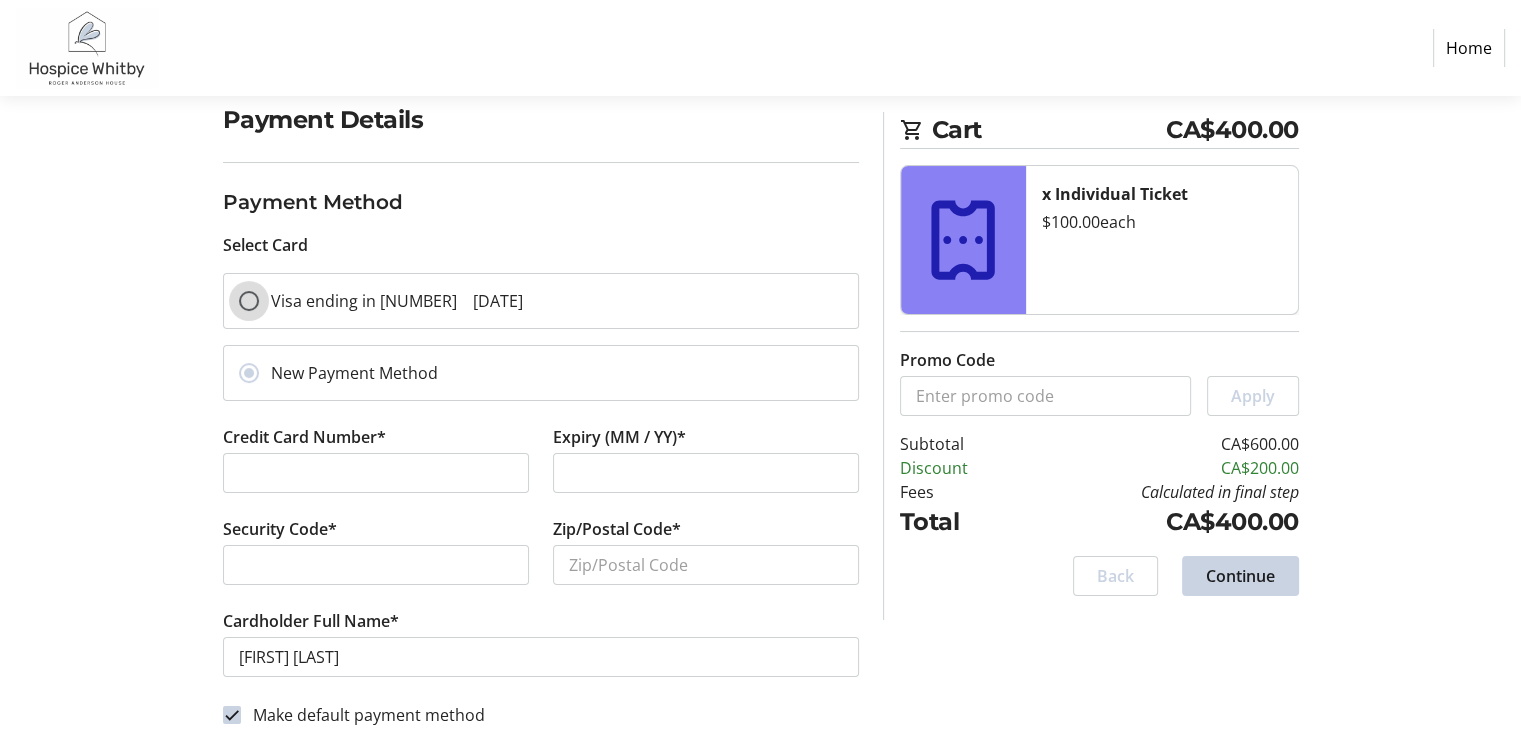 click on "Visa ending in [NUMBER]   [DATE]" at bounding box center [249, 301] 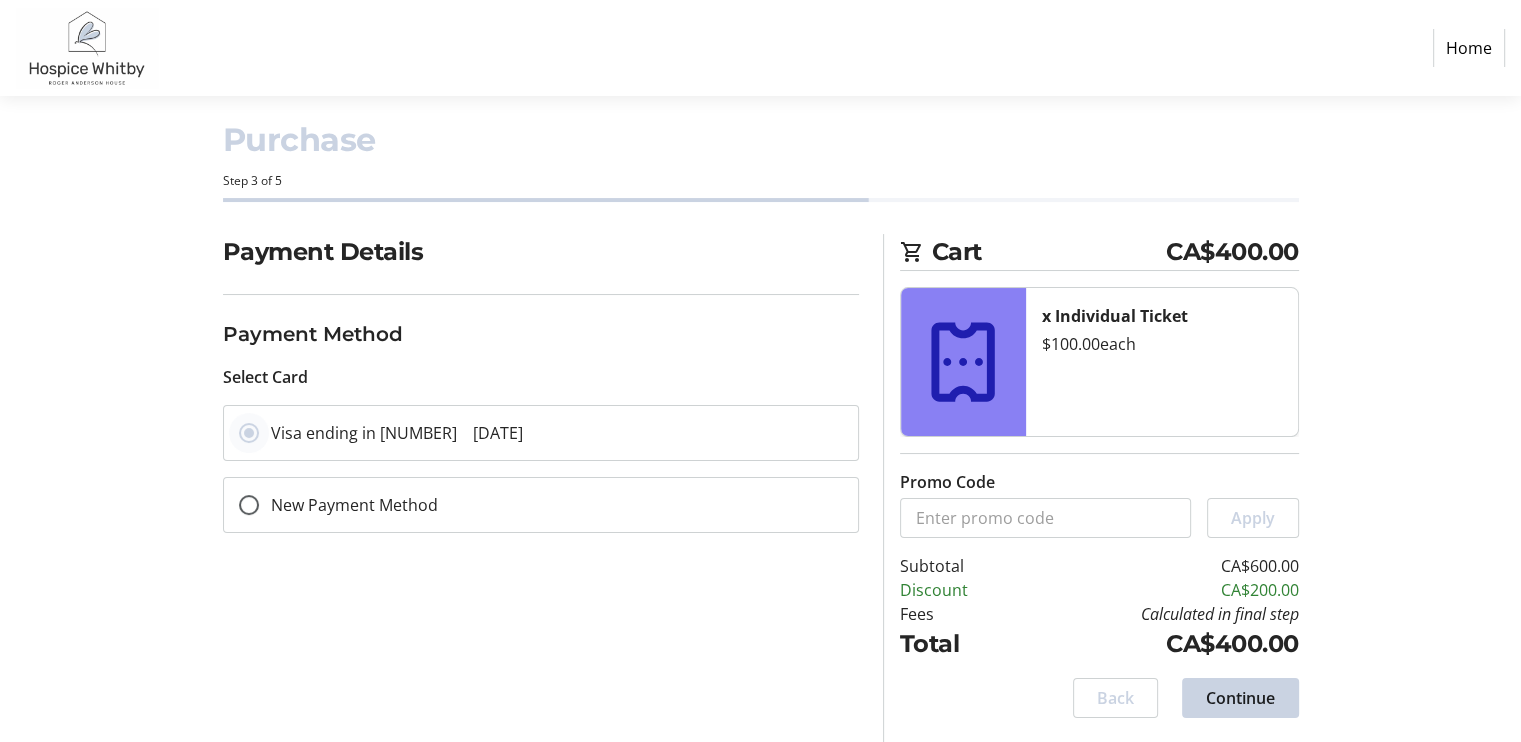 scroll, scrollTop: 26, scrollLeft: 0, axis: vertical 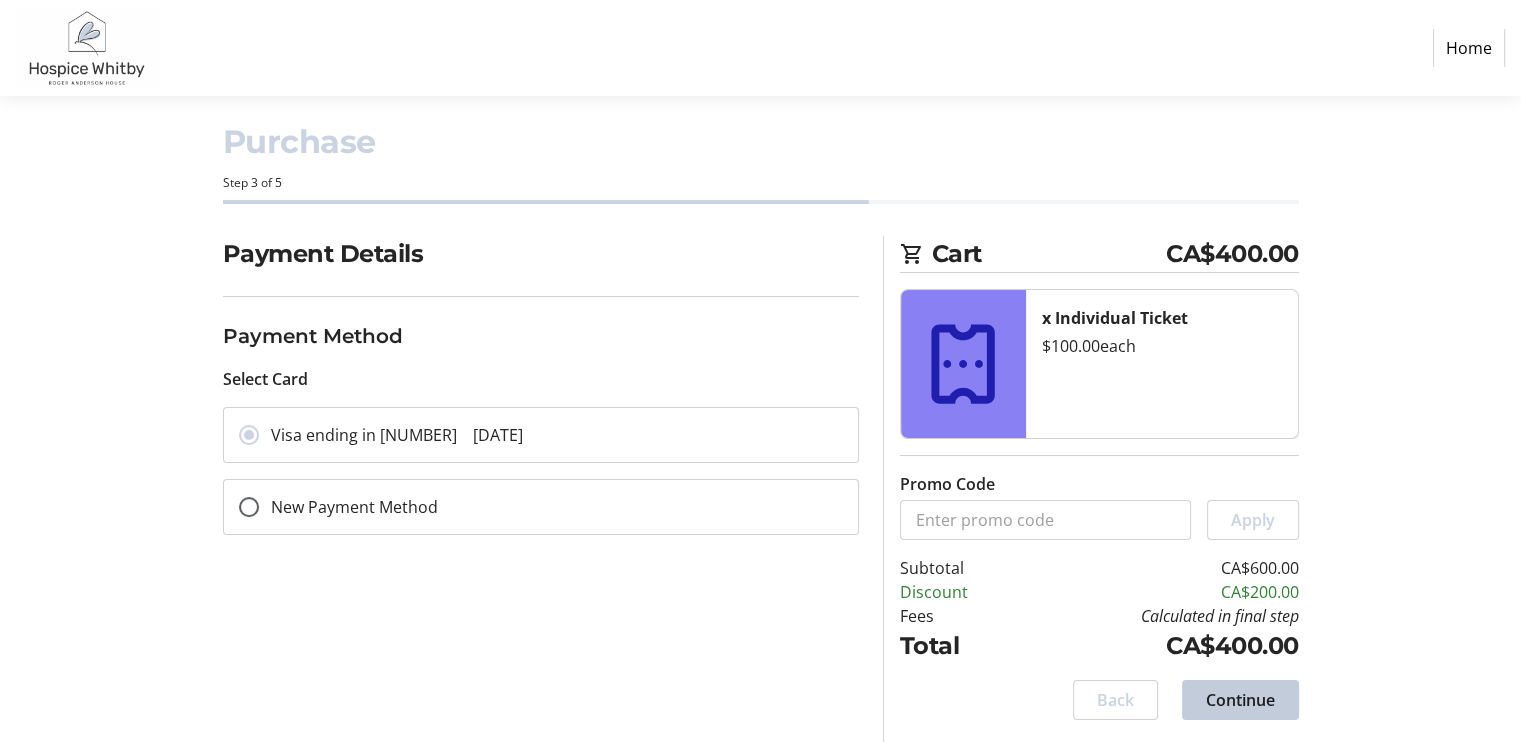 click at bounding box center [1240, 700] 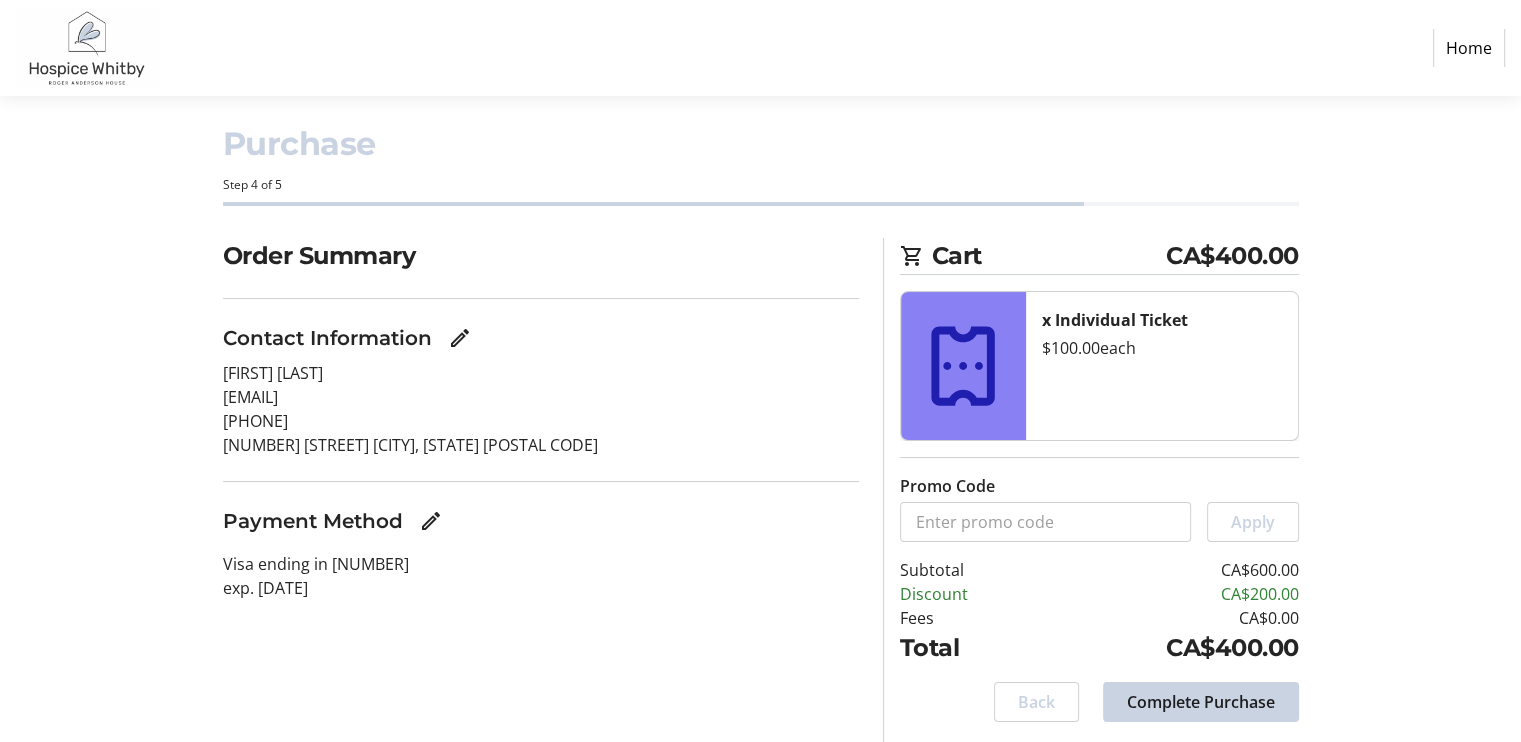 scroll, scrollTop: 0, scrollLeft: 0, axis: both 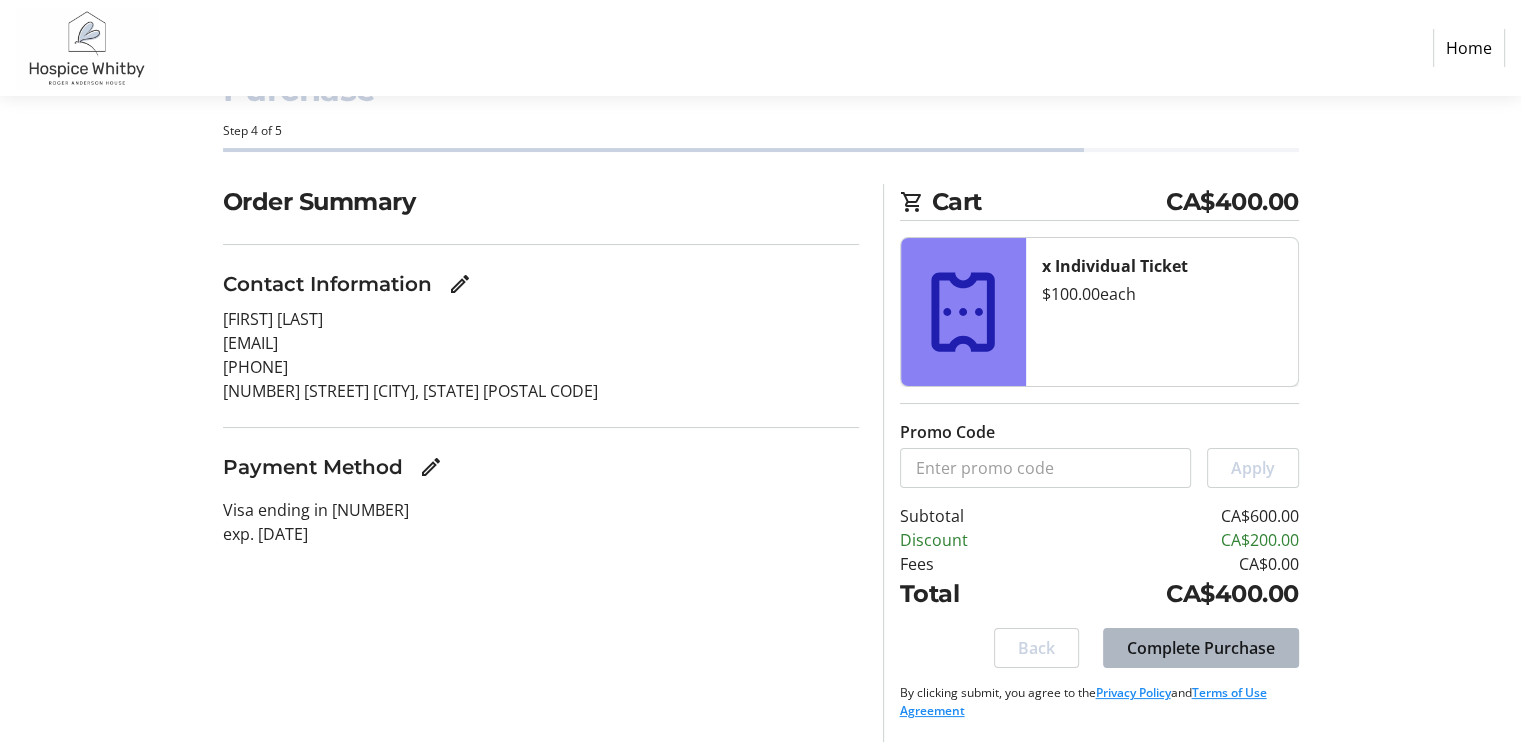 click on "Complete Purchase" at bounding box center [1201, 648] 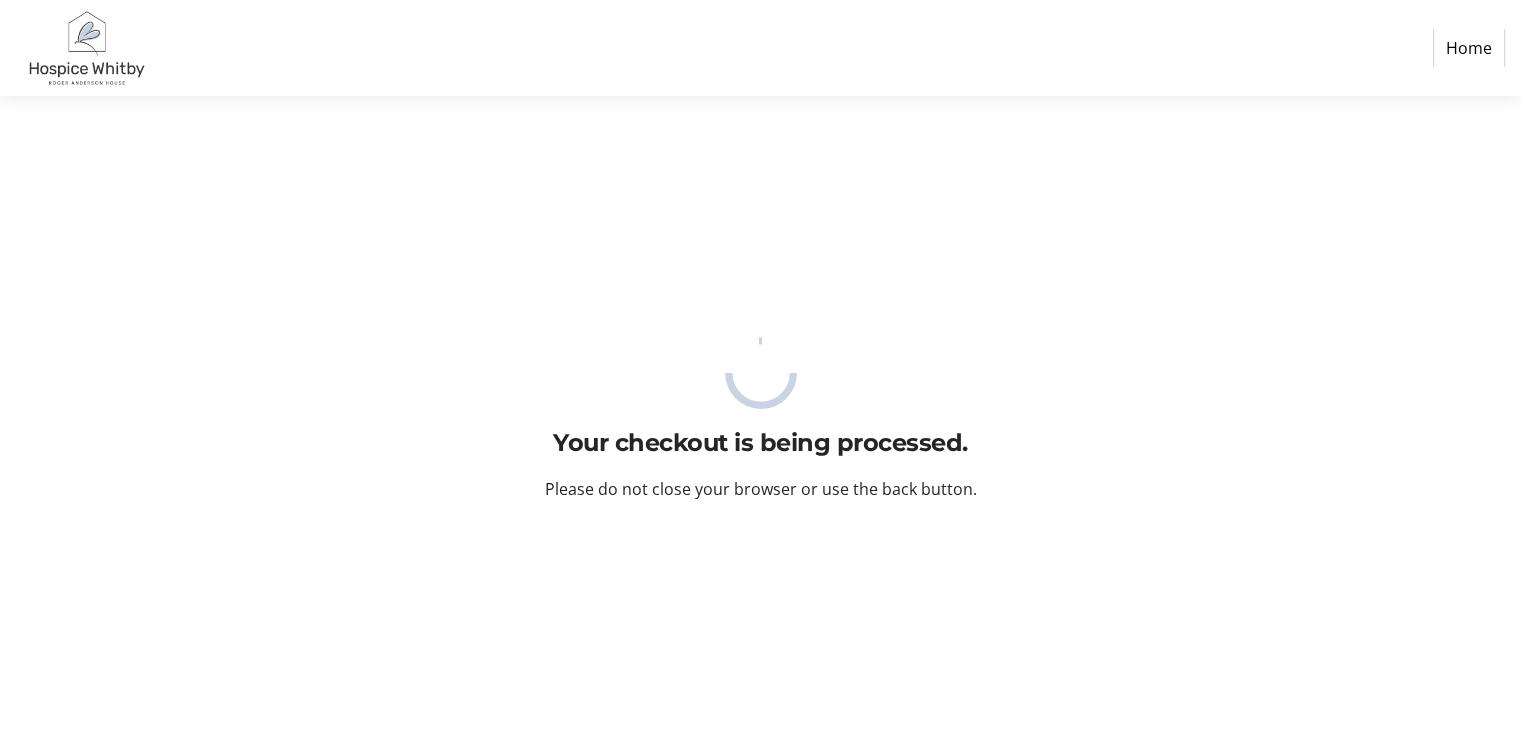 scroll, scrollTop: 0, scrollLeft: 0, axis: both 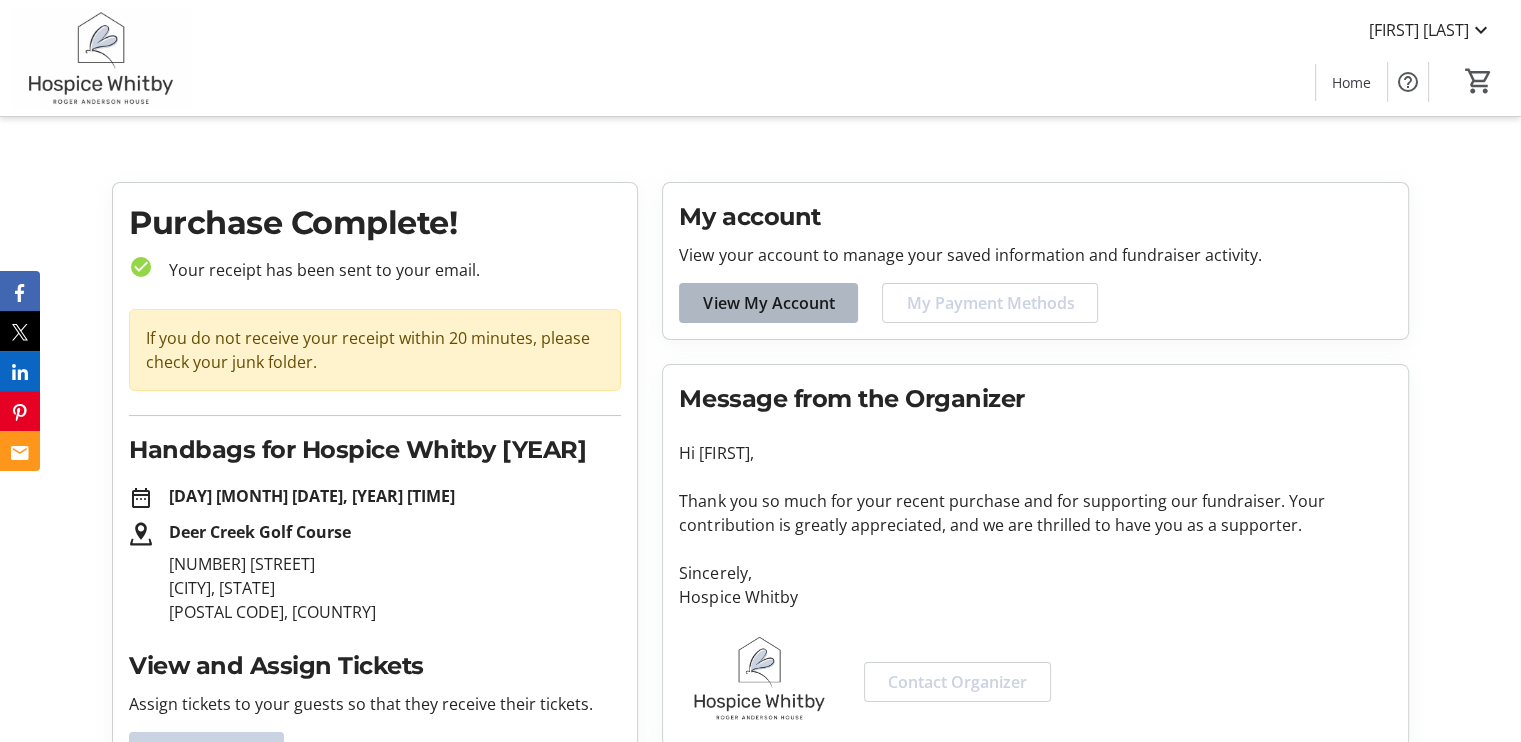click at bounding box center (768, 303) 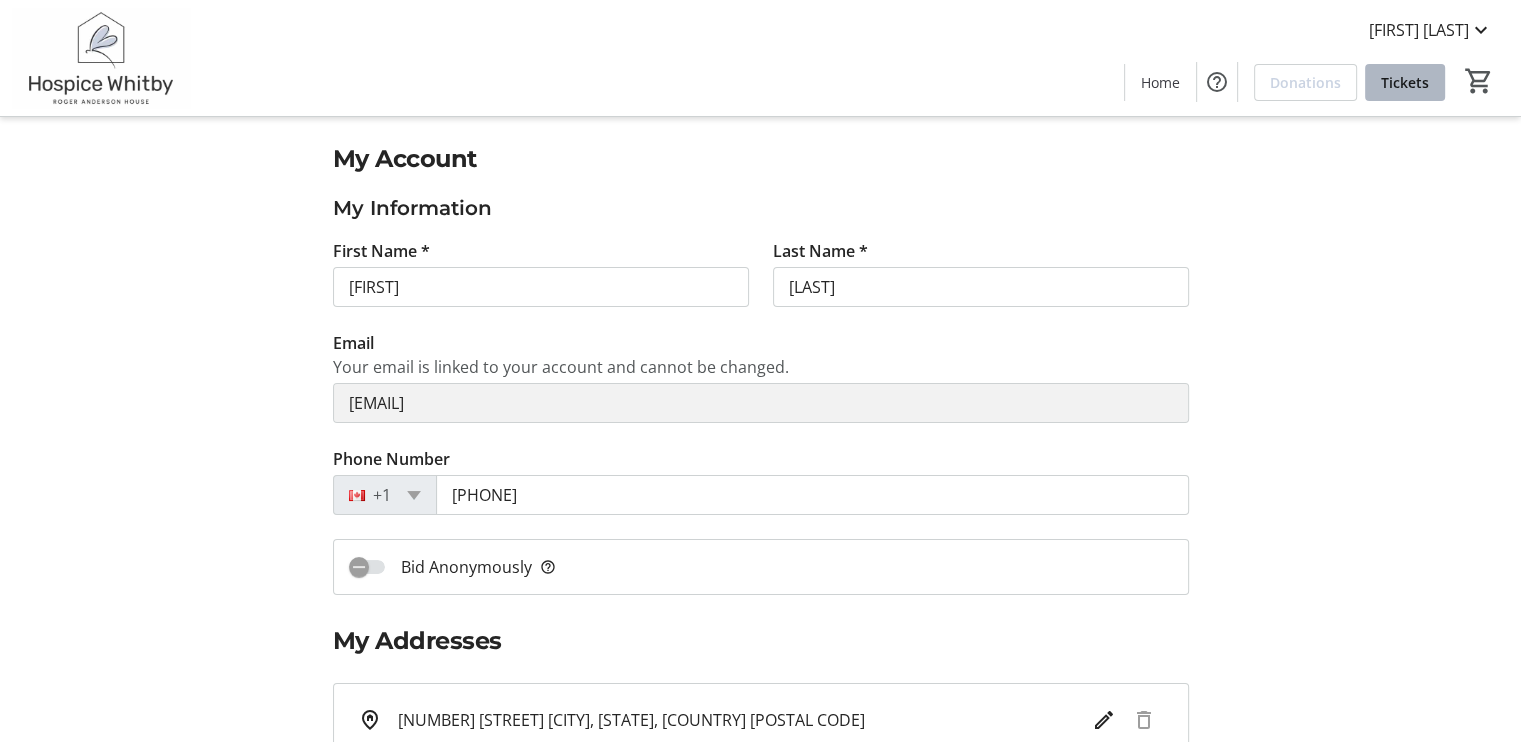 click on "Tickets" at bounding box center (1405, 82) 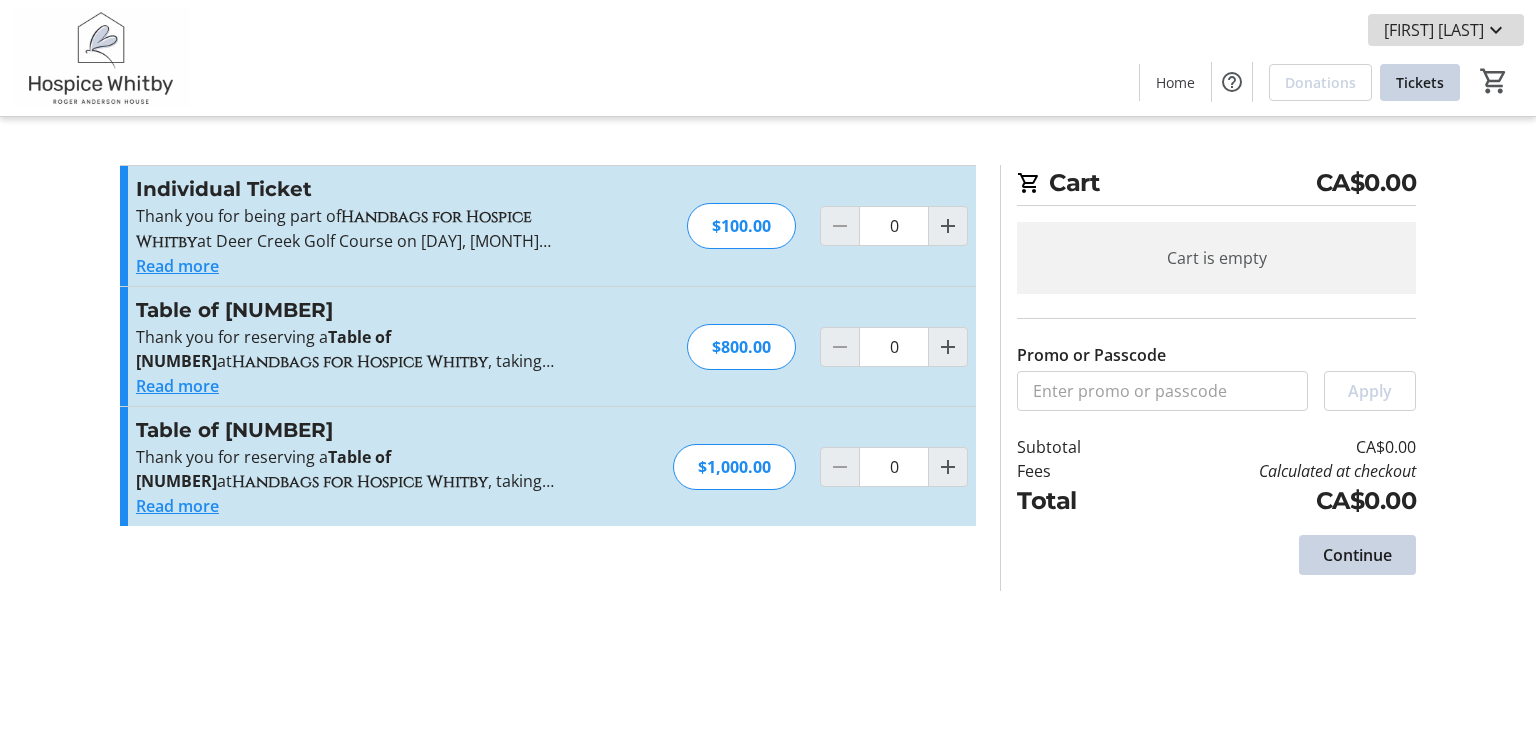 click on "[FIRST] [LAST]" at bounding box center [1434, 30] 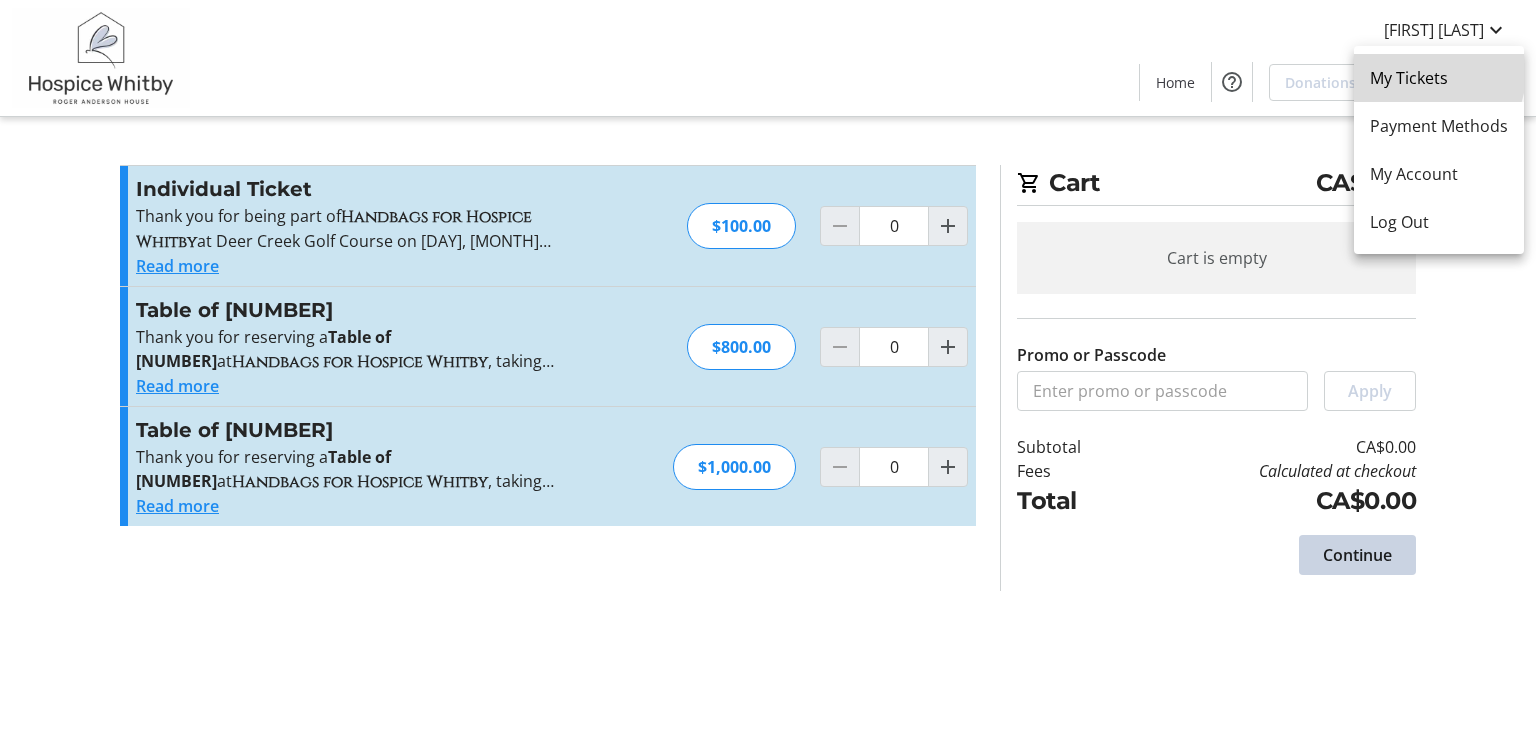 click on "My Tickets" at bounding box center (1439, 78) 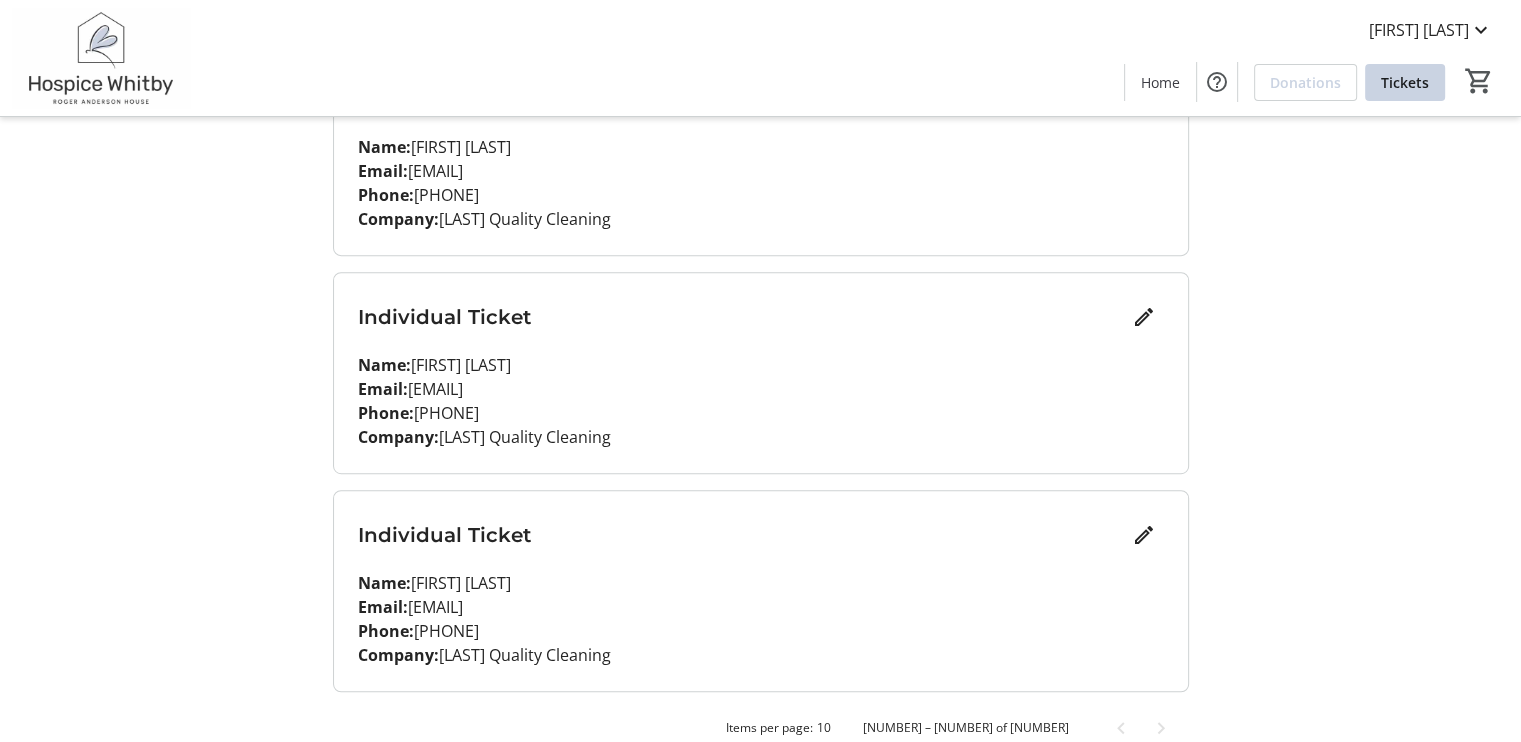 scroll, scrollTop: 1014, scrollLeft: 0, axis: vertical 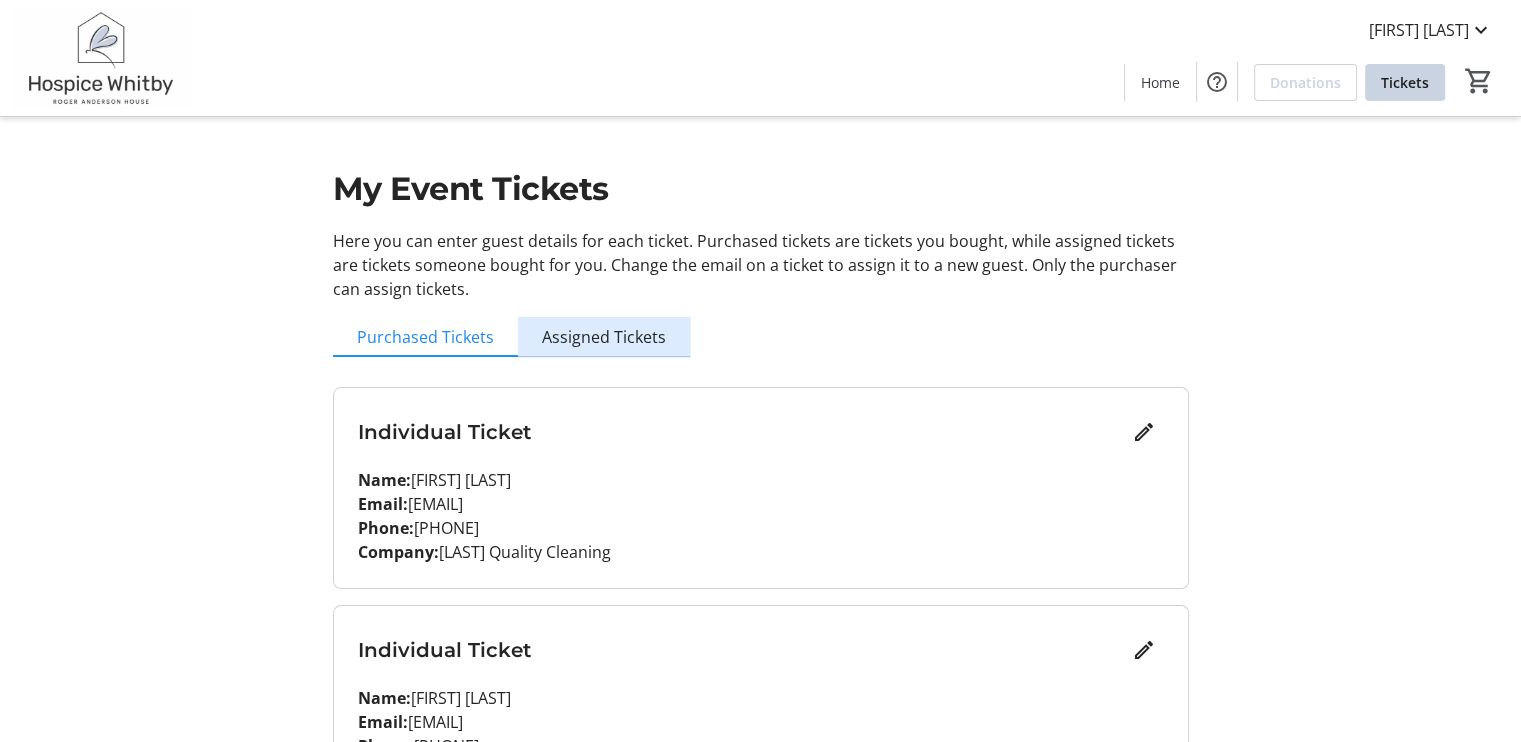 click on "Assigned Tickets" at bounding box center [604, 337] 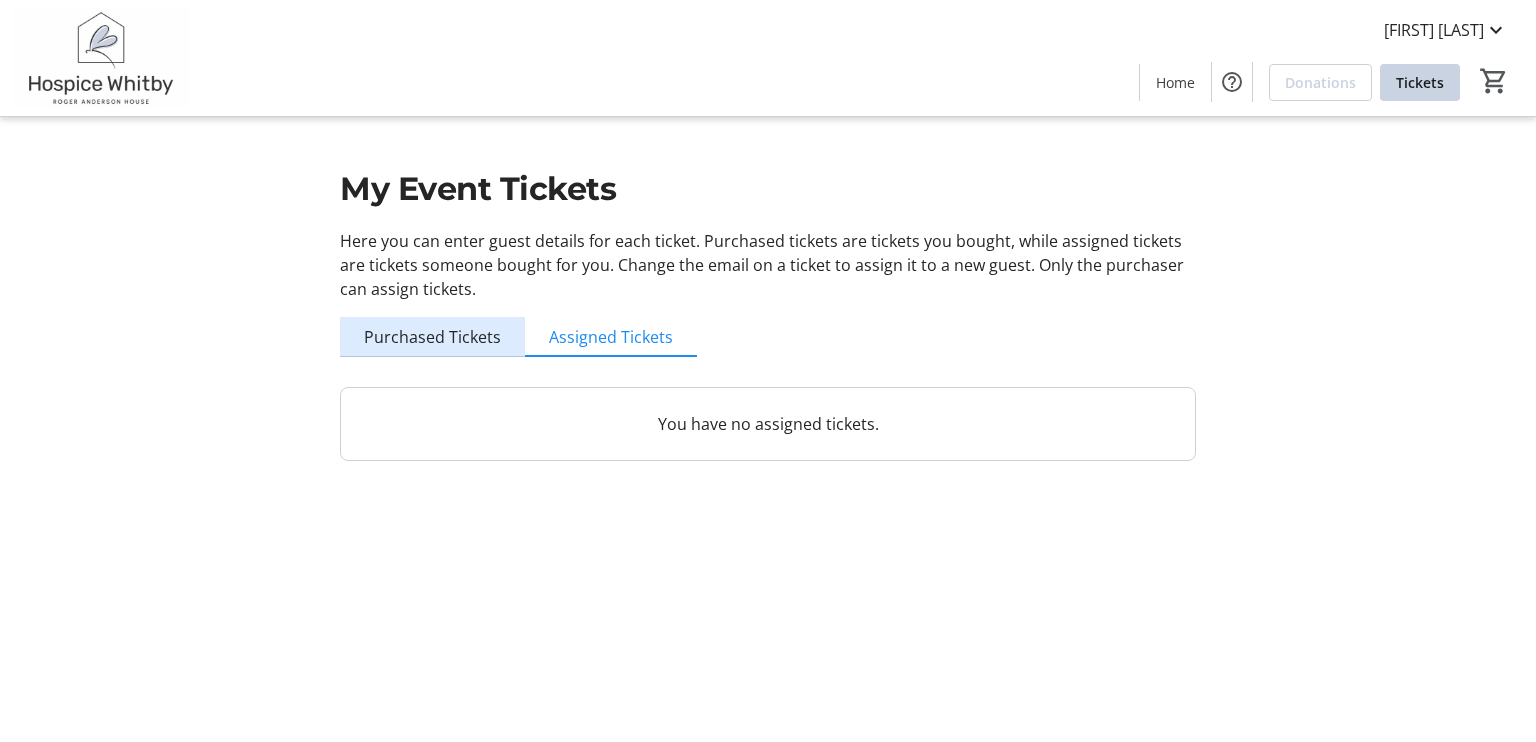 click on "Purchased Tickets" at bounding box center (432, 337) 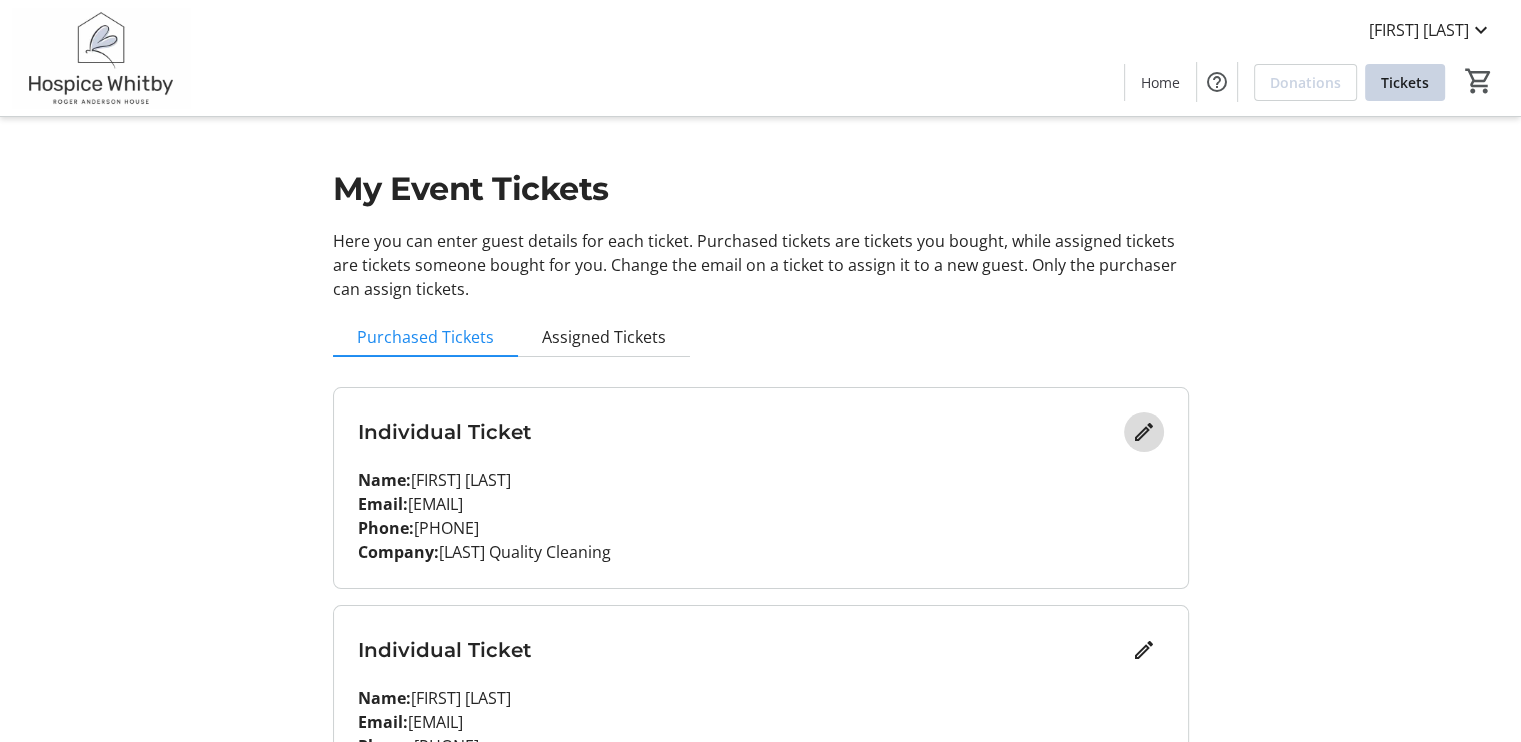 click at bounding box center (1144, 432) 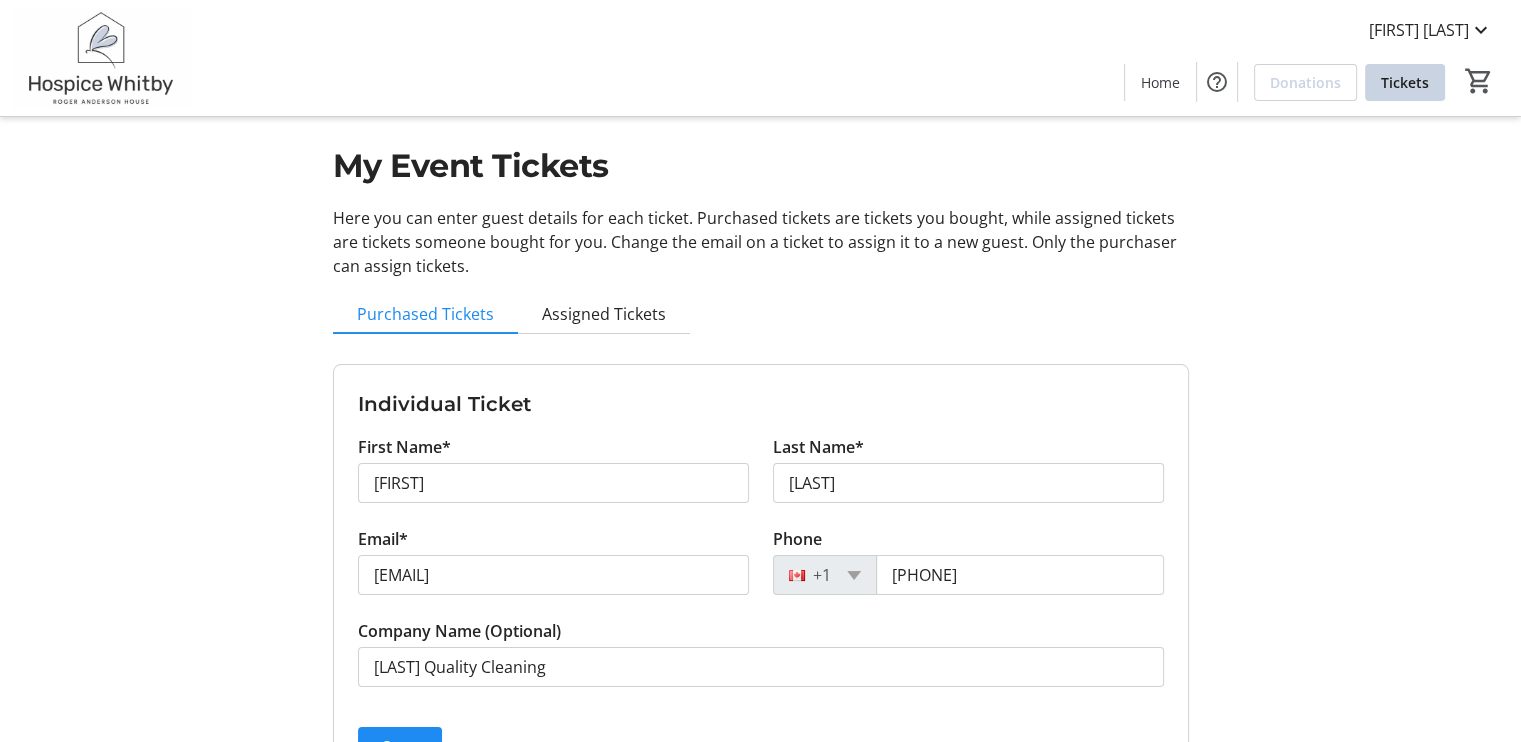 scroll, scrollTop: 29, scrollLeft: 0, axis: vertical 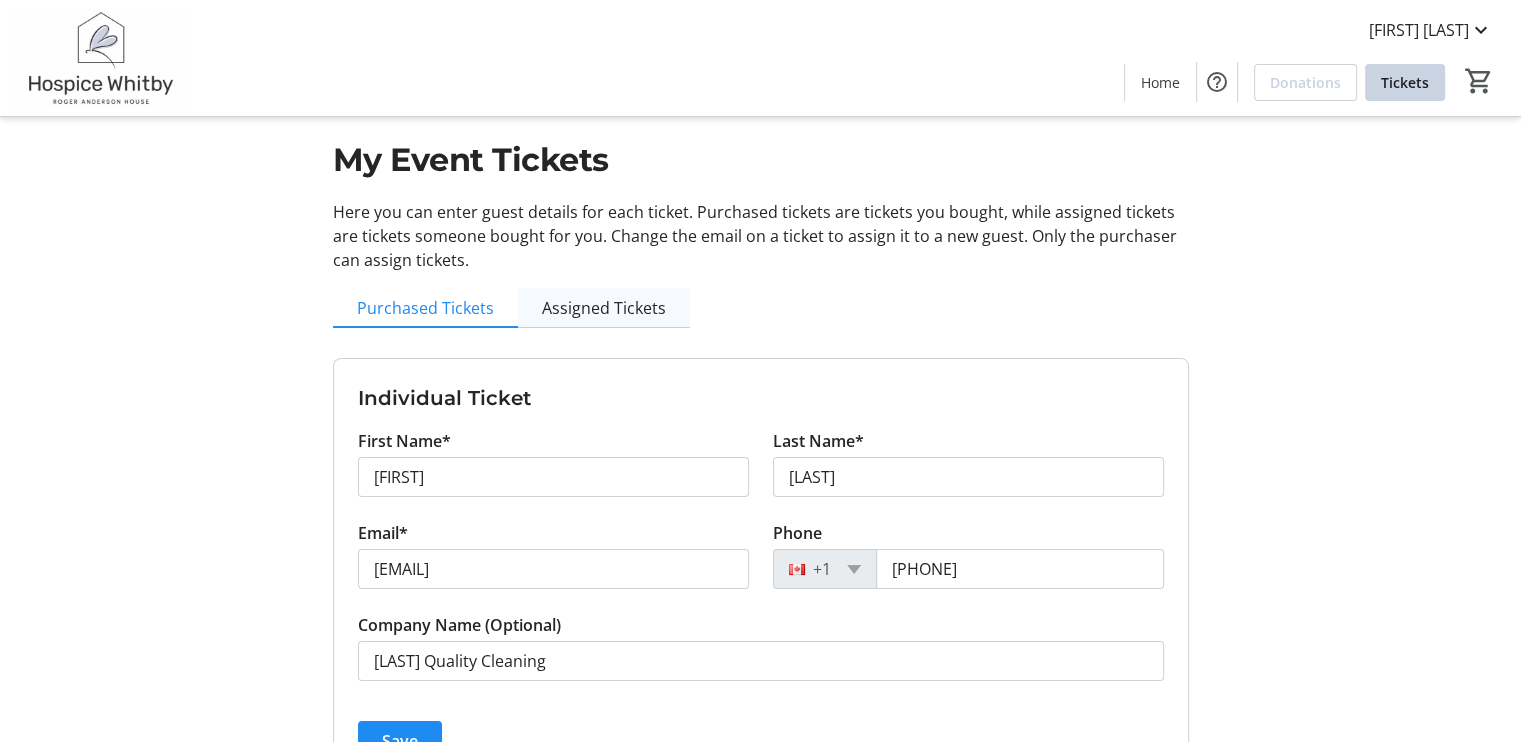 click on "Assigned Tickets" at bounding box center [604, 308] 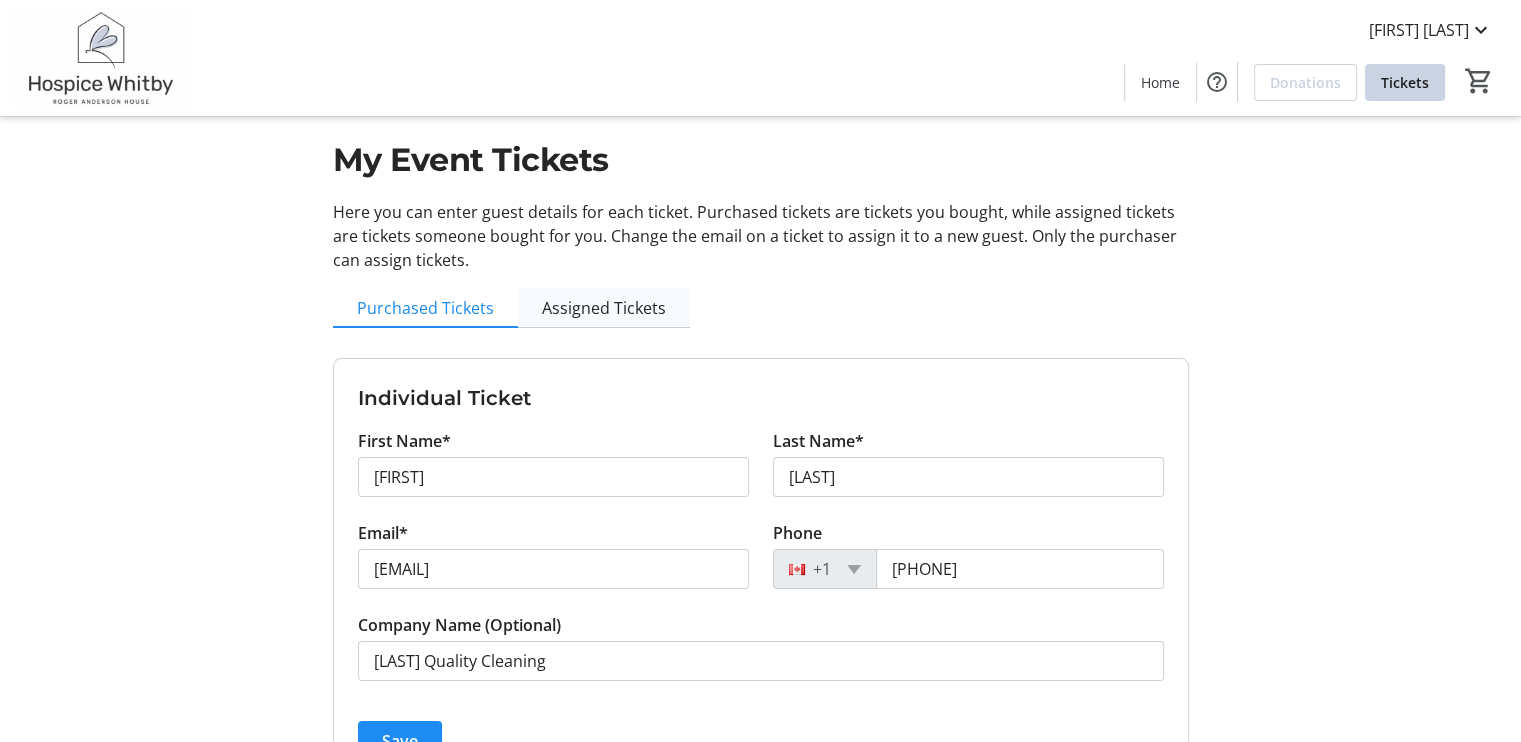 scroll, scrollTop: 0, scrollLeft: 0, axis: both 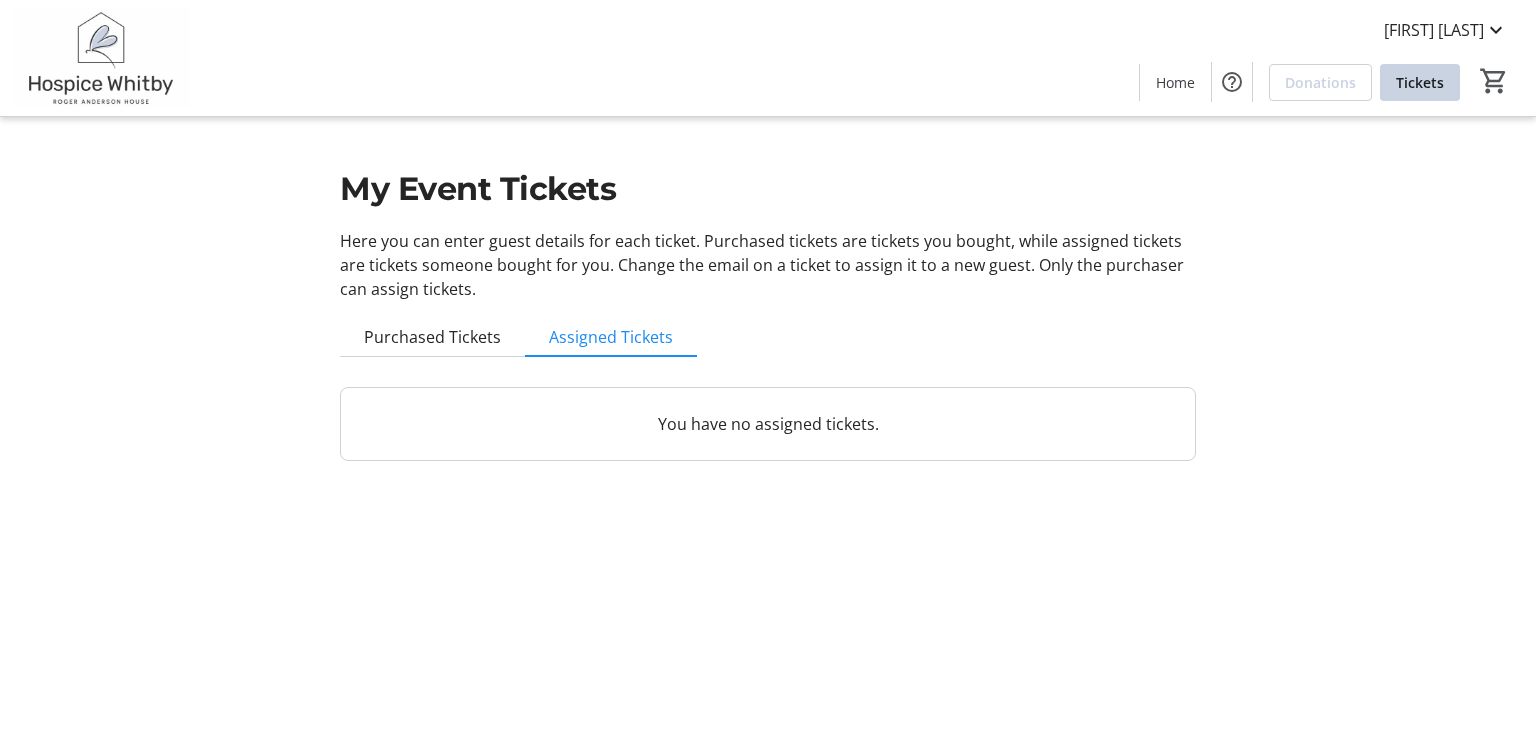 click on "You have no assigned tickets." at bounding box center (768, 424) 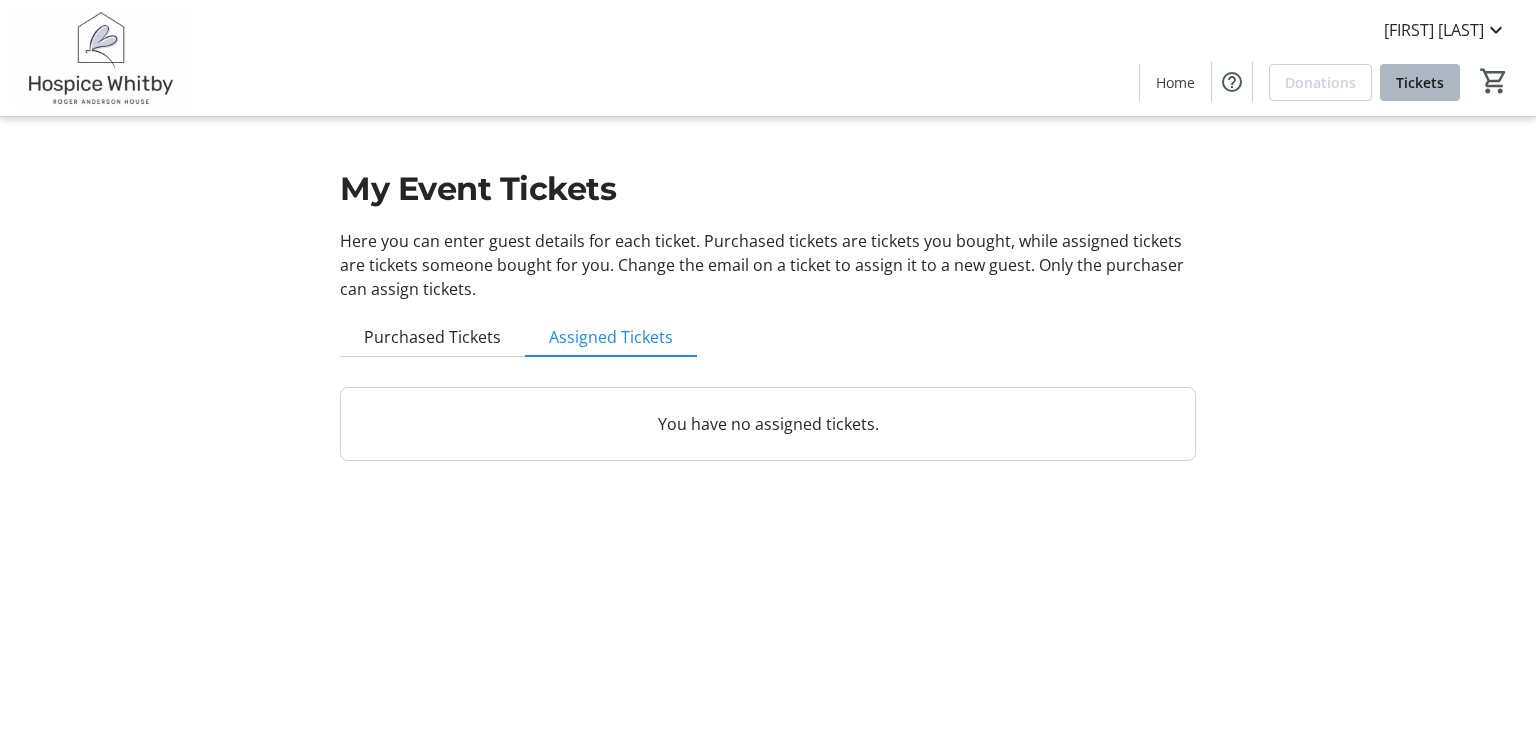 click on "Tickets" at bounding box center (1420, 82) 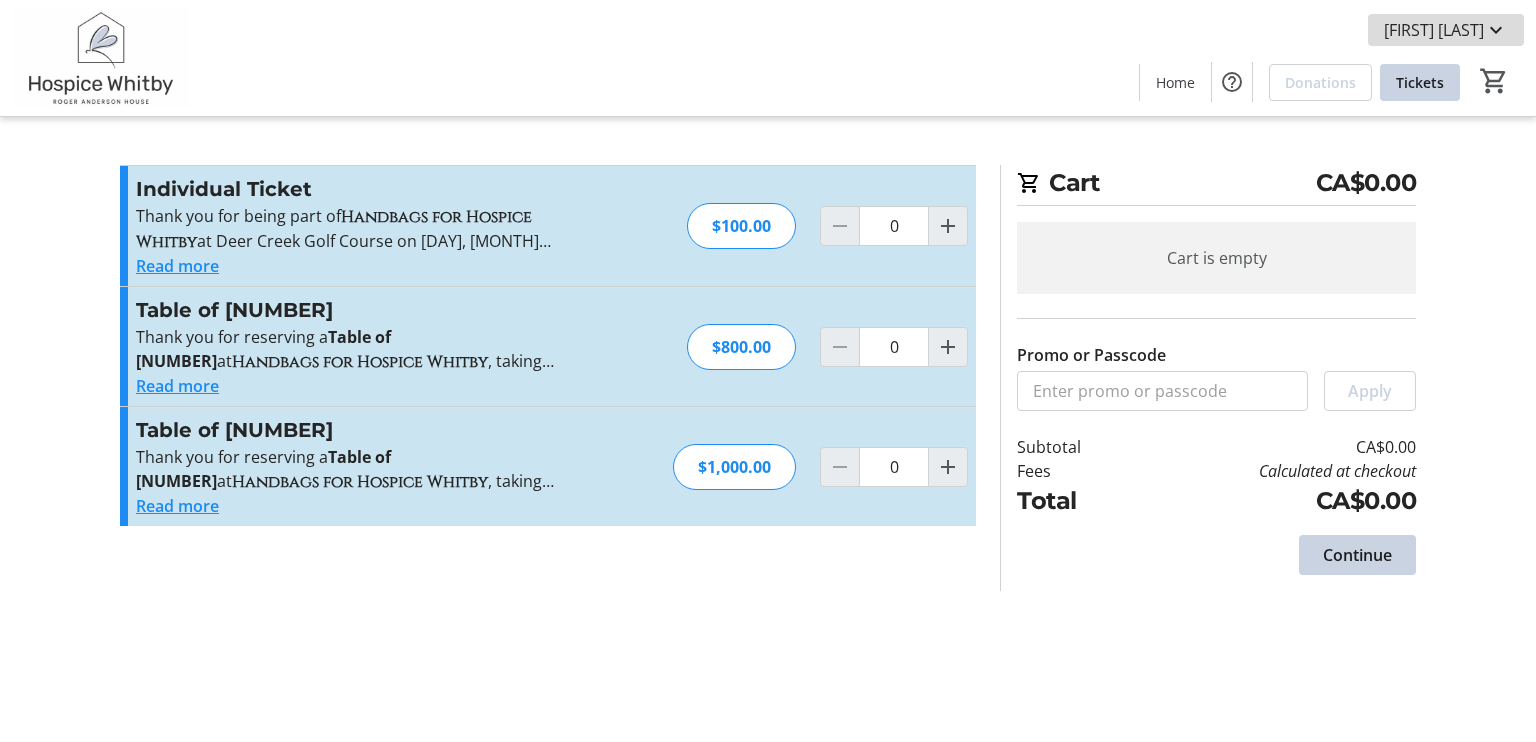 click on "[FIRST] [LAST]" at bounding box center (1434, 30) 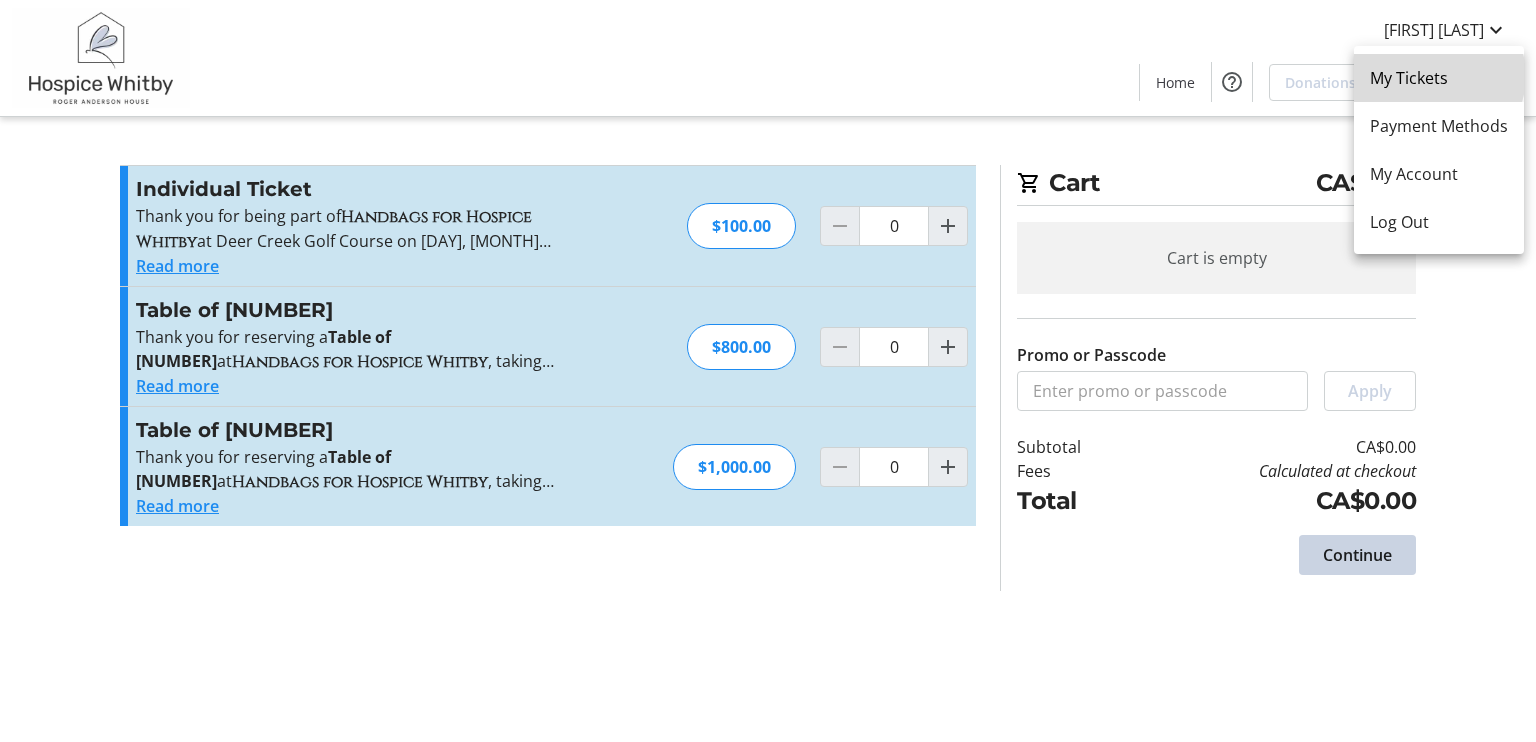 click on "My Tickets" at bounding box center [1439, 78] 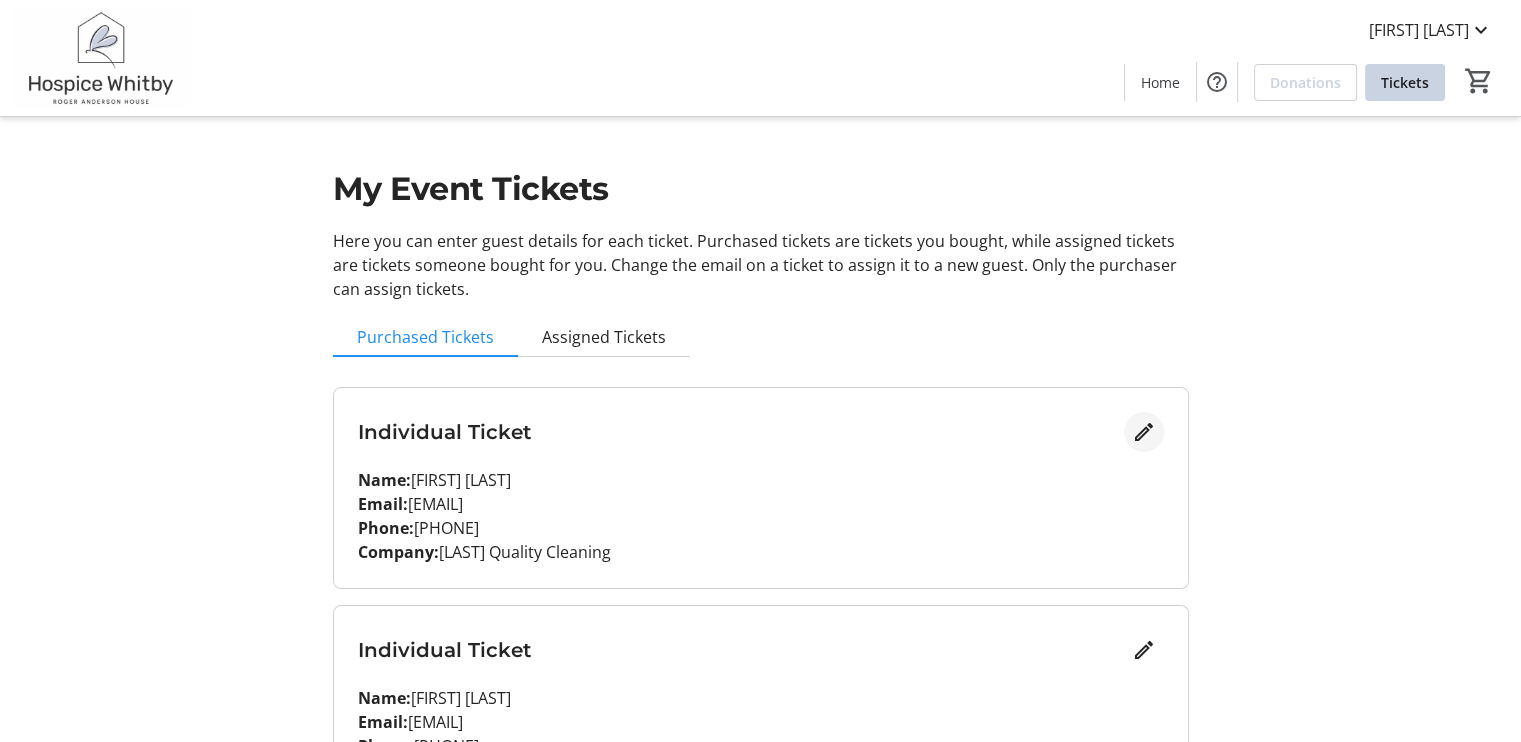 click at bounding box center (1144, 432) 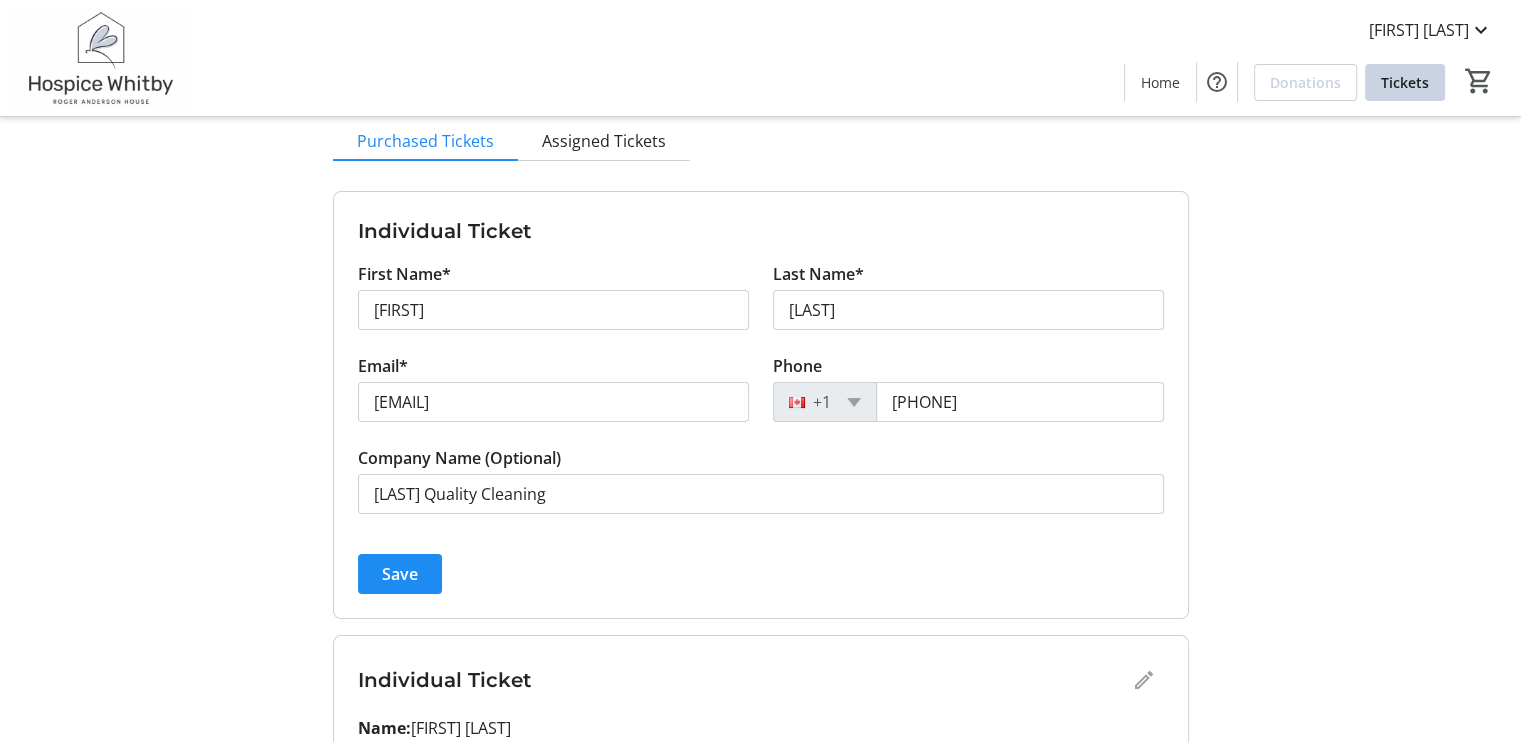 scroll, scrollTop: 198, scrollLeft: 0, axis: vertical 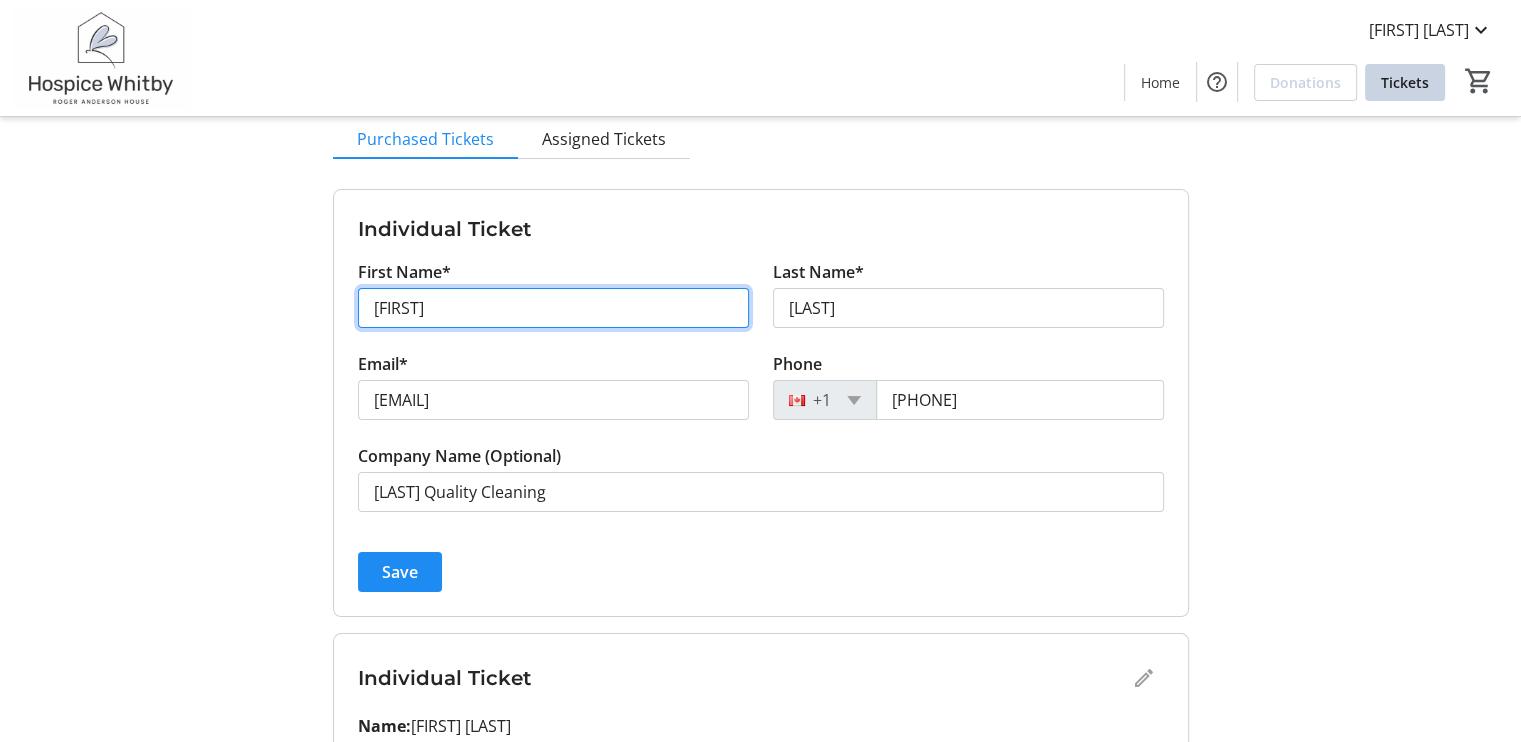 click on "[FIRST]" at bounding box center (553, 308) 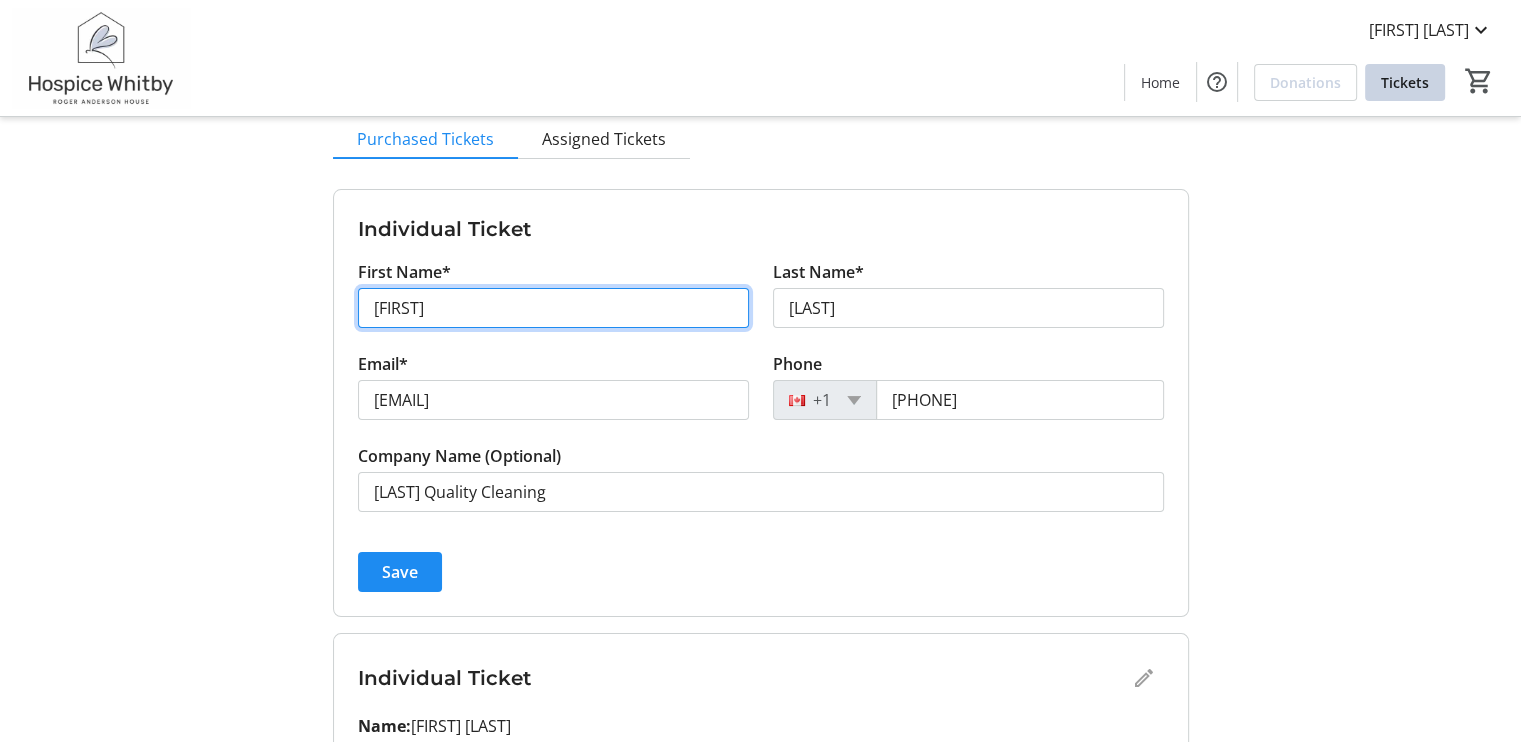 scroll, scrollTop: 0, scrollLeft: 0, axis: both 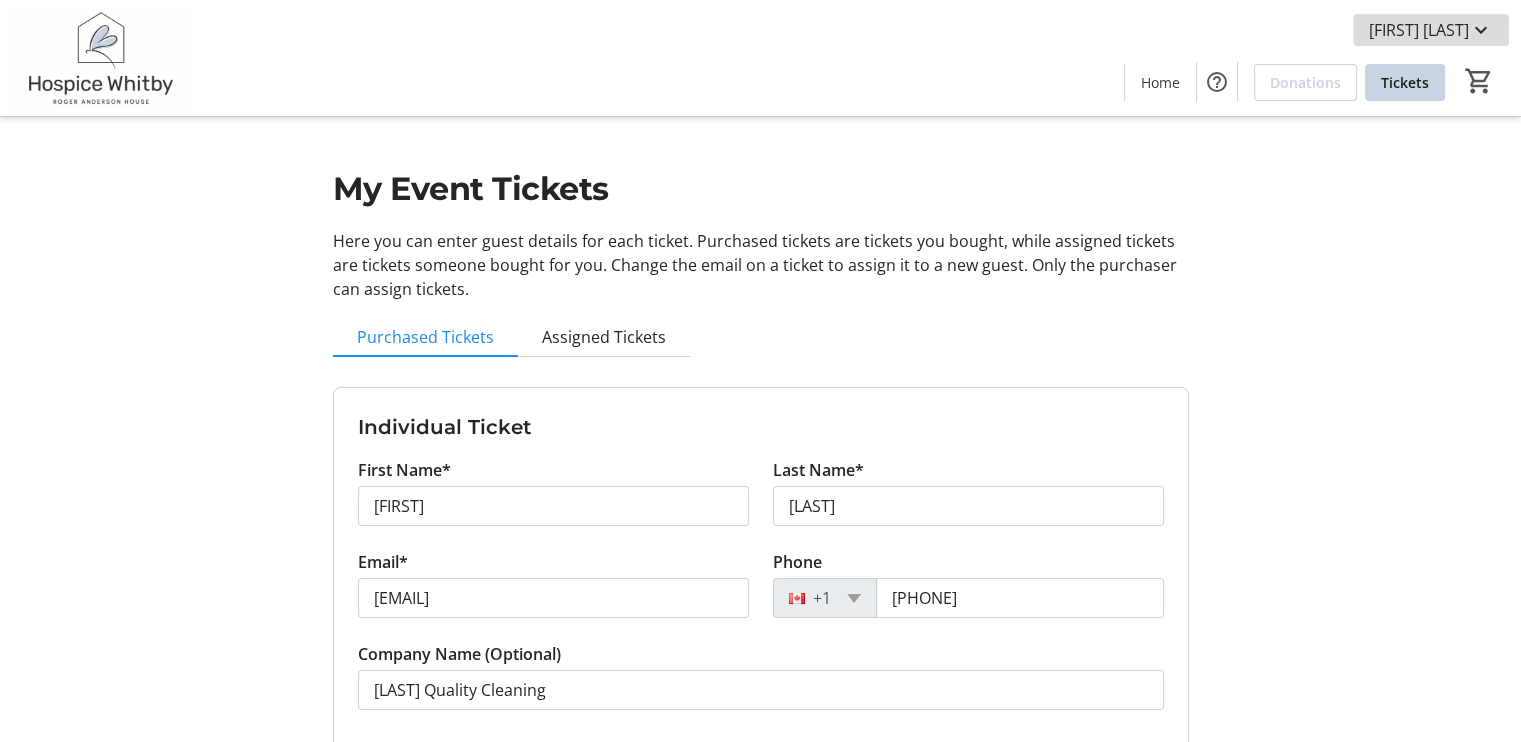 click on "[FIRST] [LAST]" at bounding box center [1419, 30] 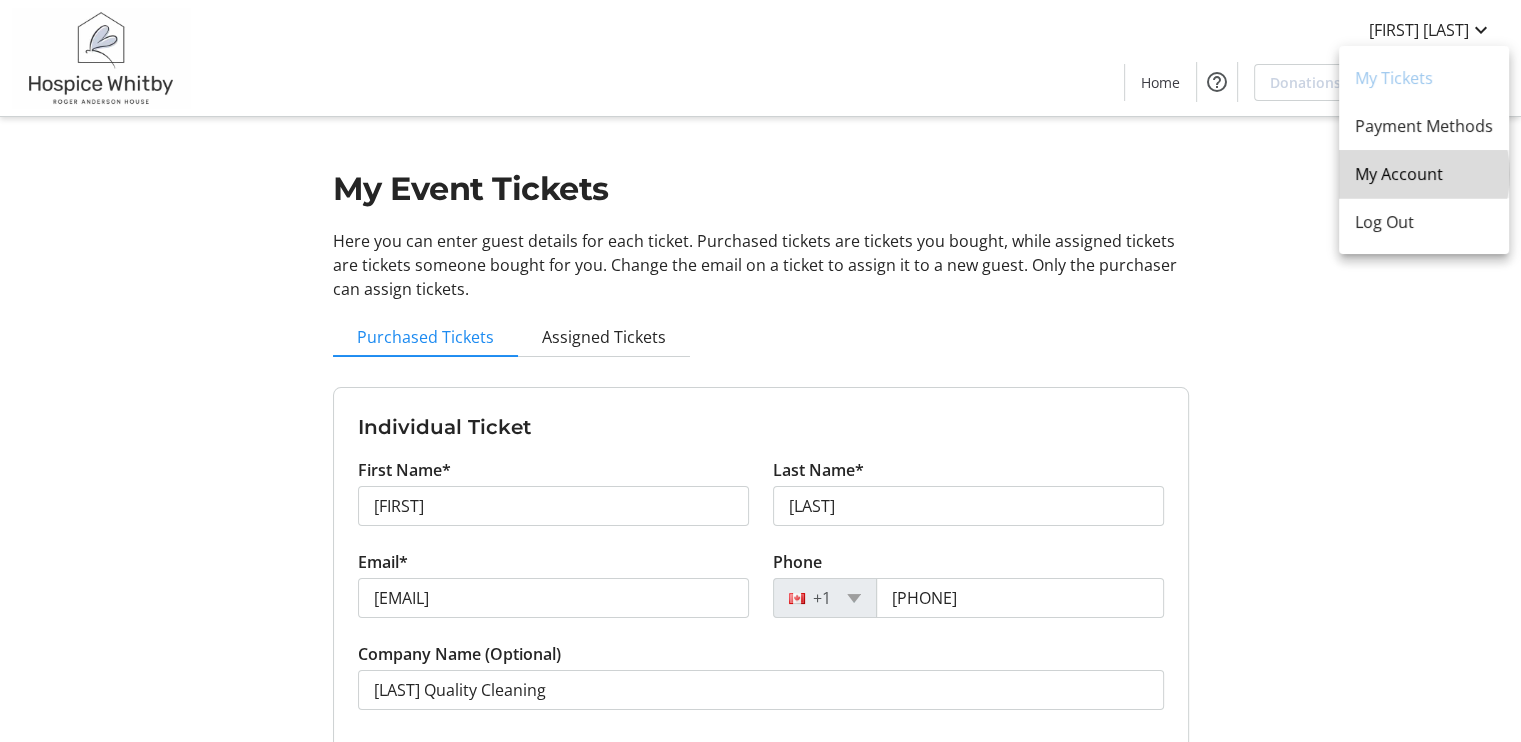 click on "My Account" at bounding box center [1424, 174] 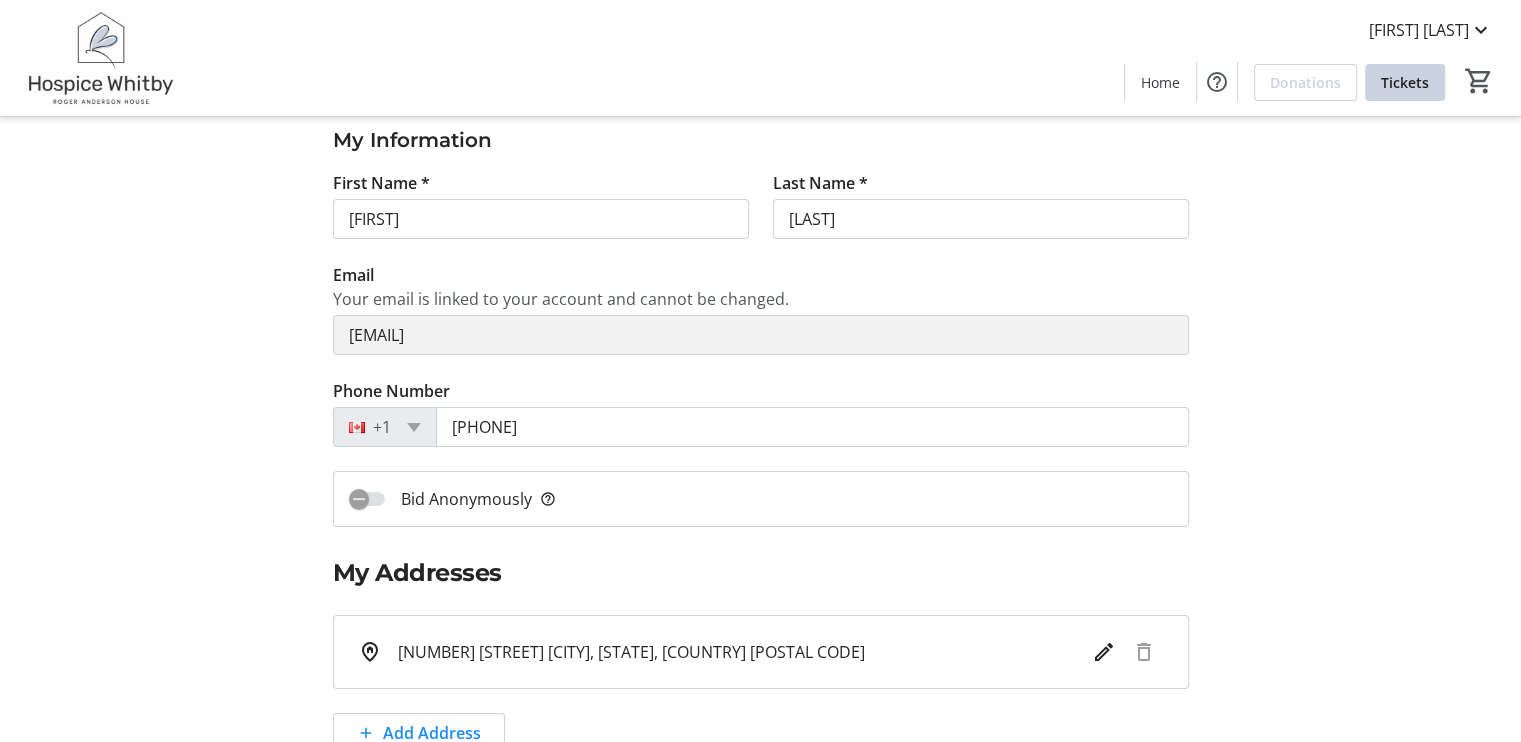 scroll, scrollTop: 0, scrollLeft: 0, axis: both 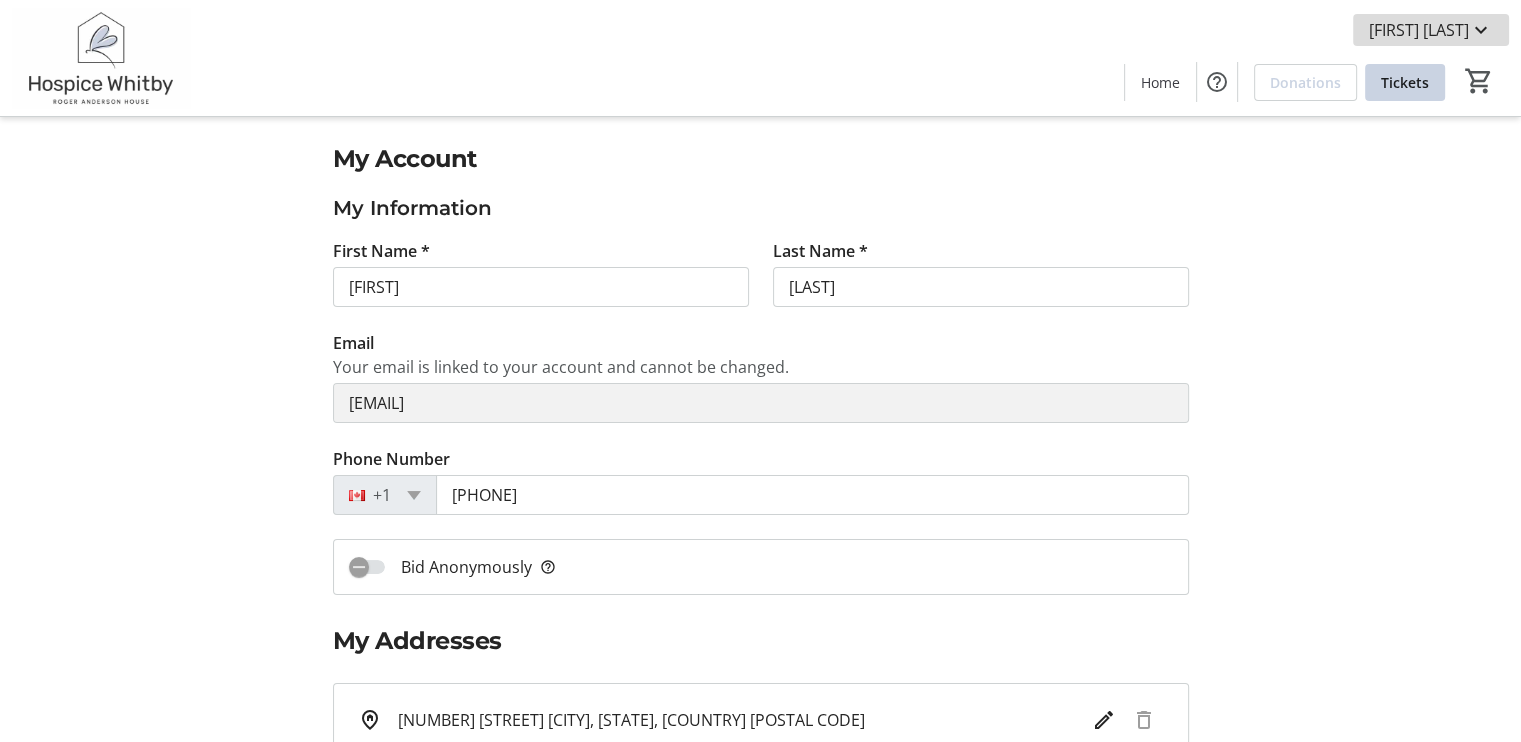 click on "[FIRST] [LAST]" at bounding box center (1419, 30) 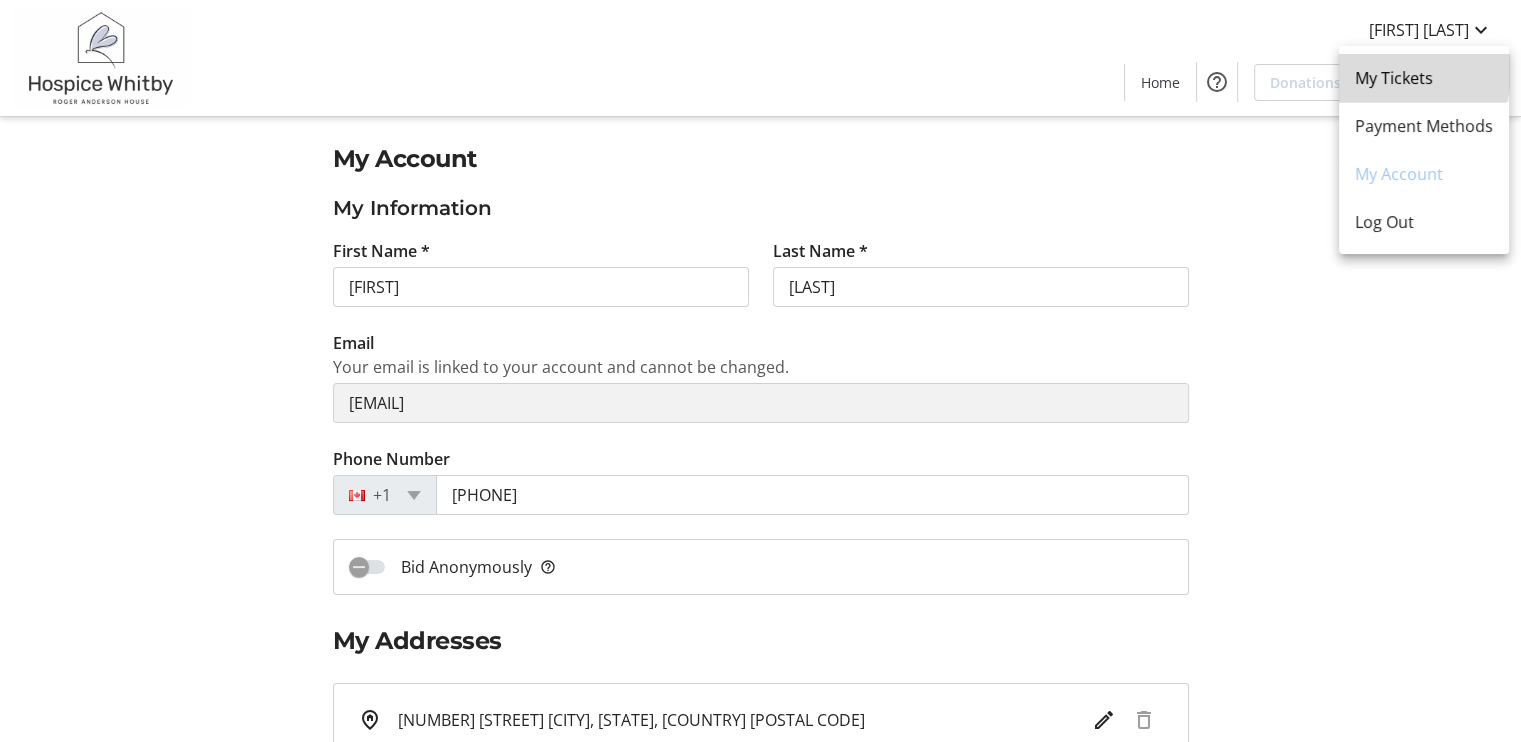 click on "My Tickets" at bounding box center (1424, 78) 